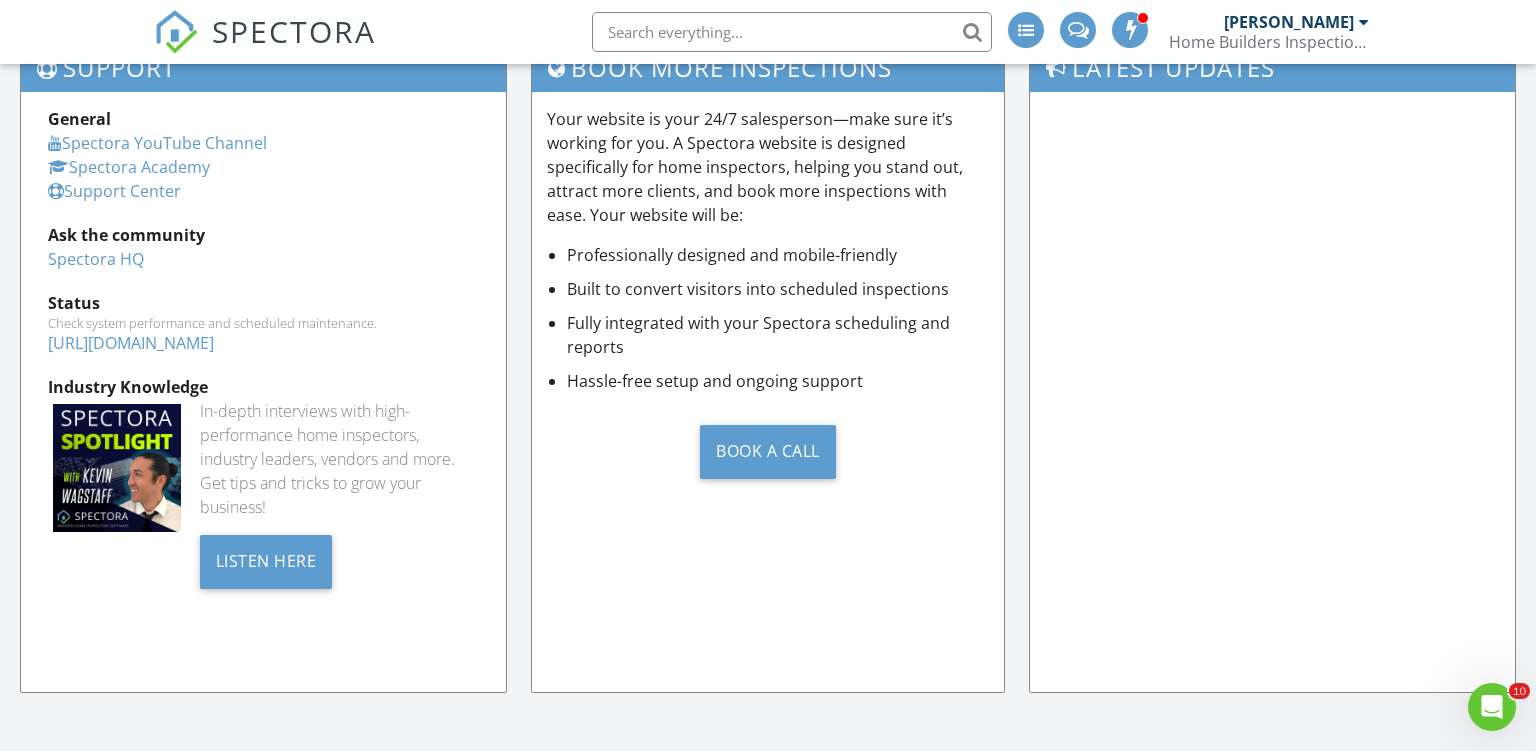 scroll, scrollTop: 0, scrollLeft: 0, axis: both 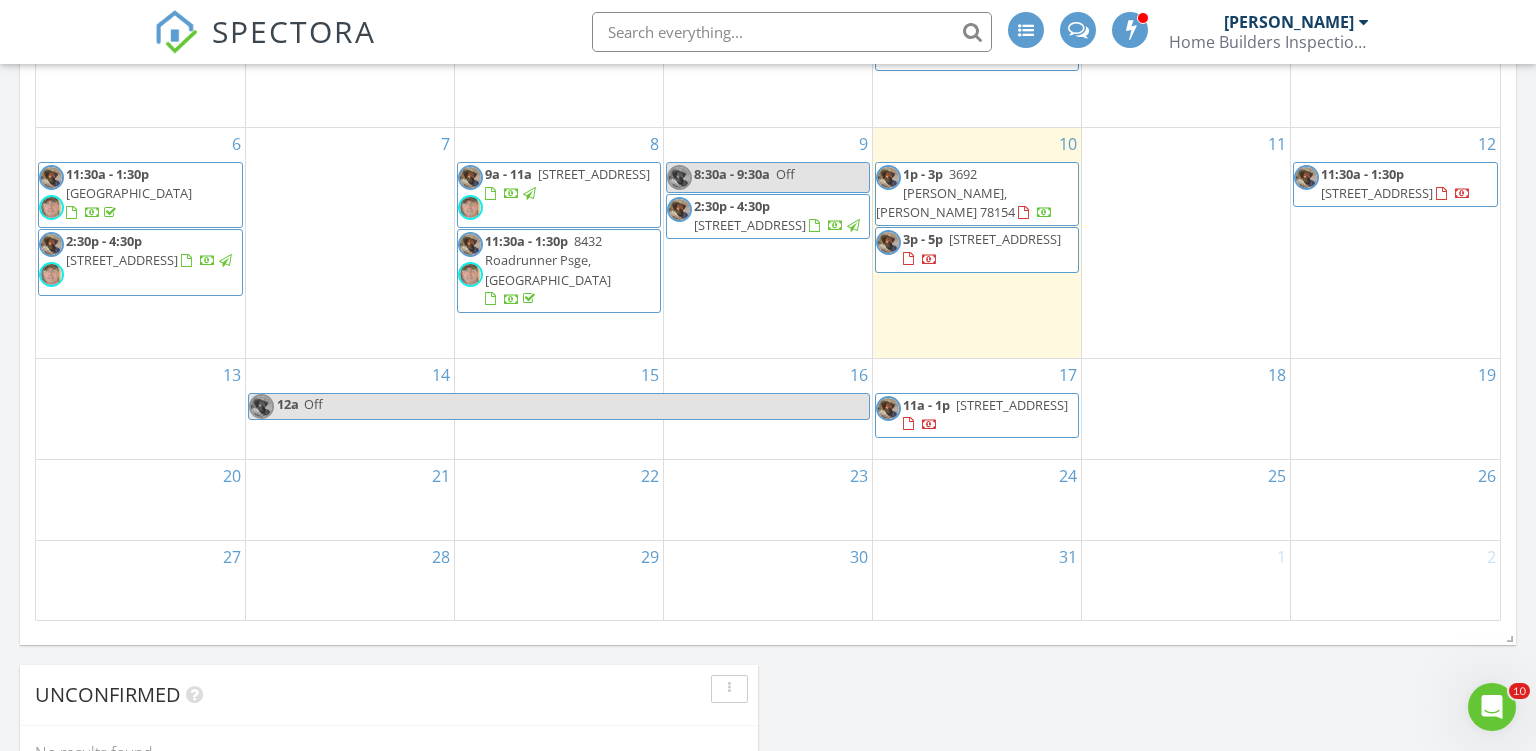 click on "12
11:30a - 1:30p
9106 Dublin Heights, San Antonio 78254" at bounding box center (1395, 242) 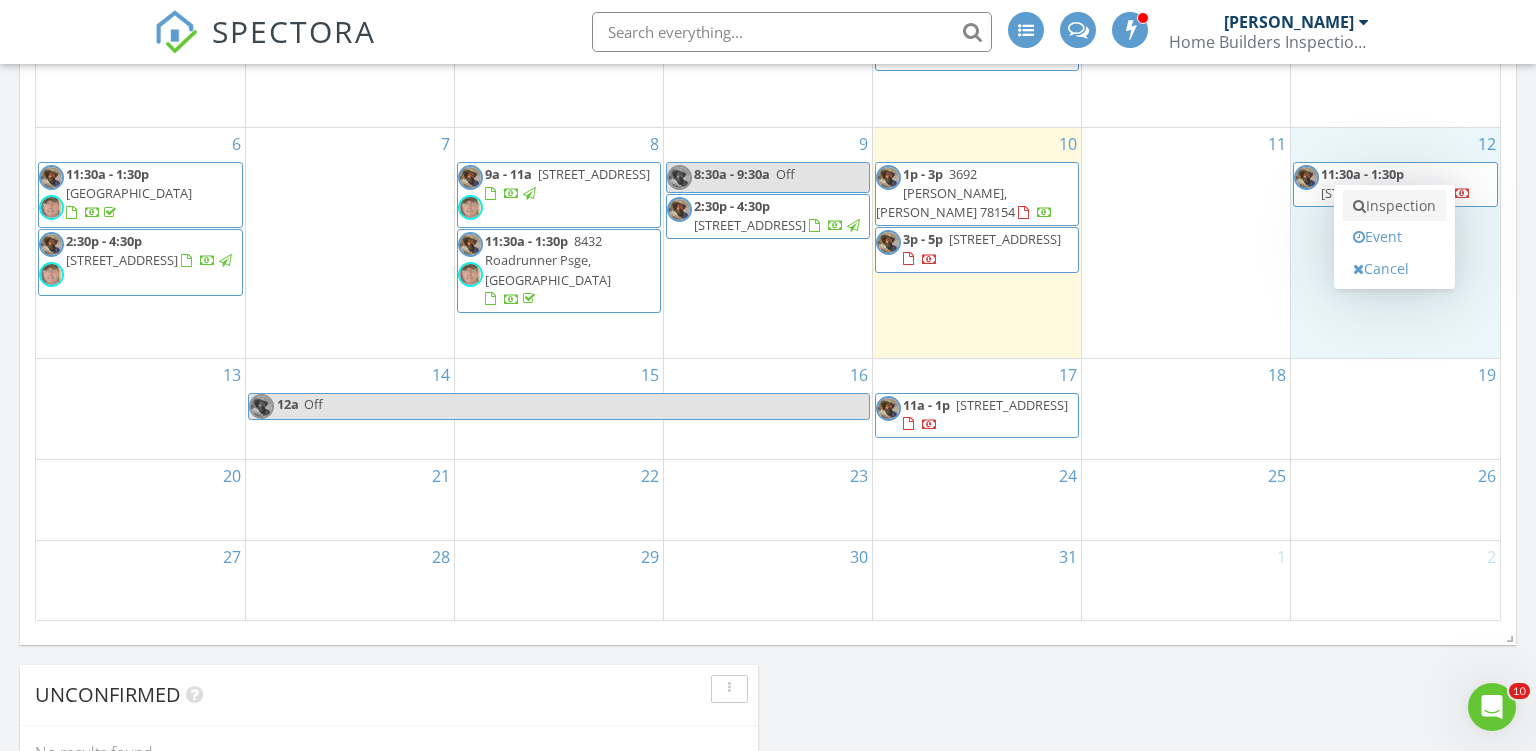 click on "Inspection" at bounding box center [1394, 206] 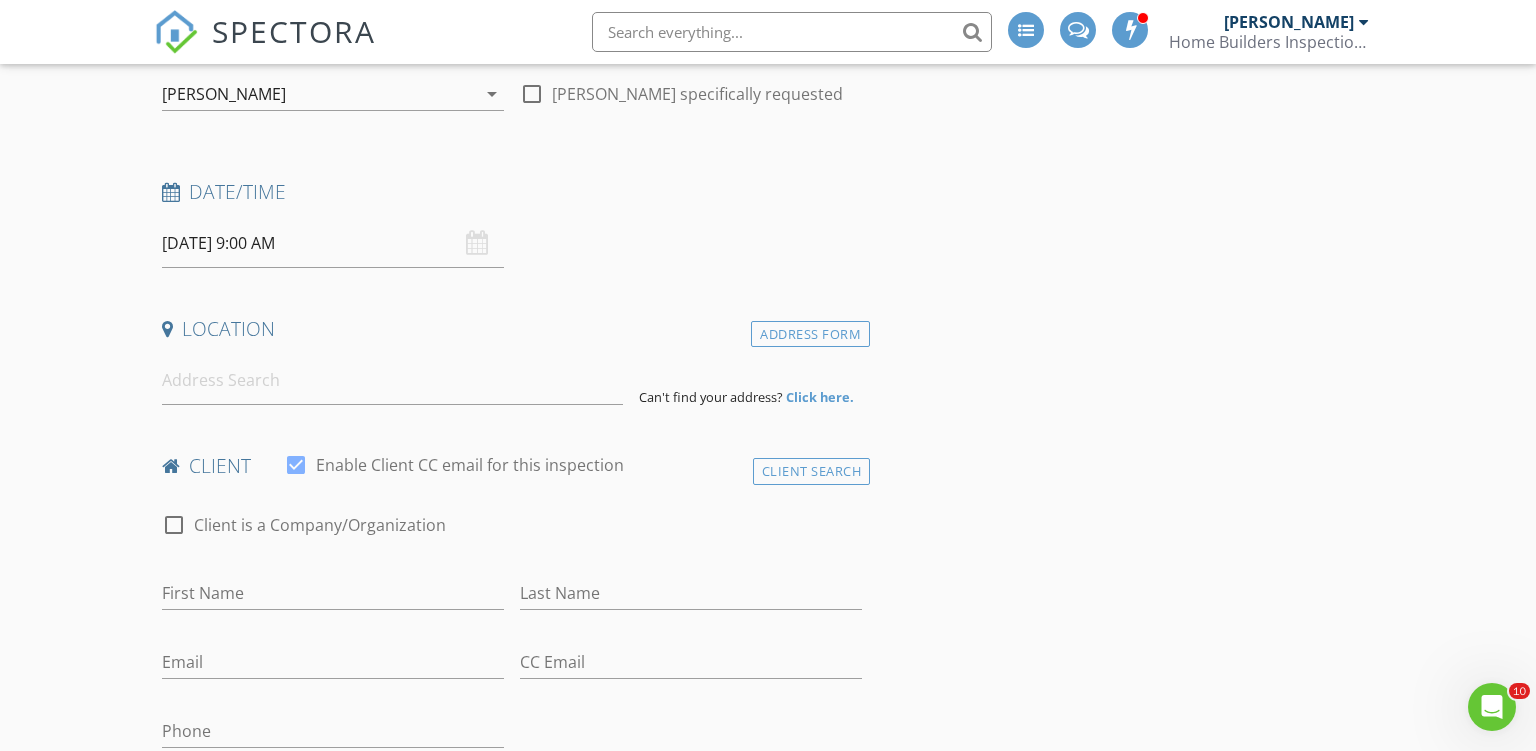 scroll, scrollTop: 0, scrollLeft: 0, axis: both 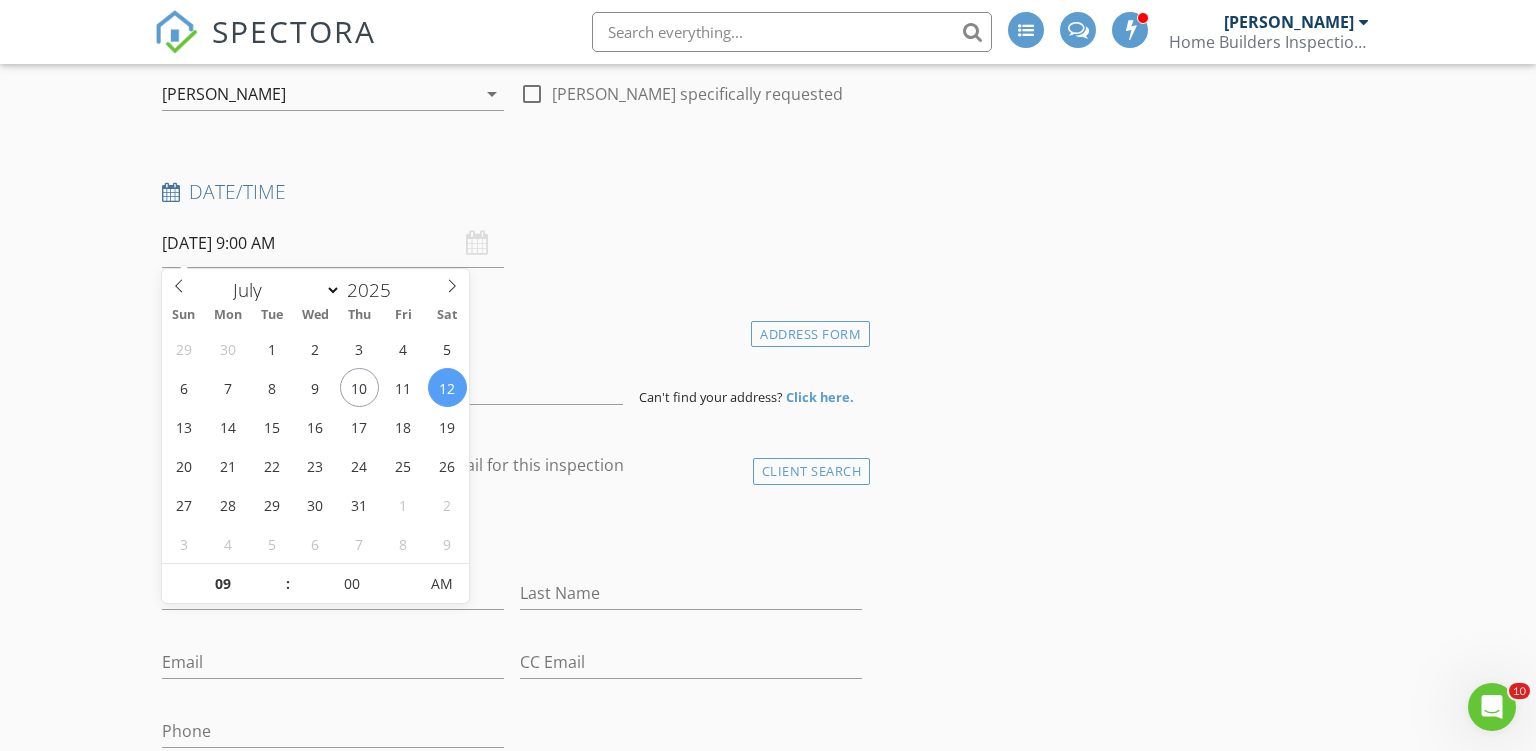 click on "[DATE] 9:00 AM" at bounding box center (333, 243) 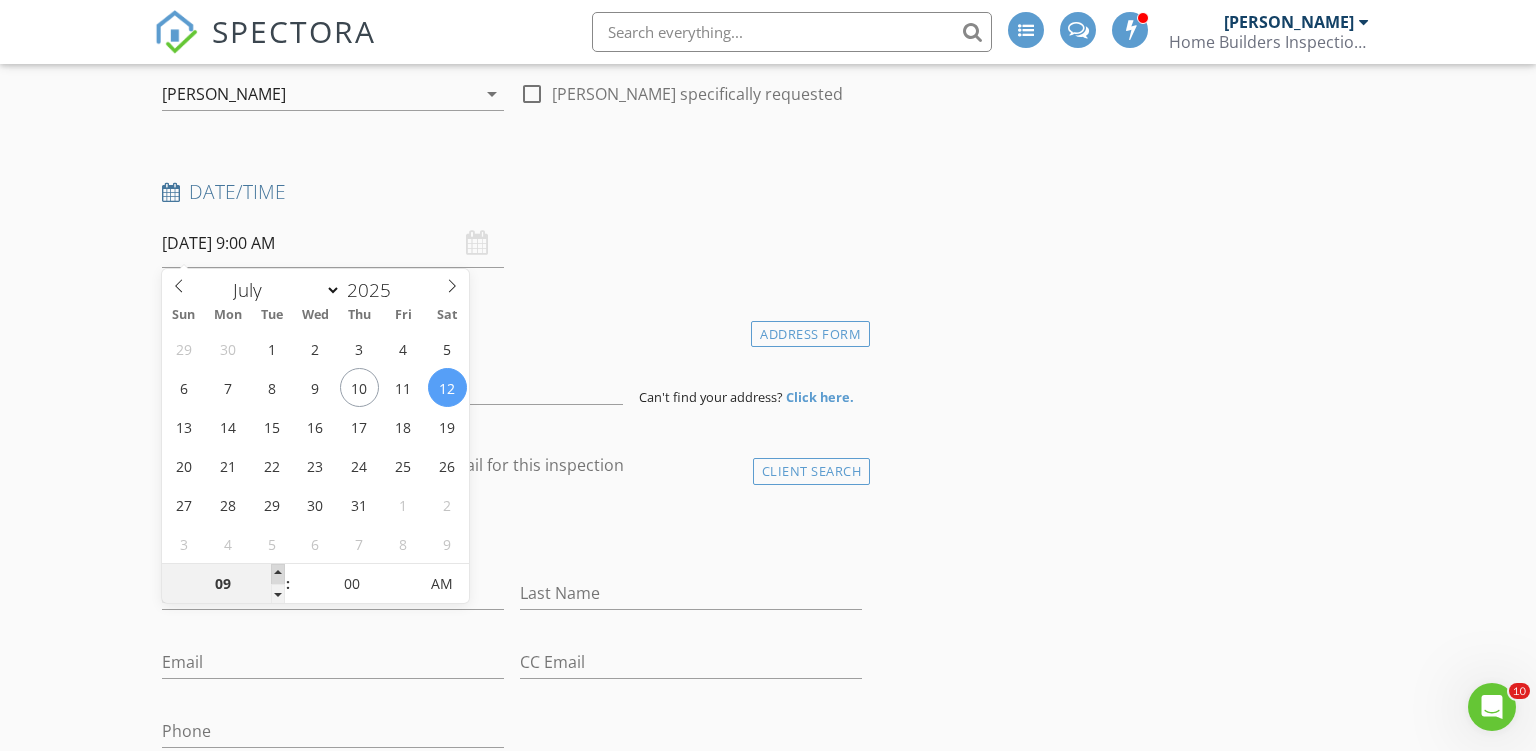 type on "10" 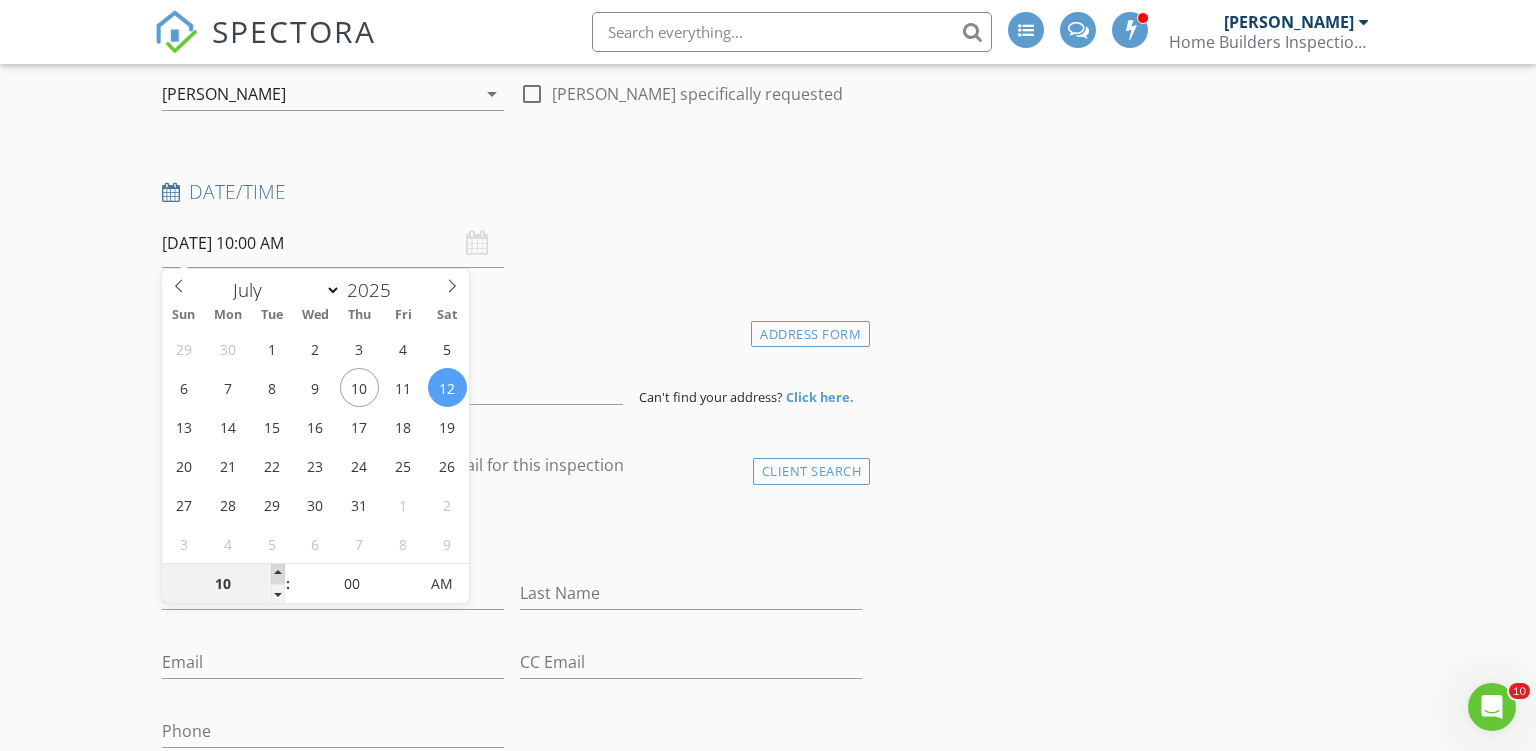 click at bounding box center [278, 574] 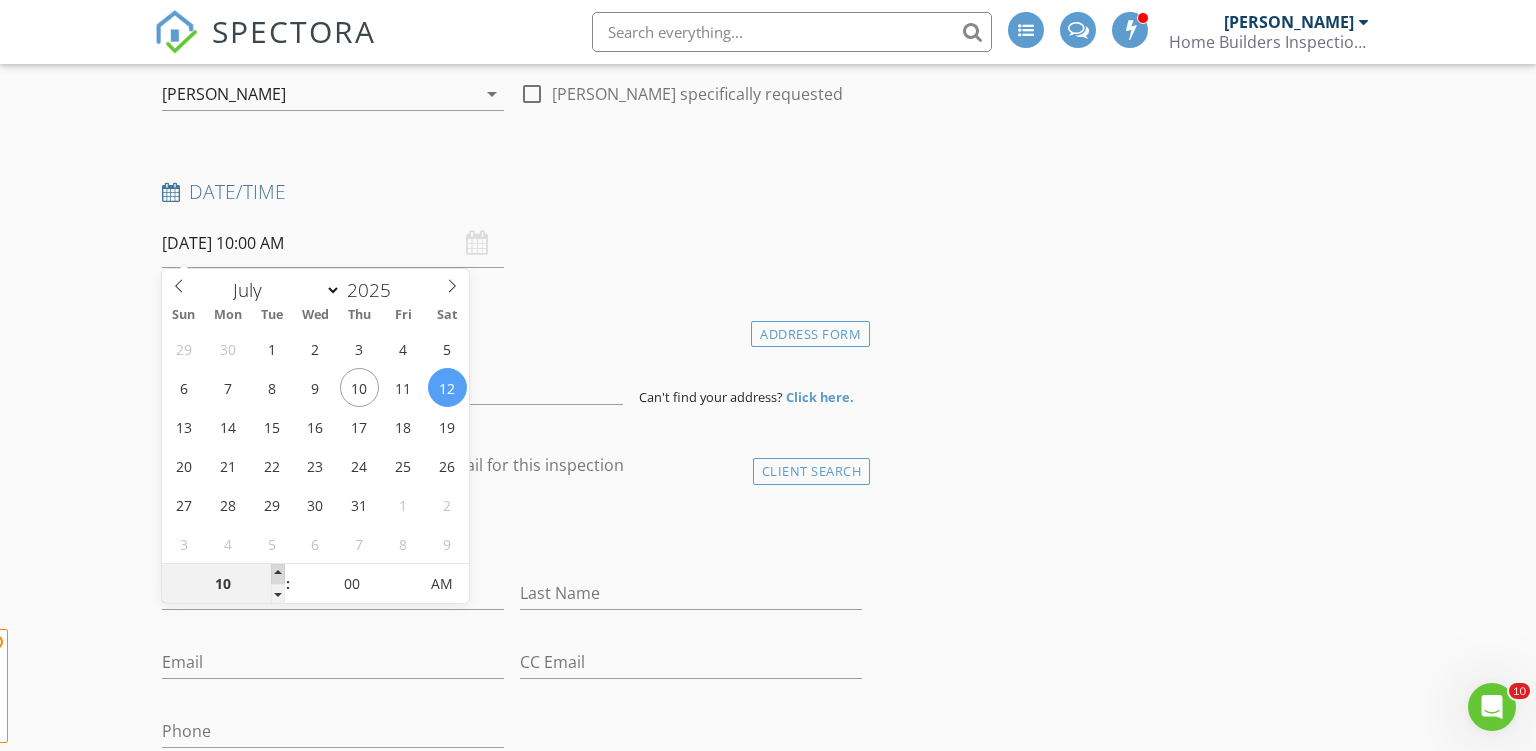 type on "11" 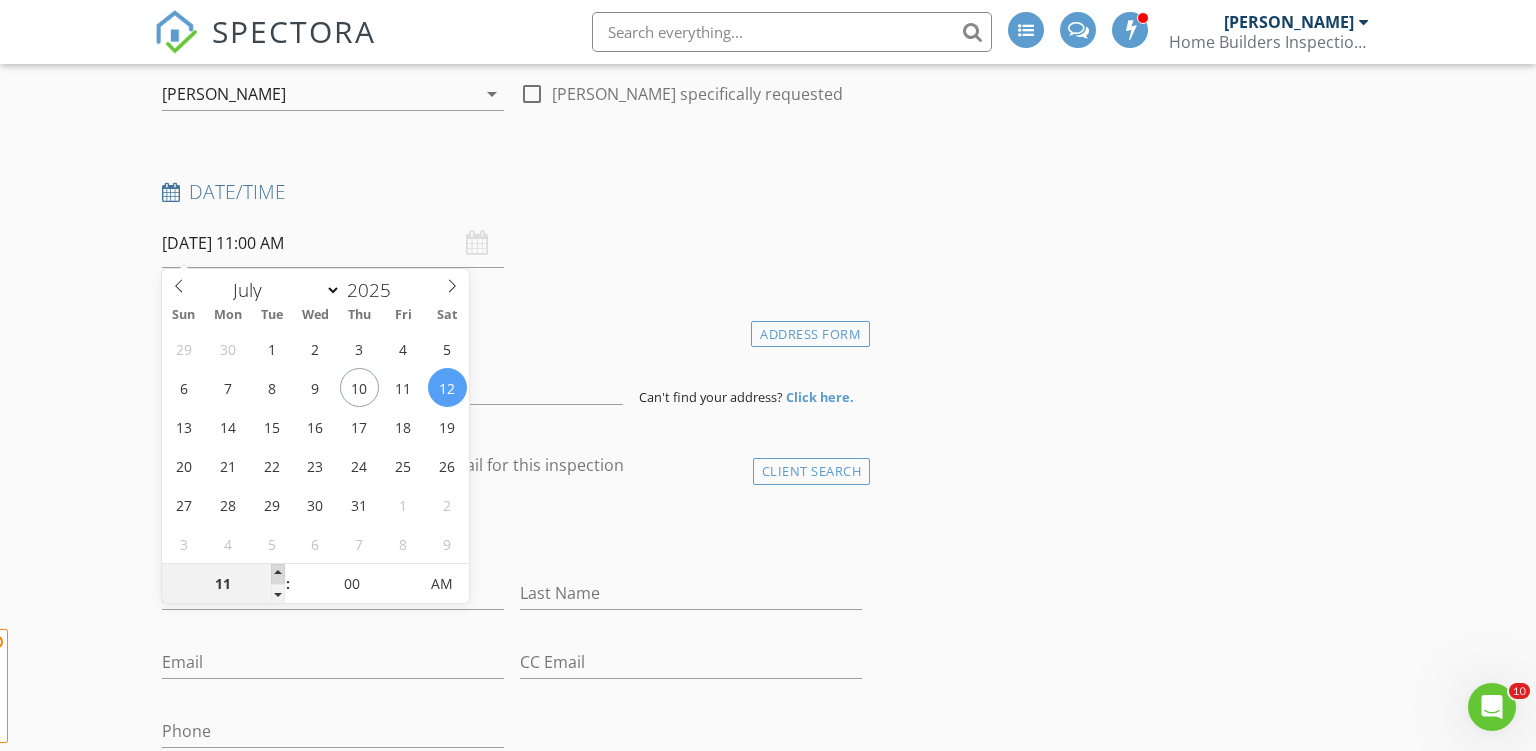 click at bounding box center (278, 574) 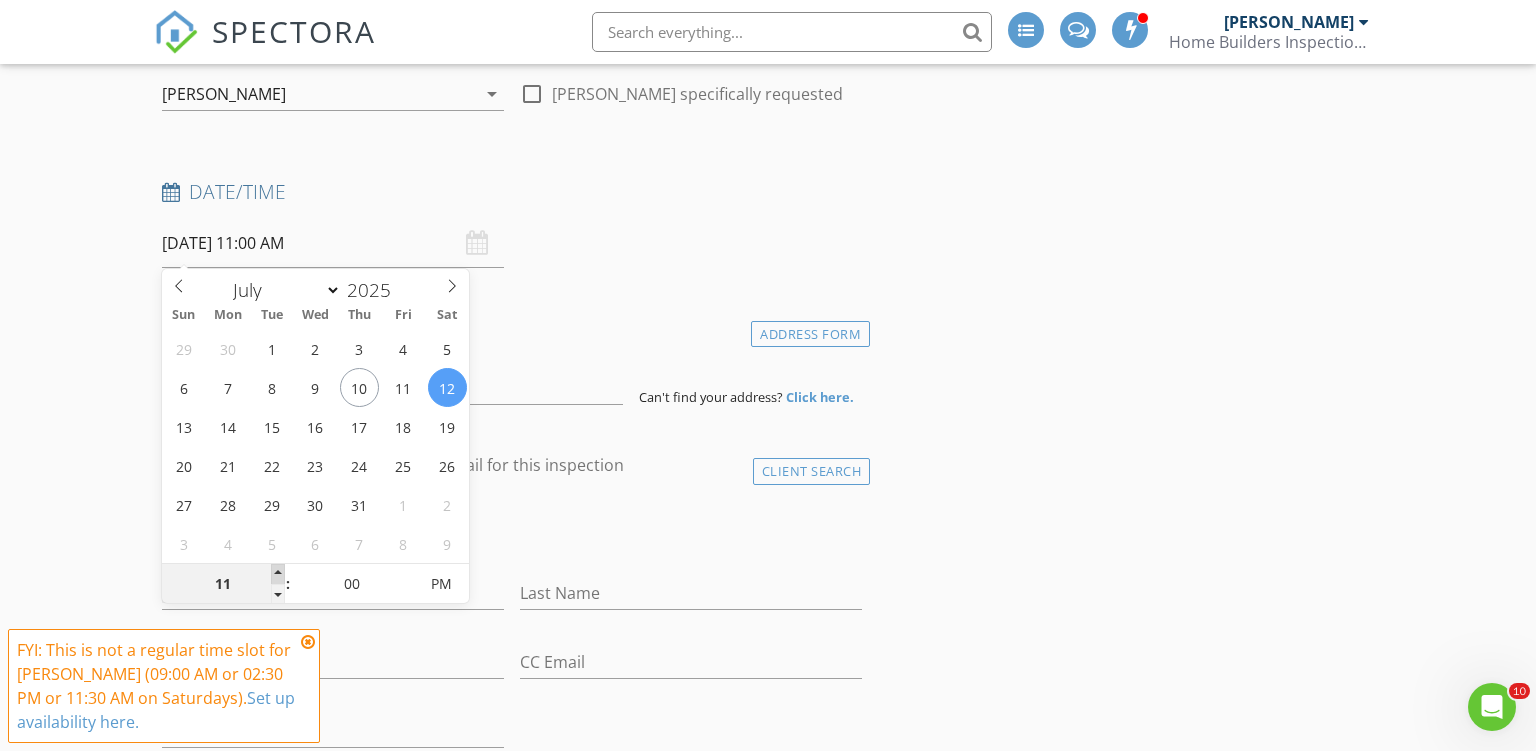 type on "12" 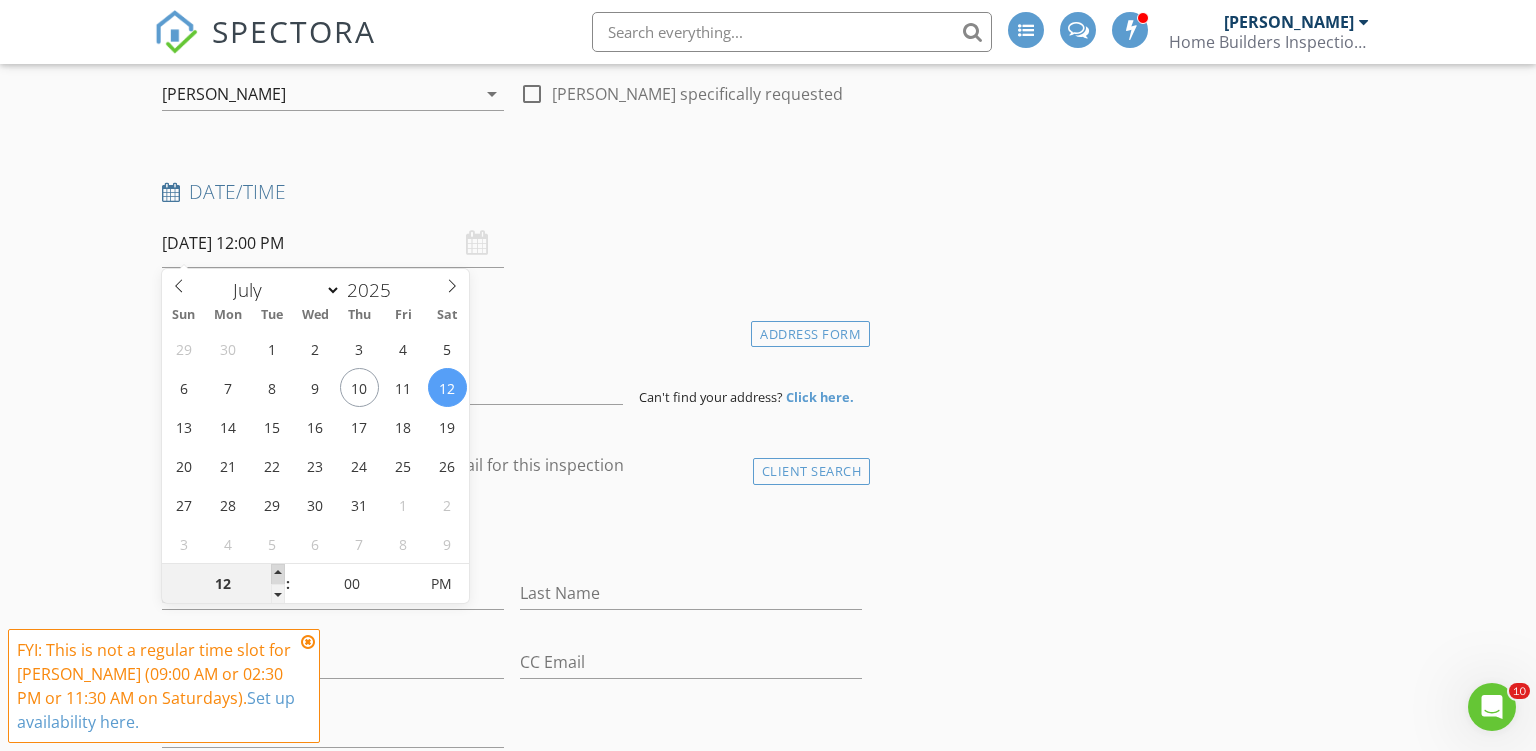 click at bounding box center [278, 574] 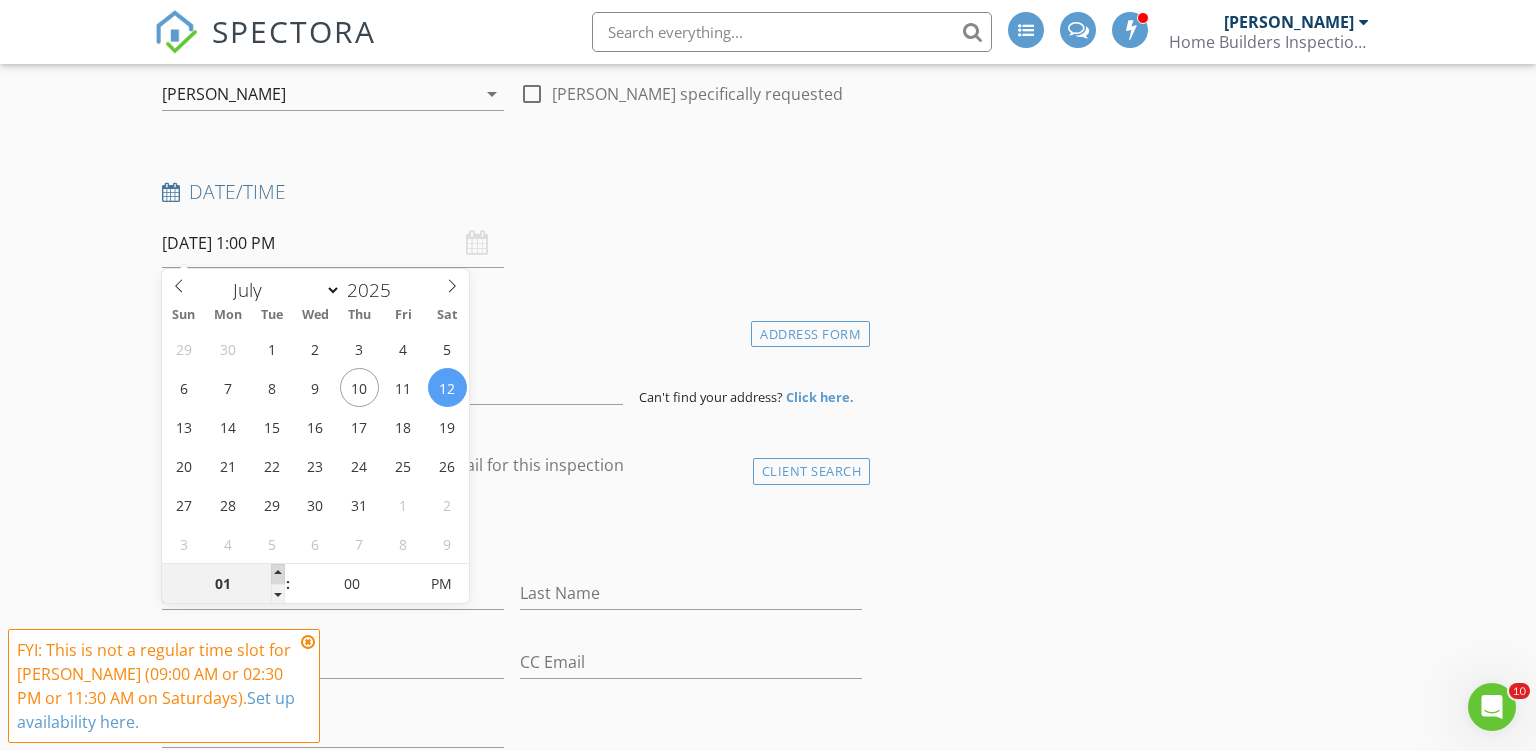 click at bounding box center [278, 574] 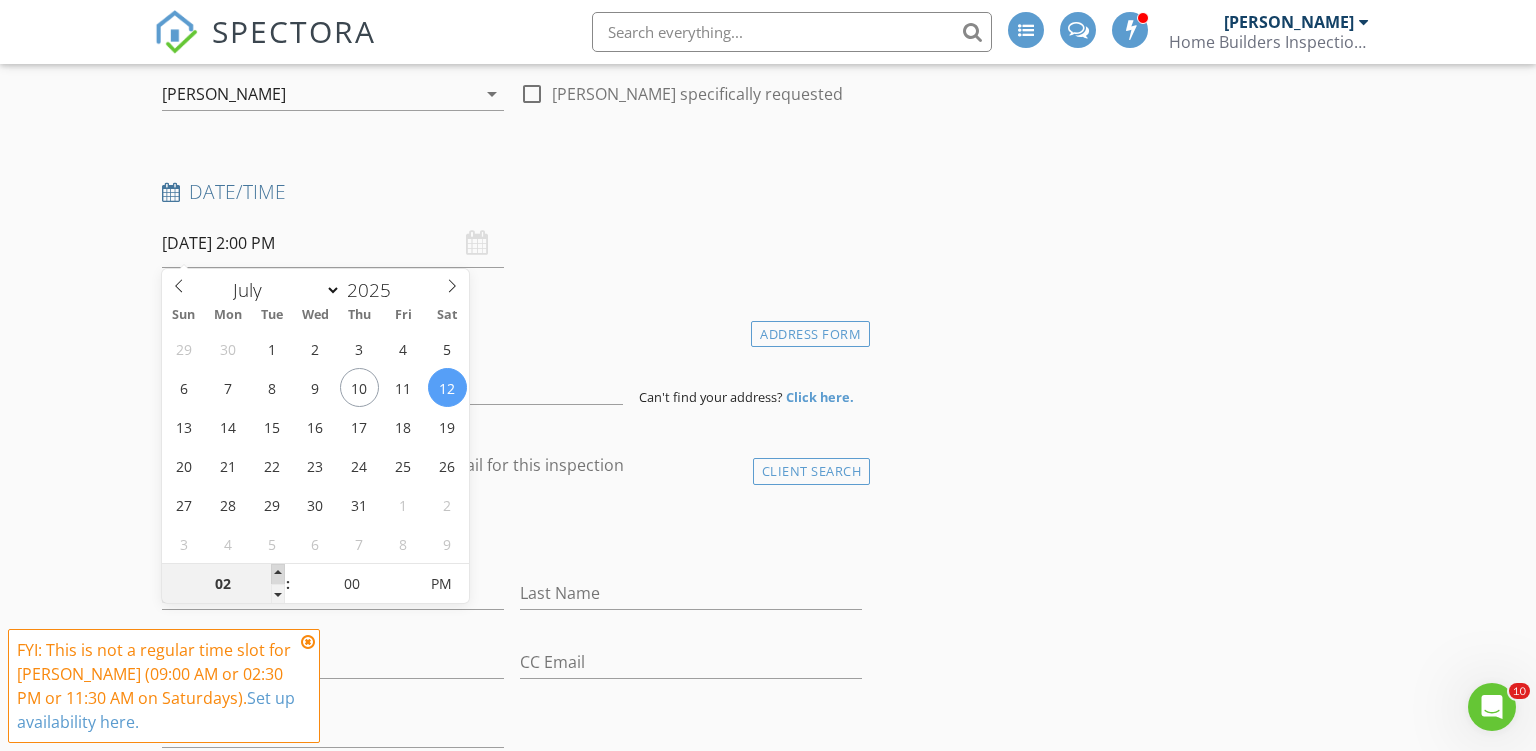 click at bounding box center [278, 574] 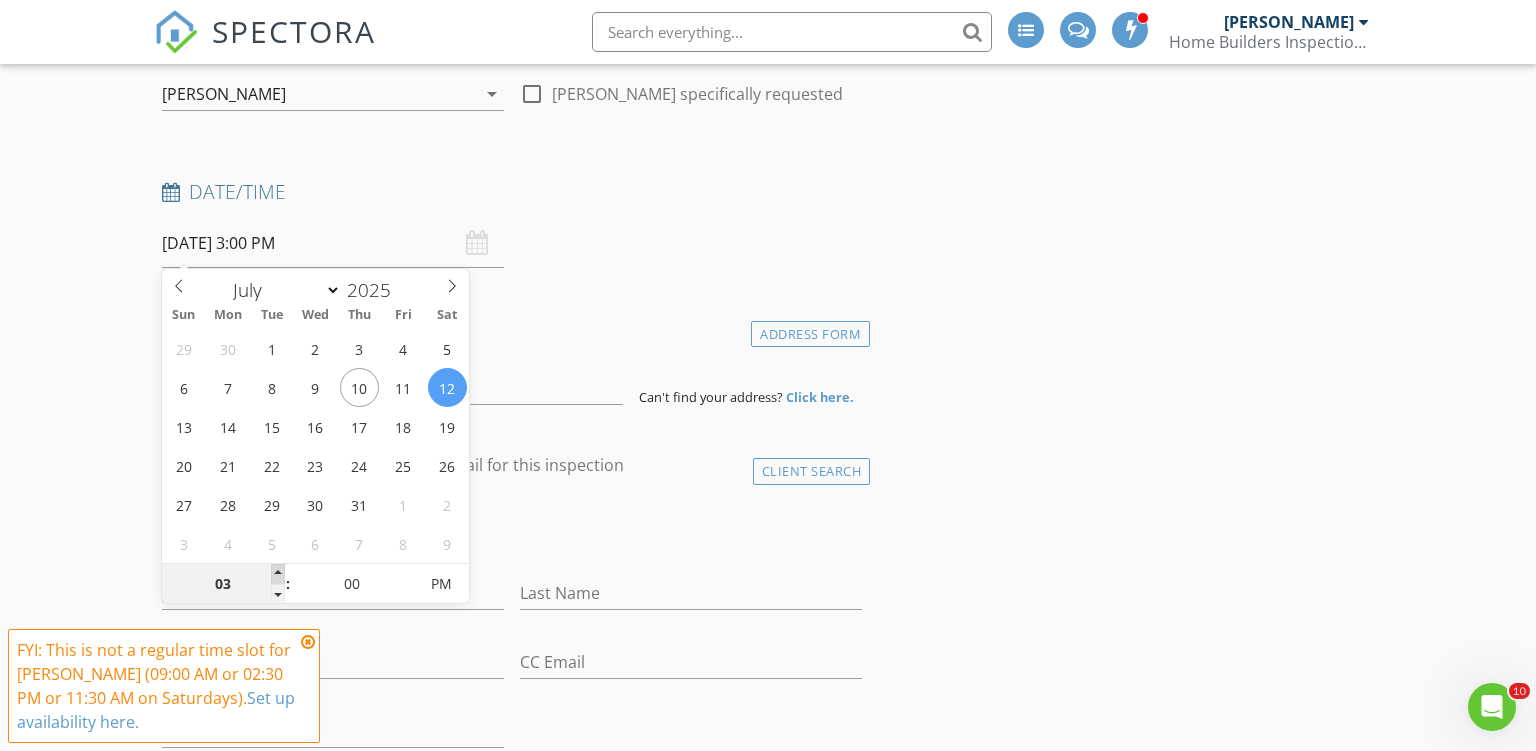 click at bounding box center [278, 574] 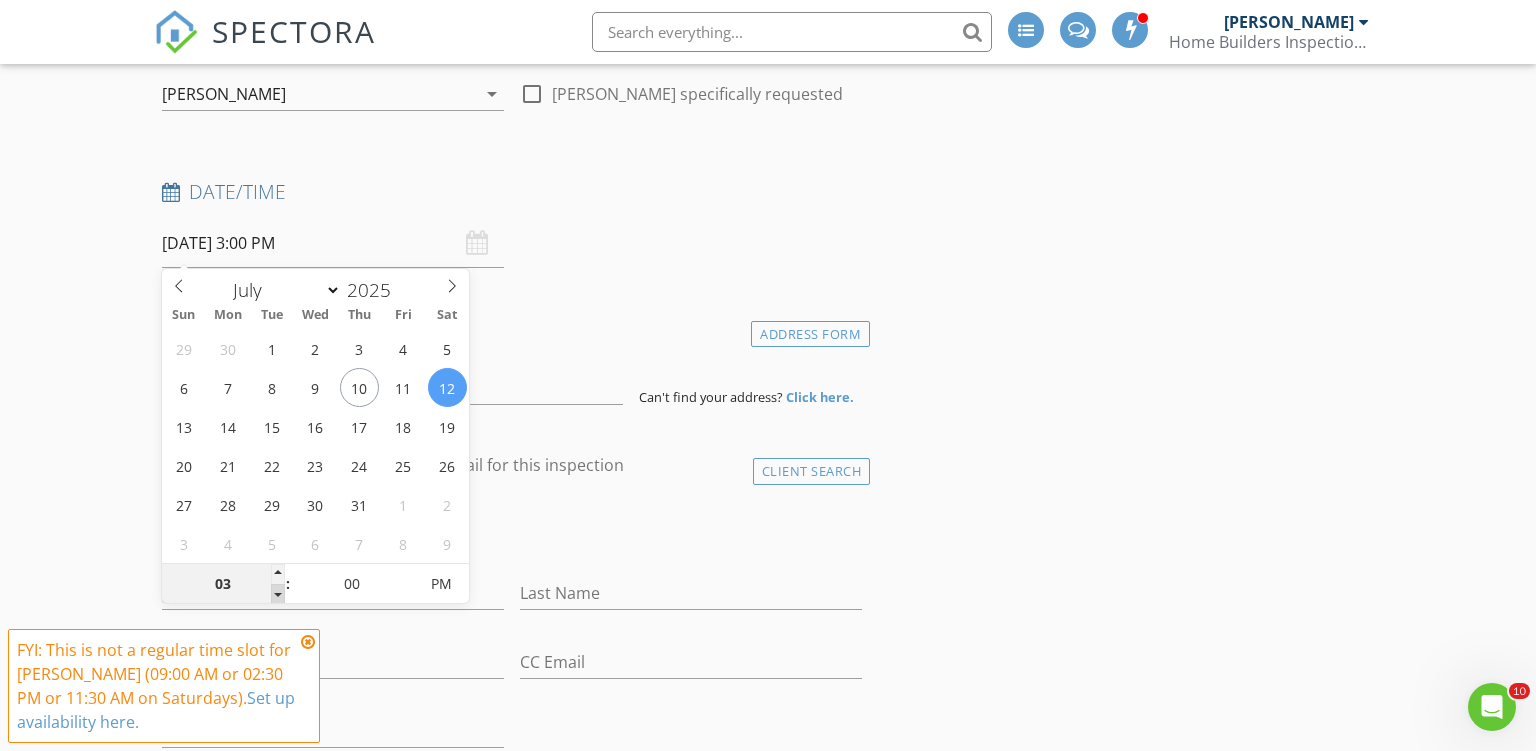 type on "02" 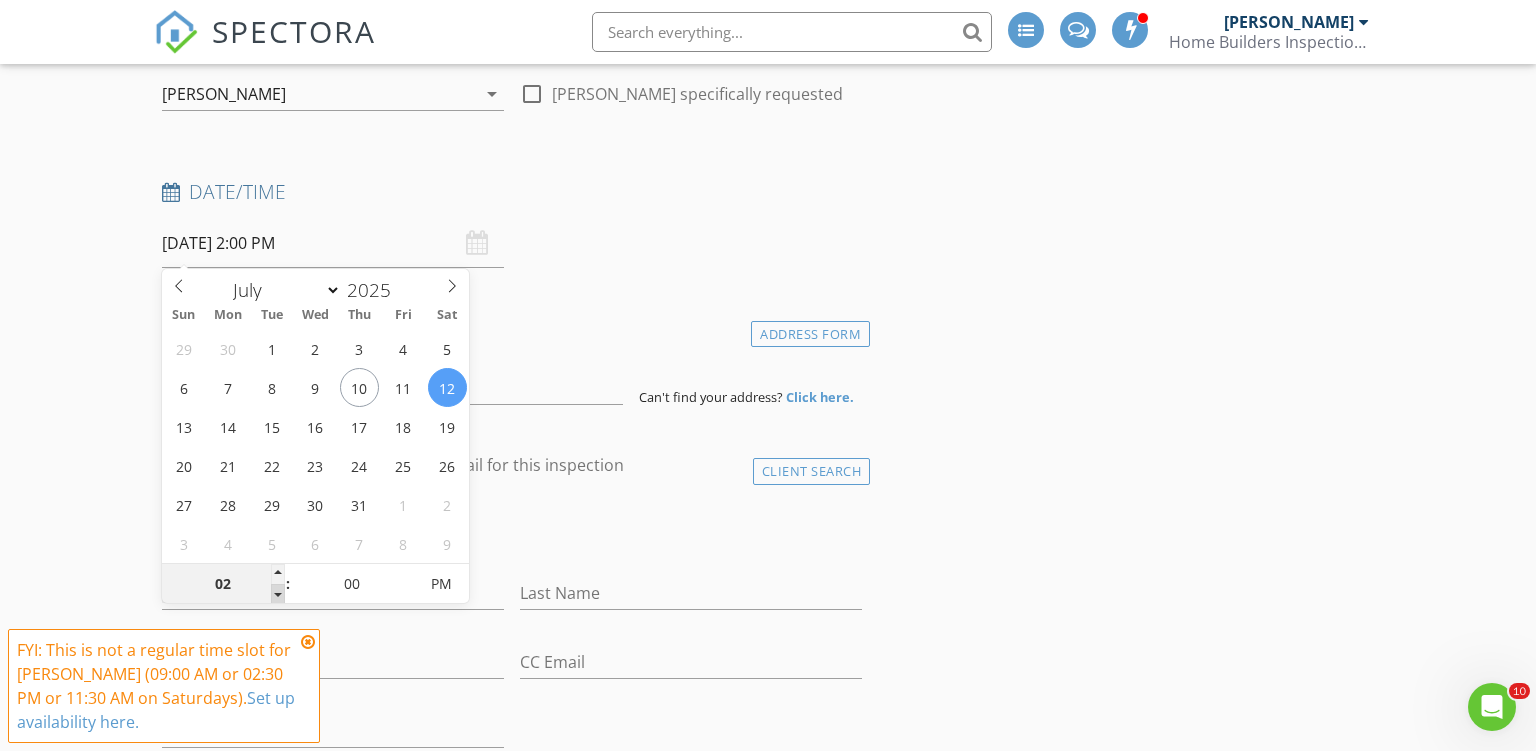 click at bounding box center [278, 594] 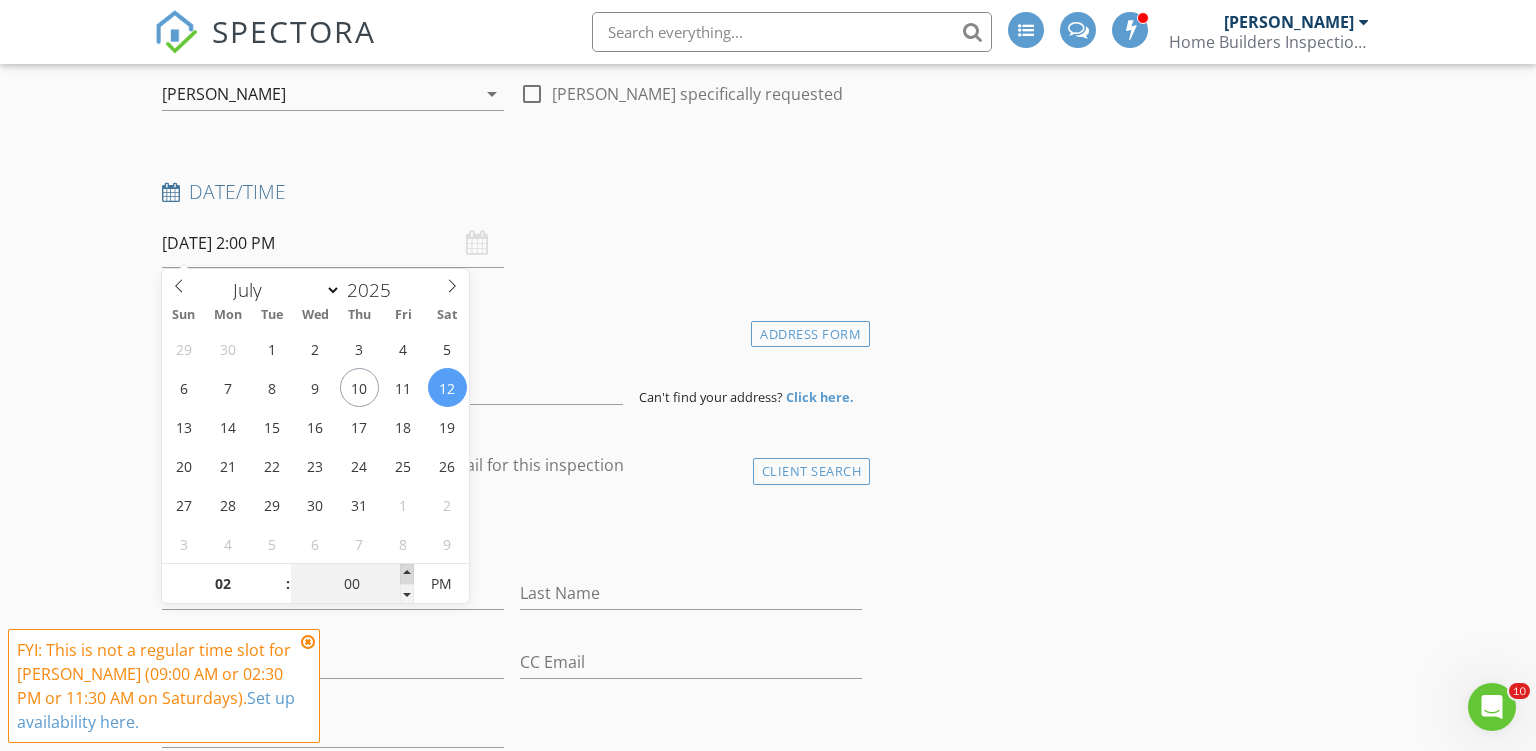 type on "05" 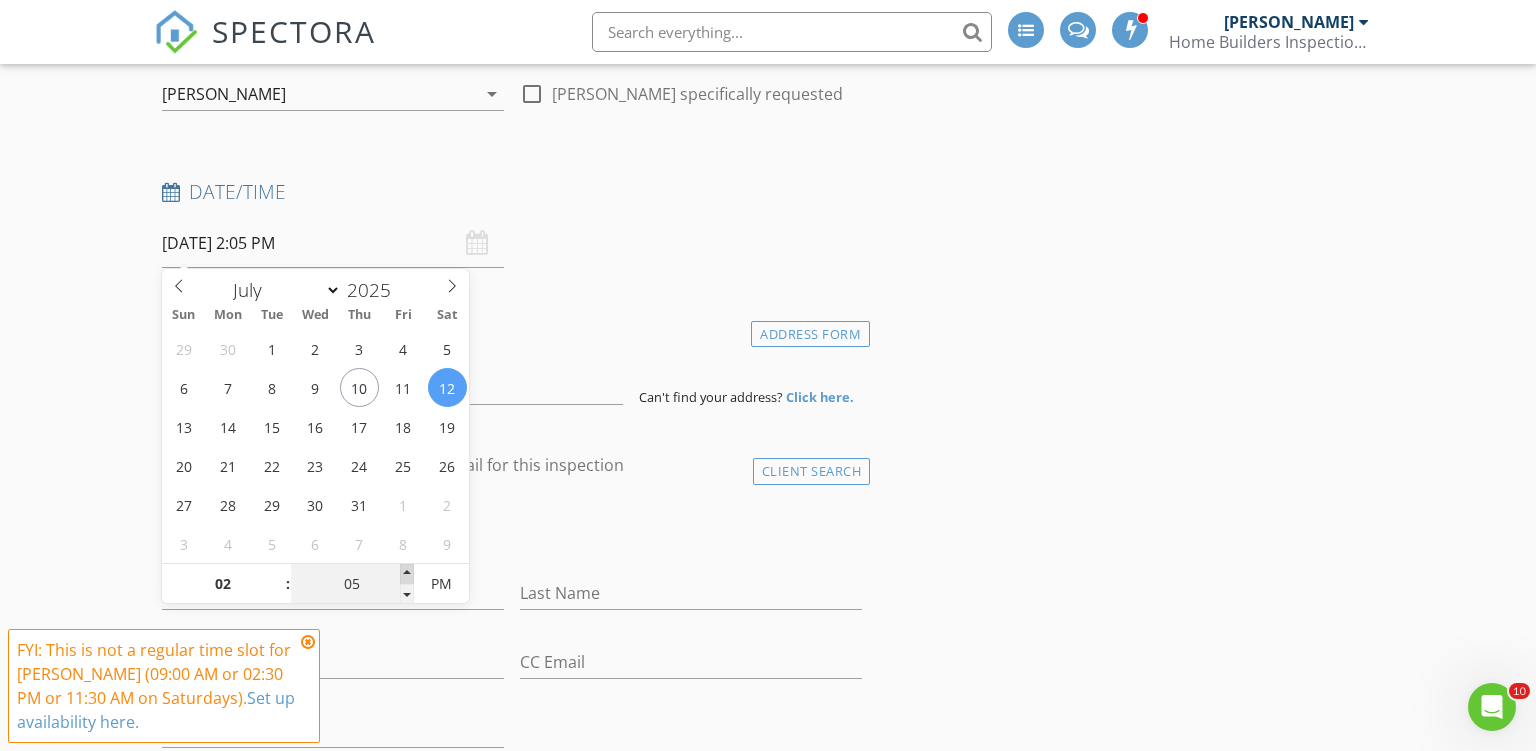 click at bounding box center [407, 574] 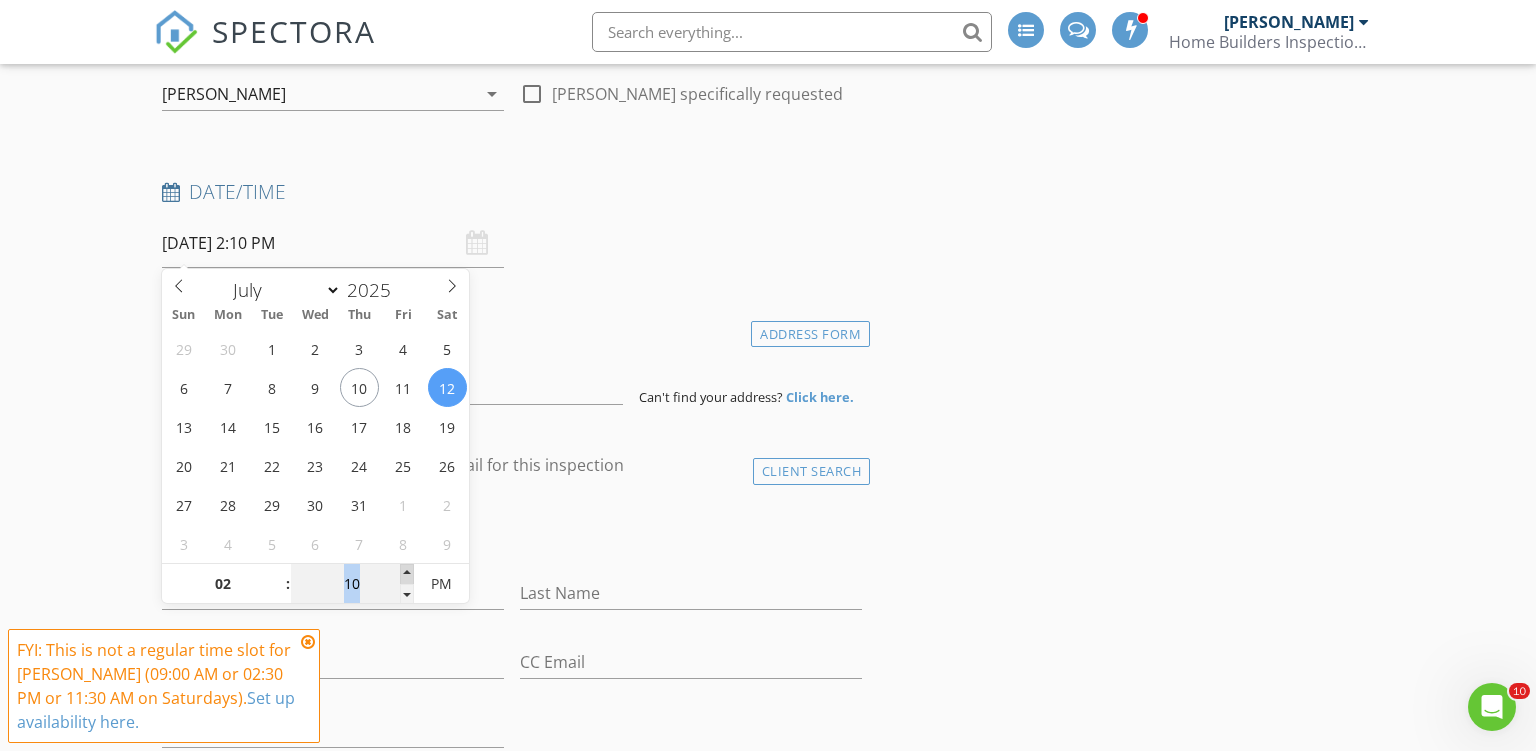 click at bounding box center [407, 574] 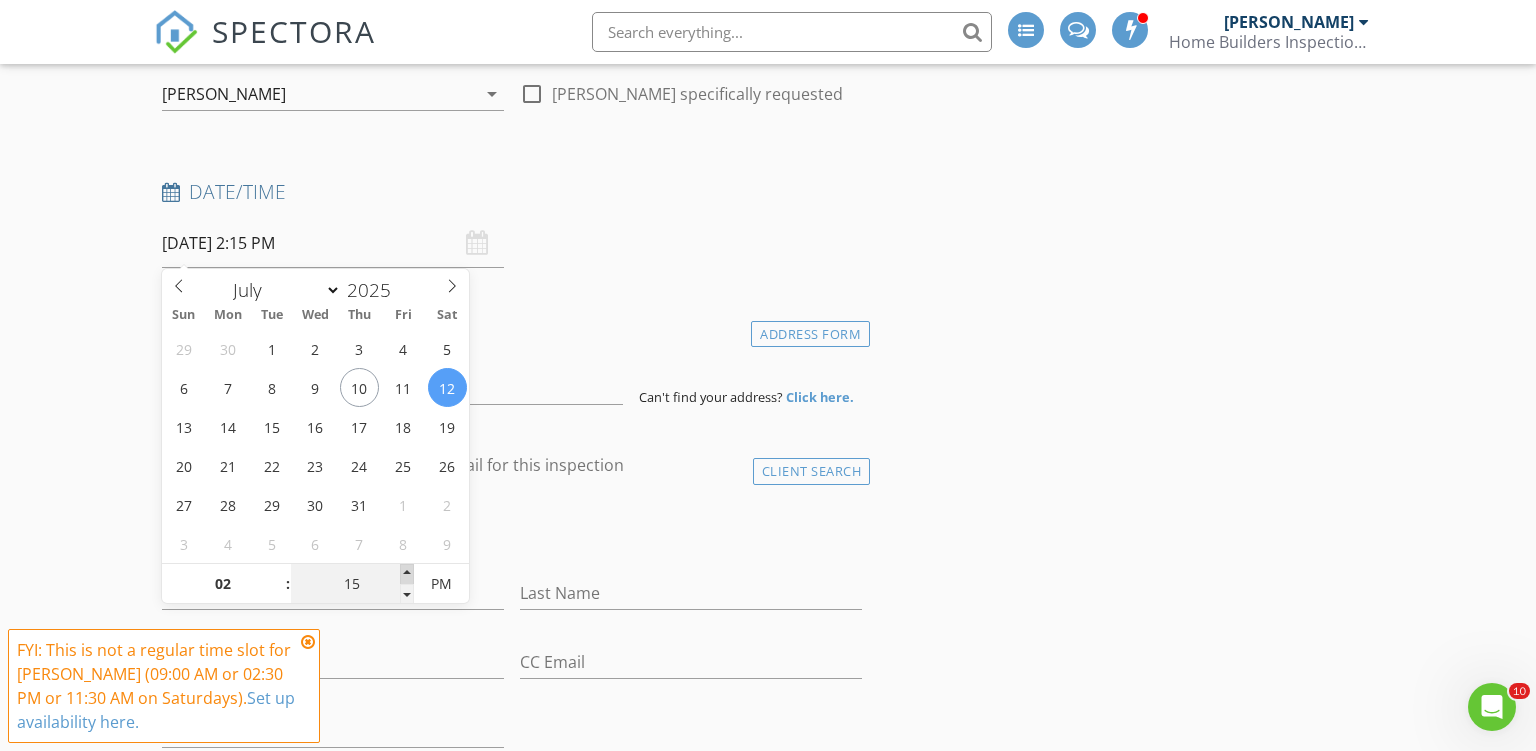 click at bounding box center (407, 574) 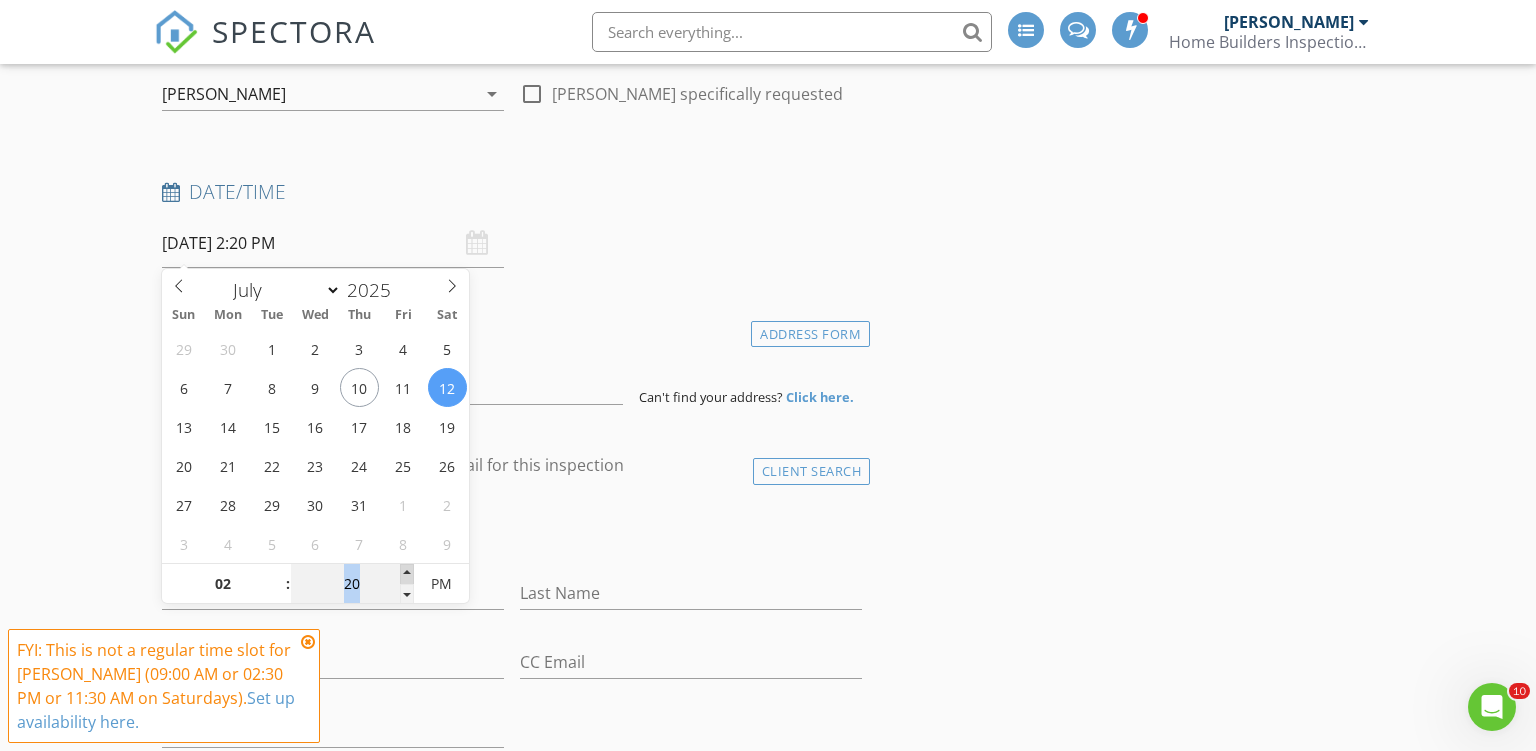 click at bounding box center [407, 574] 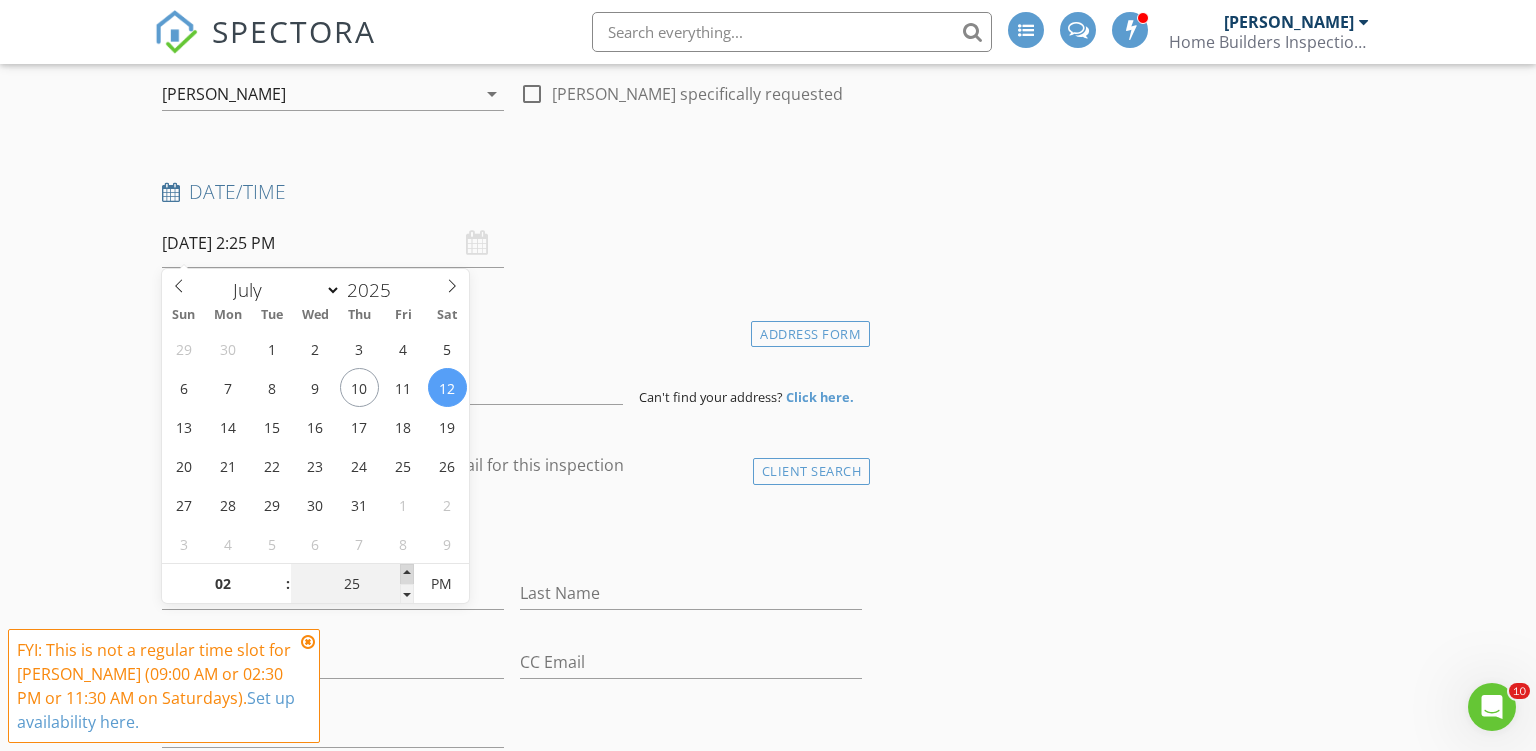 click at bounding box center [407, 574] 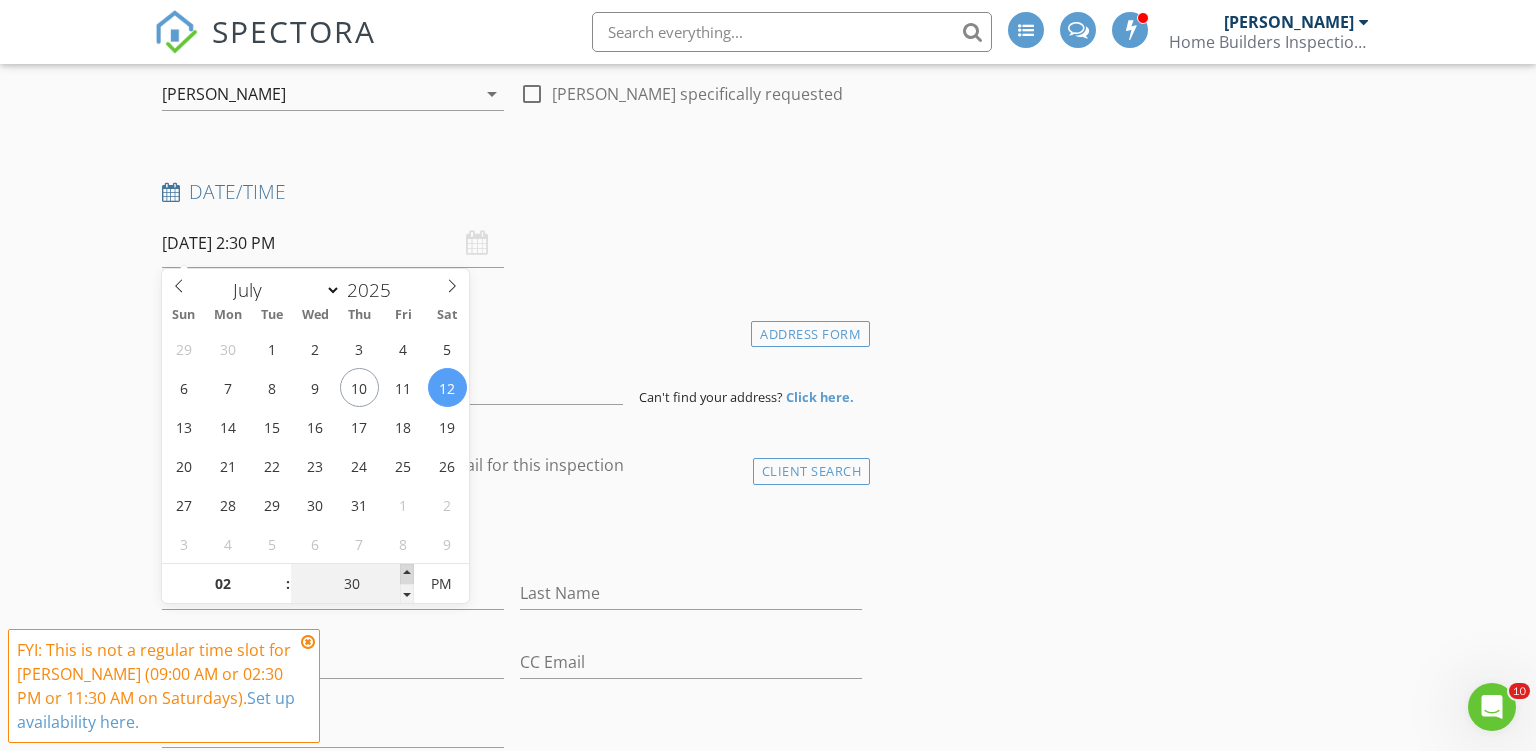 click at bounding box center [407, 574] 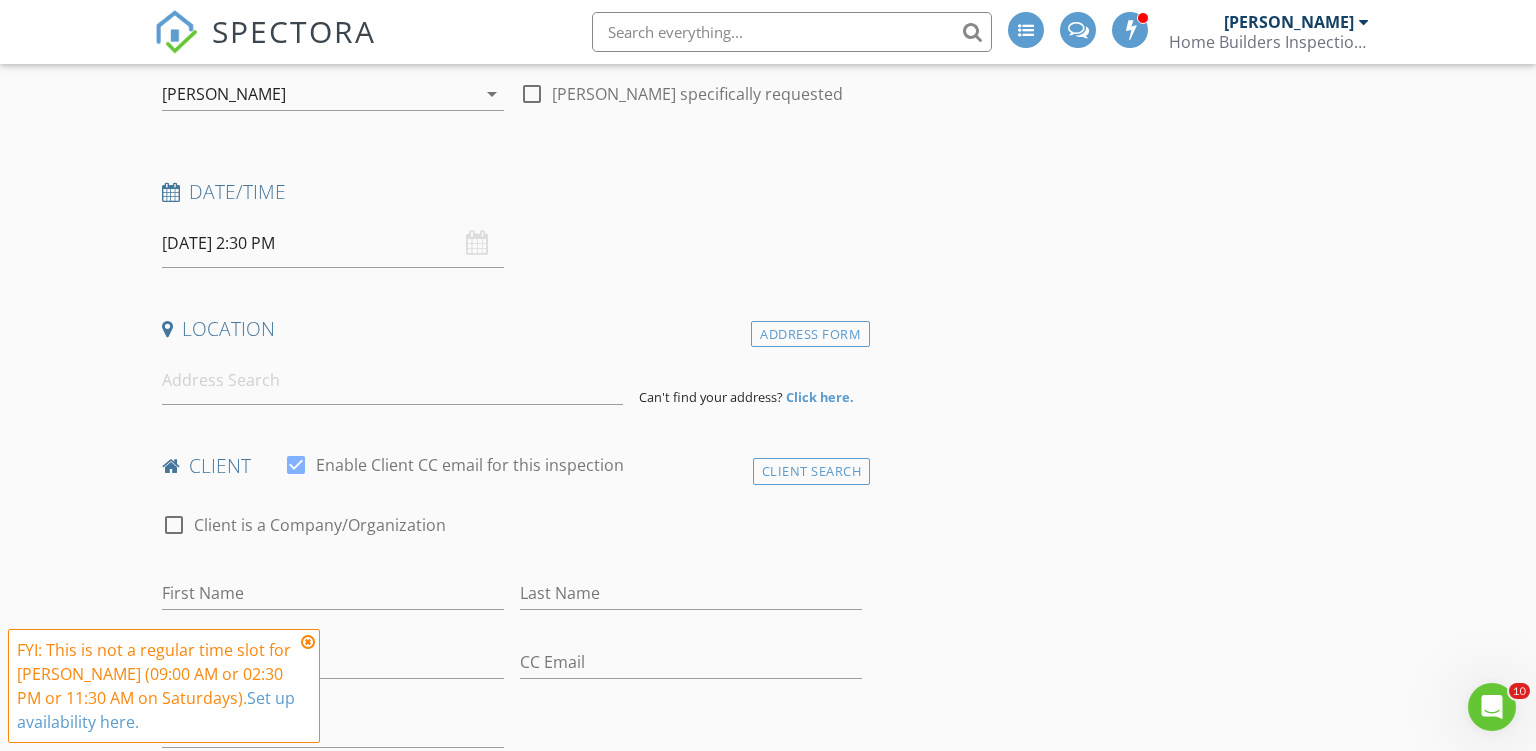 click at bounding box center (308, 642) 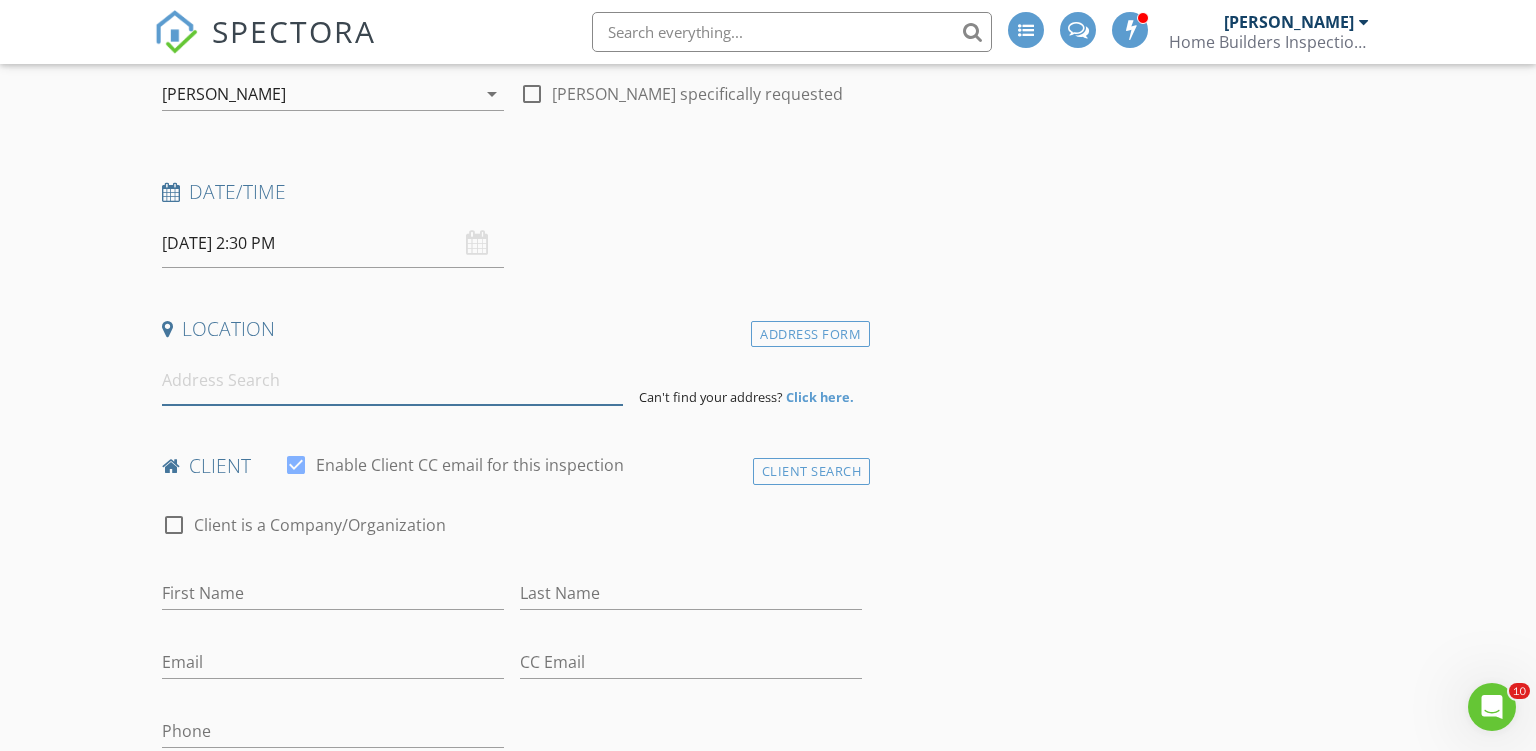 click at bounding box center (393, 380) 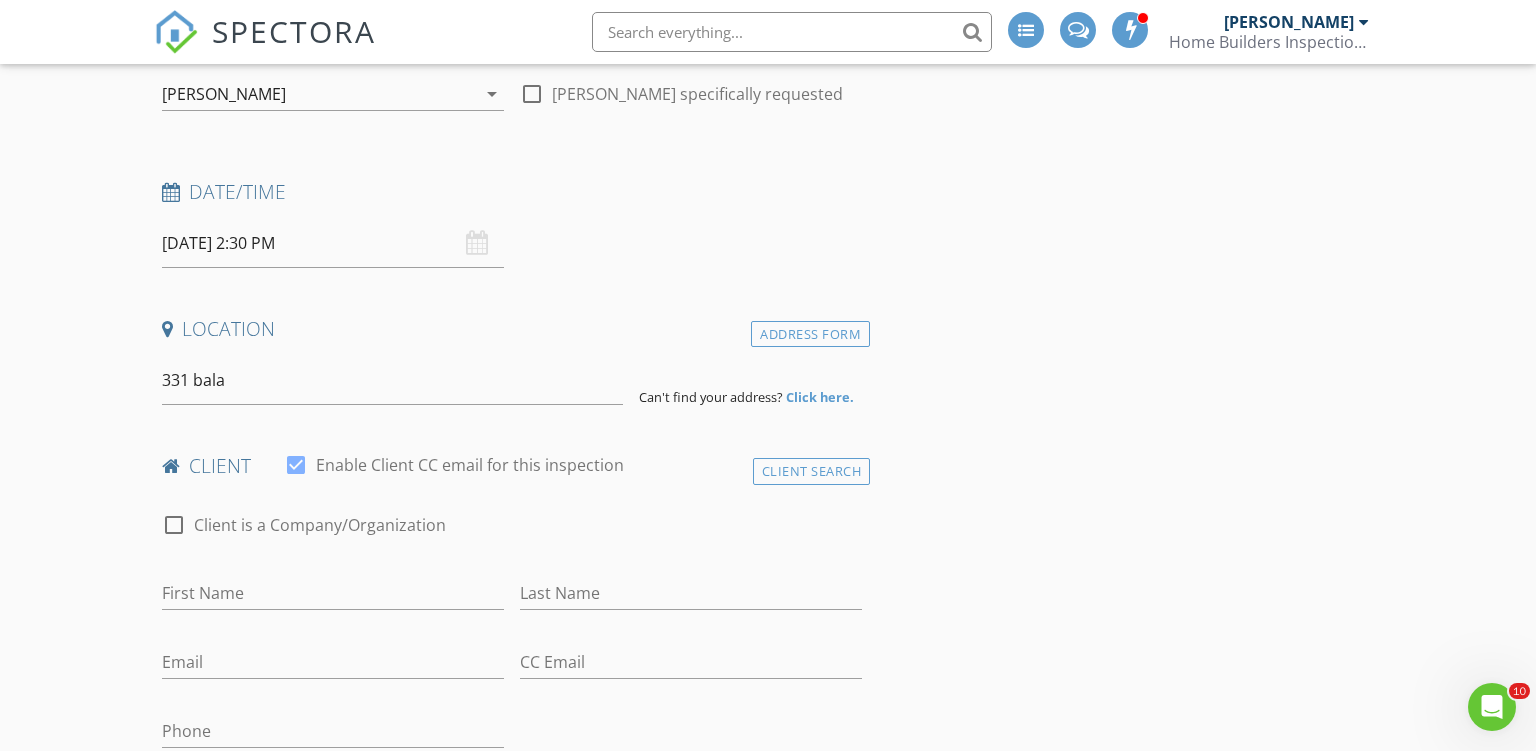 type on "331 Balatone Lake, New Braunfels, TX, USA" 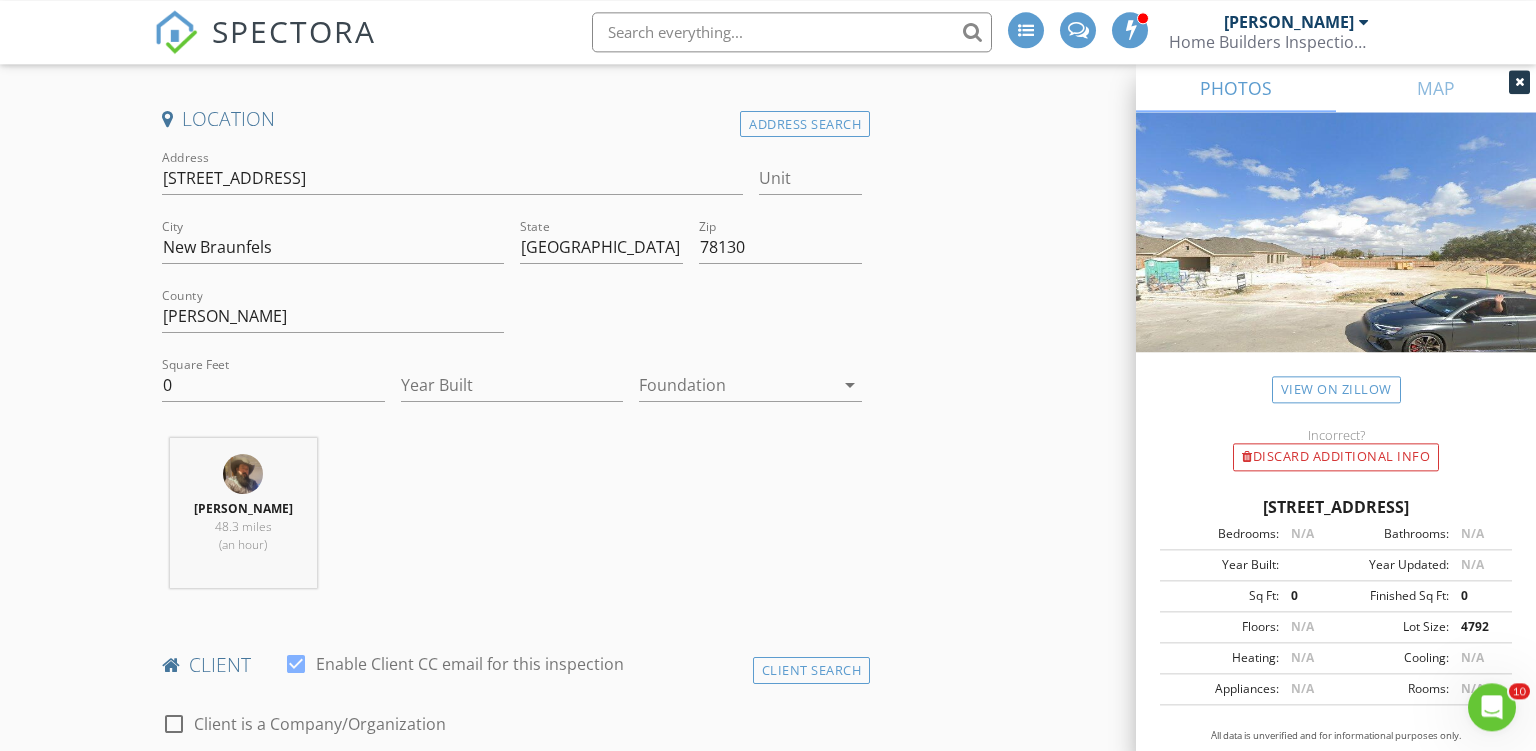 scroll, scrollTop: 422, scrollLeft: 0, axis: vertical 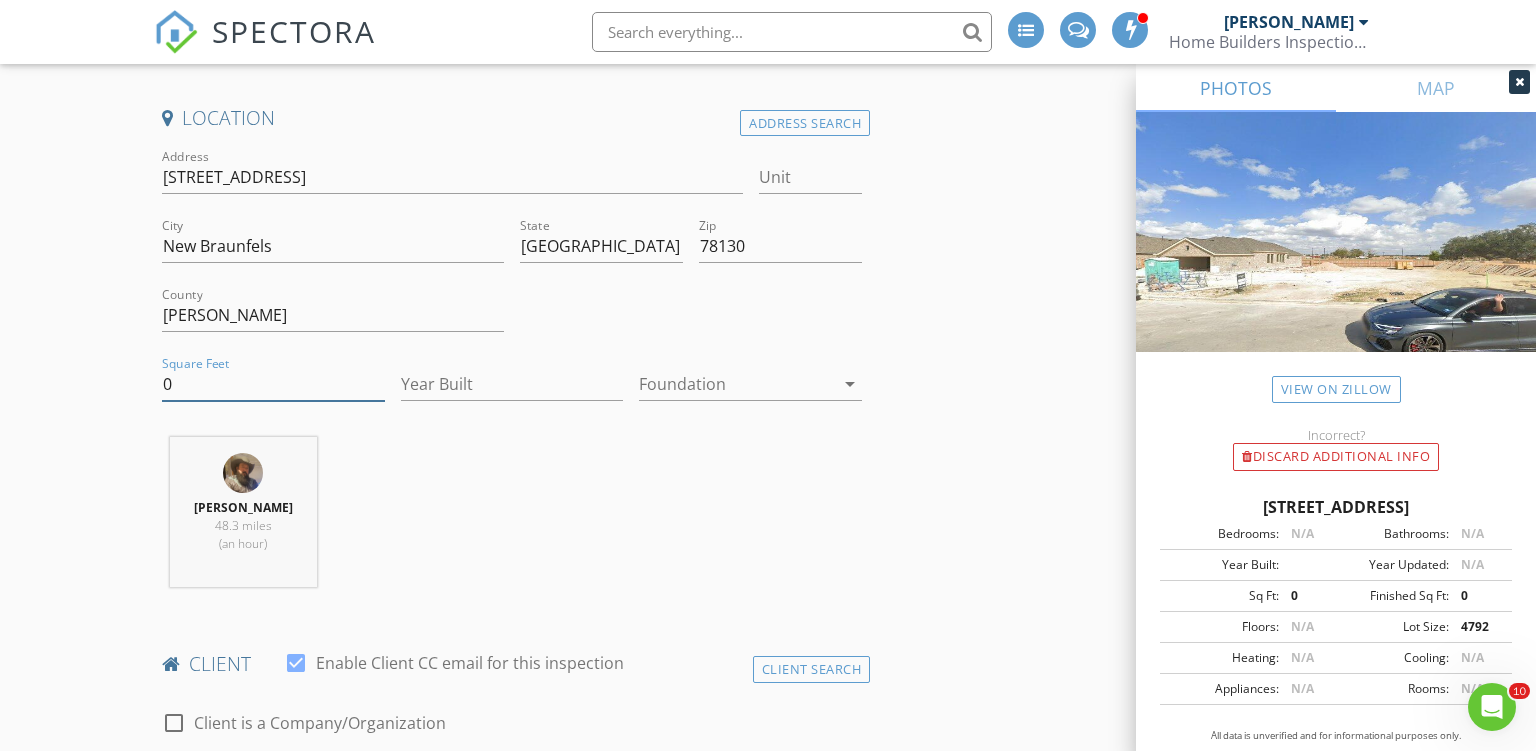 drag, startPoint x: 179, startPoint y: 383, endPoint x: 143, endPoint y: 378, distance: 36.345562 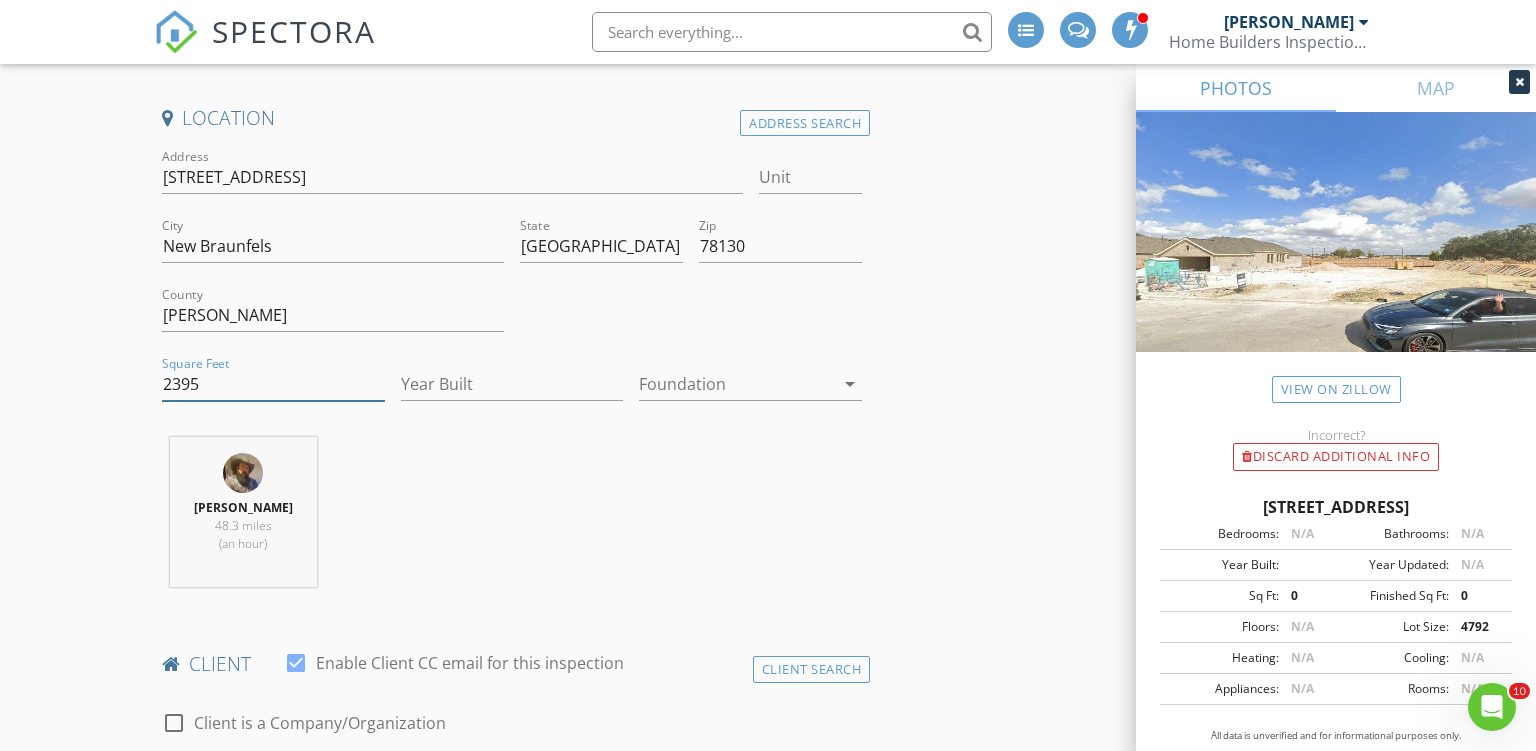type on "2395" 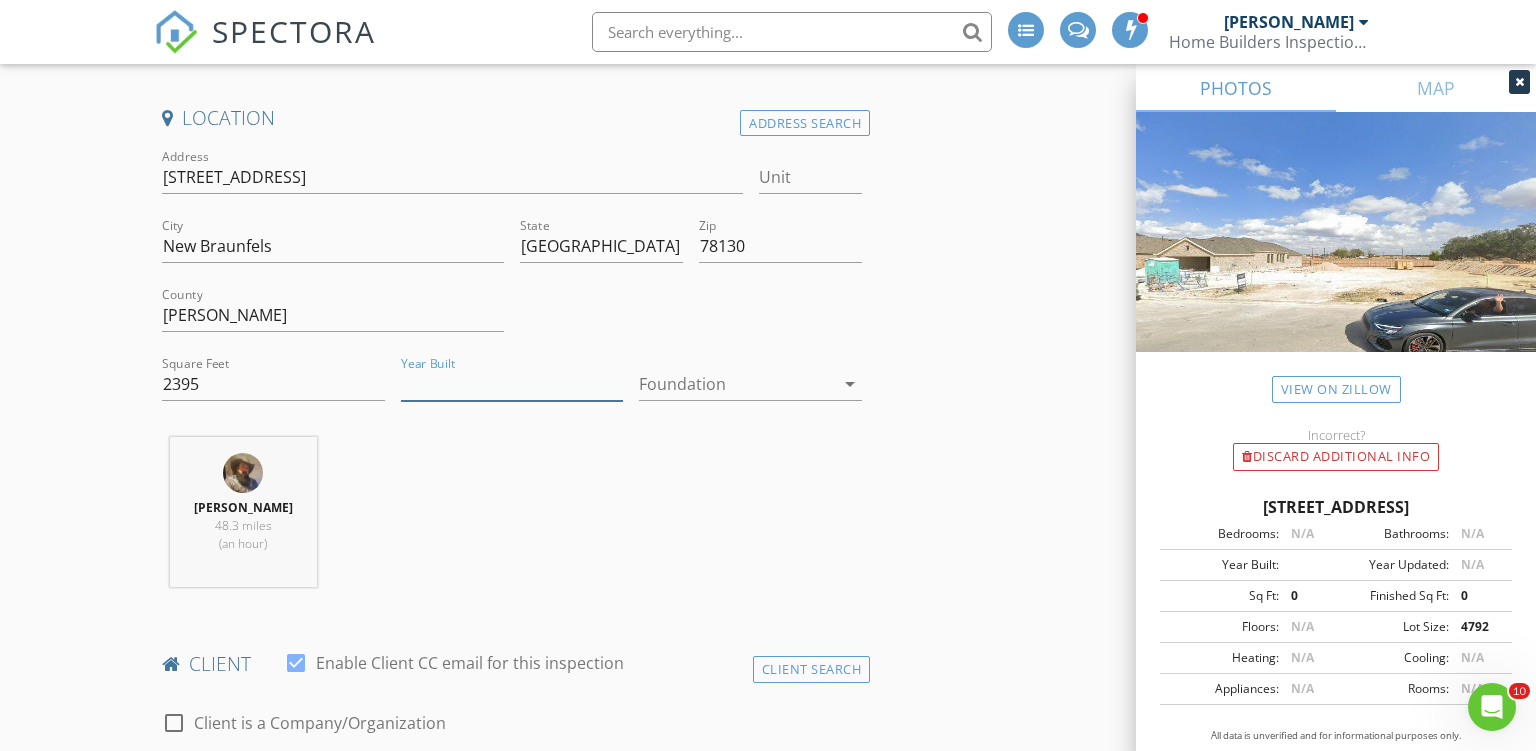 click on "Year Built" at bounding box center [512, 384] 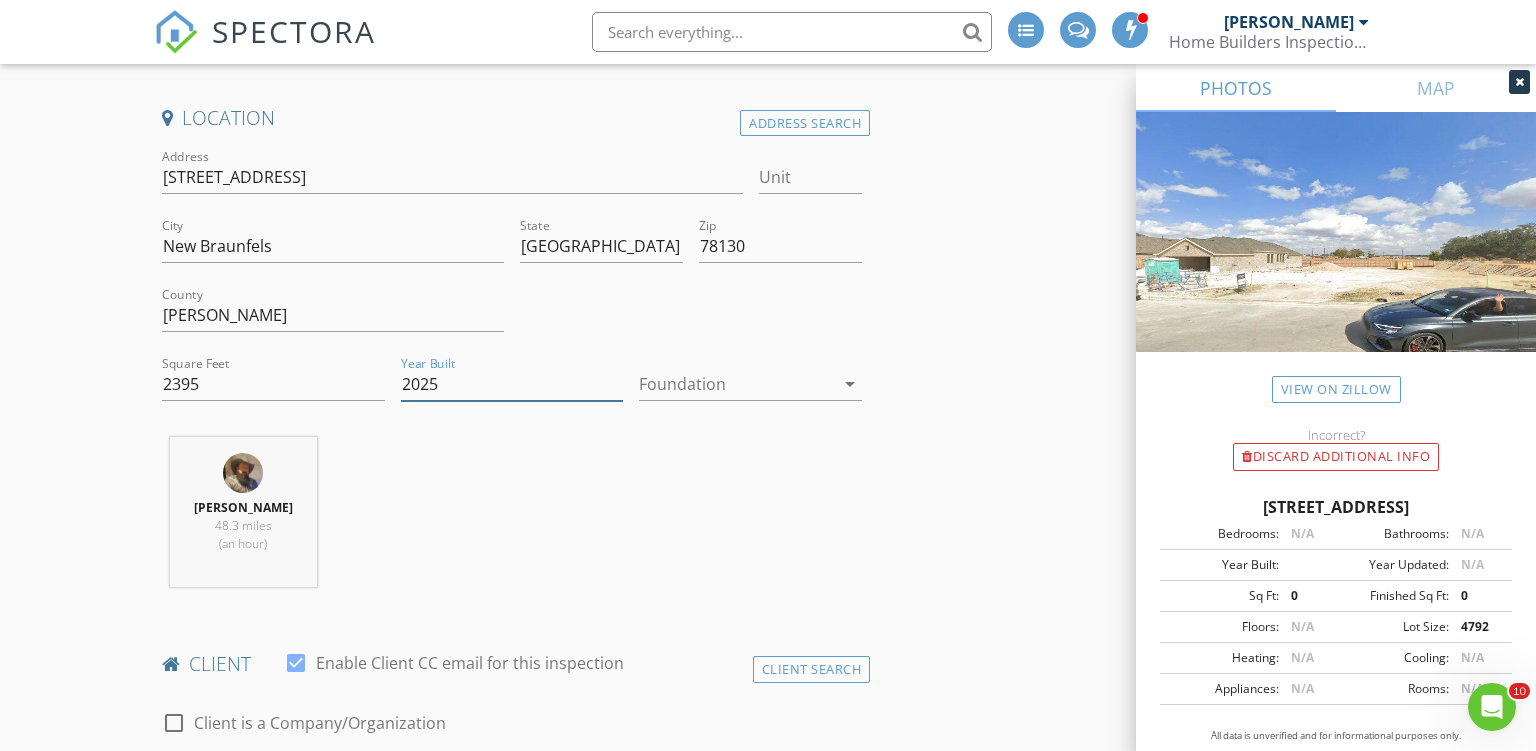 type on "2025" 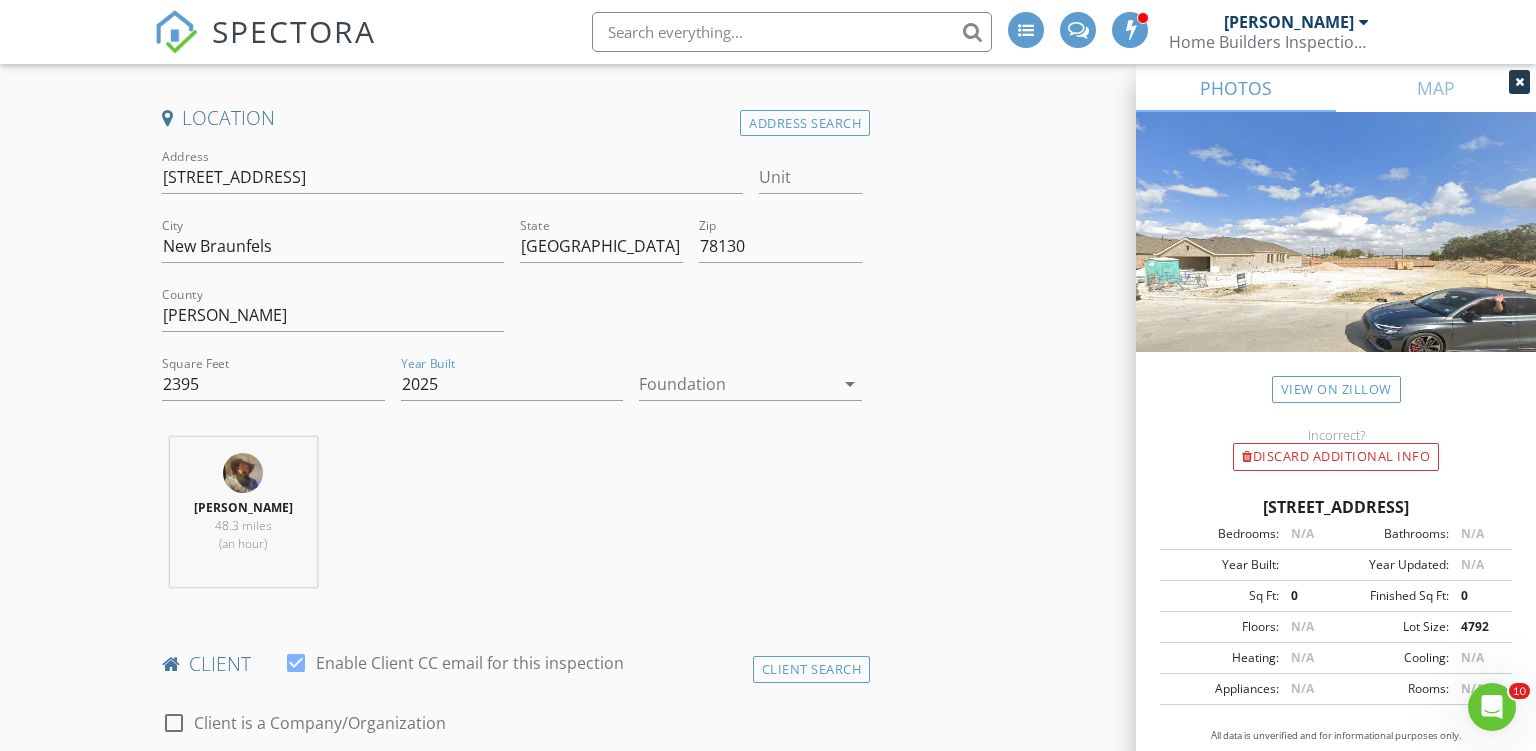 click at bounding box center (736, 384) 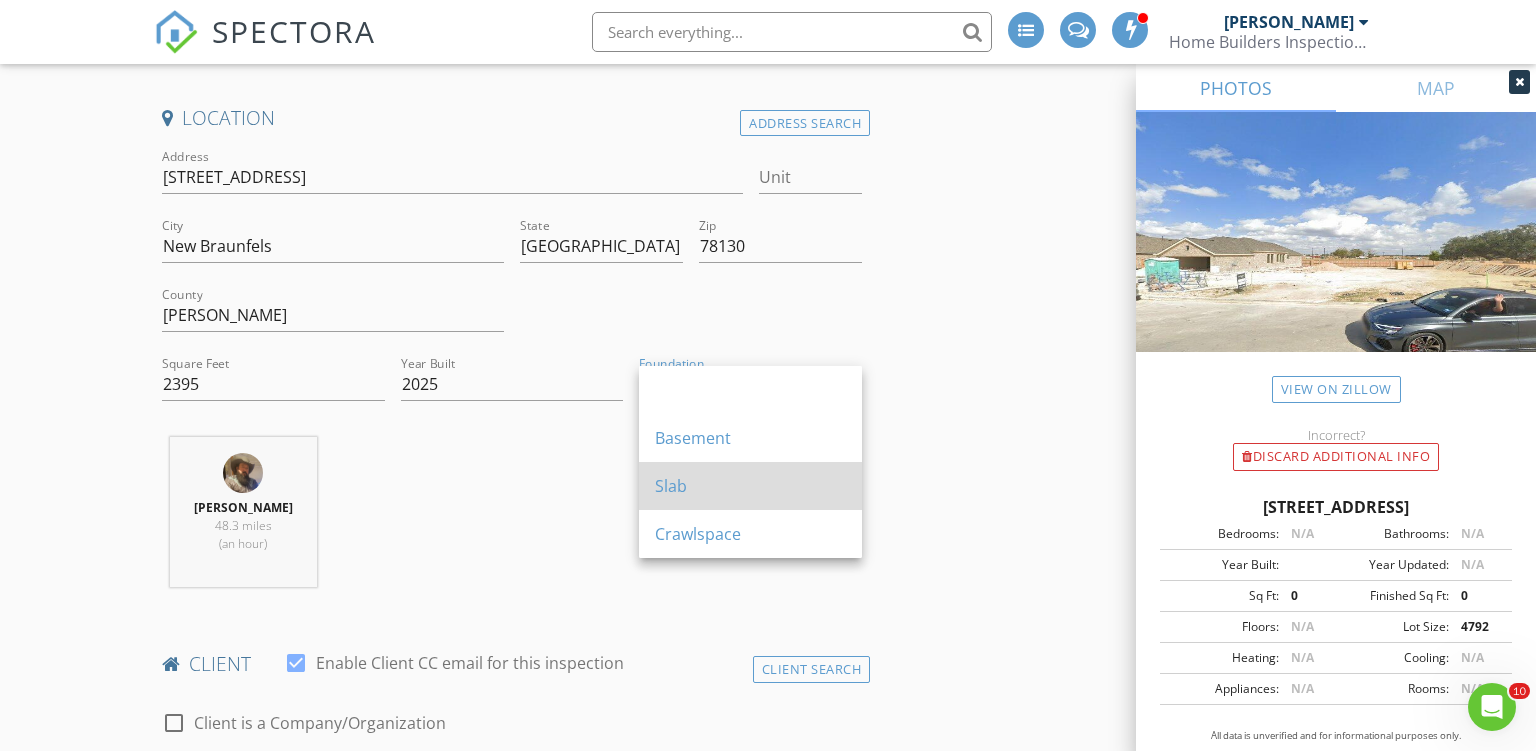 click on "Slab" at bounding box center [750, 486] 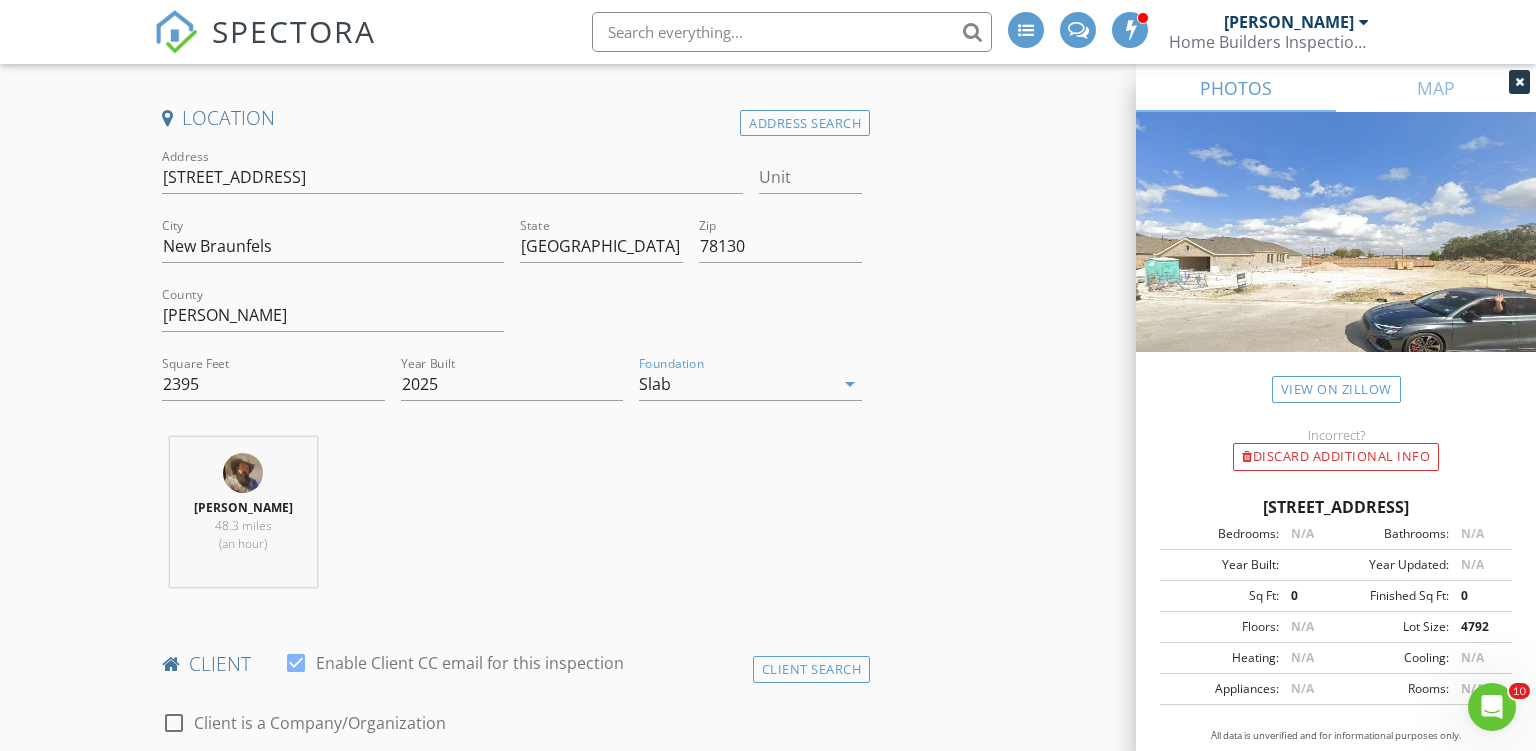 click on "New Inspection
INSPECTOR(S)
check_box   Ron Noble   PRIMARY   check_box_outline_blank   Roy Nichols     Ron Noble arrow_drop_down   check_box_outline_blank Ron Noble specifically requested
Date/Time
07/12/2025 2:30 PM
Location
Address Search       Address 331 Balatone Lk   Unit   City New Braunfels   State TX   Zip 78130   County Guadalupe     Square Feet 2395   Year Built 2025   Foundation Slab arrow_drop_down     Ron Noble     48.3 miles     (an hour)
client
check_box Enable Client CC email for this inspection   Client Search     check_box_outline_blank Client is a Company/Organization     First Name   Last Name   Email   CC Email   Phone   Address   City   State   Zip     Tags         Notes   Private Notes
ADD ADDITIONAL client
SERVICES
check_box_outline_blank" at bounding box center (768, 1882) 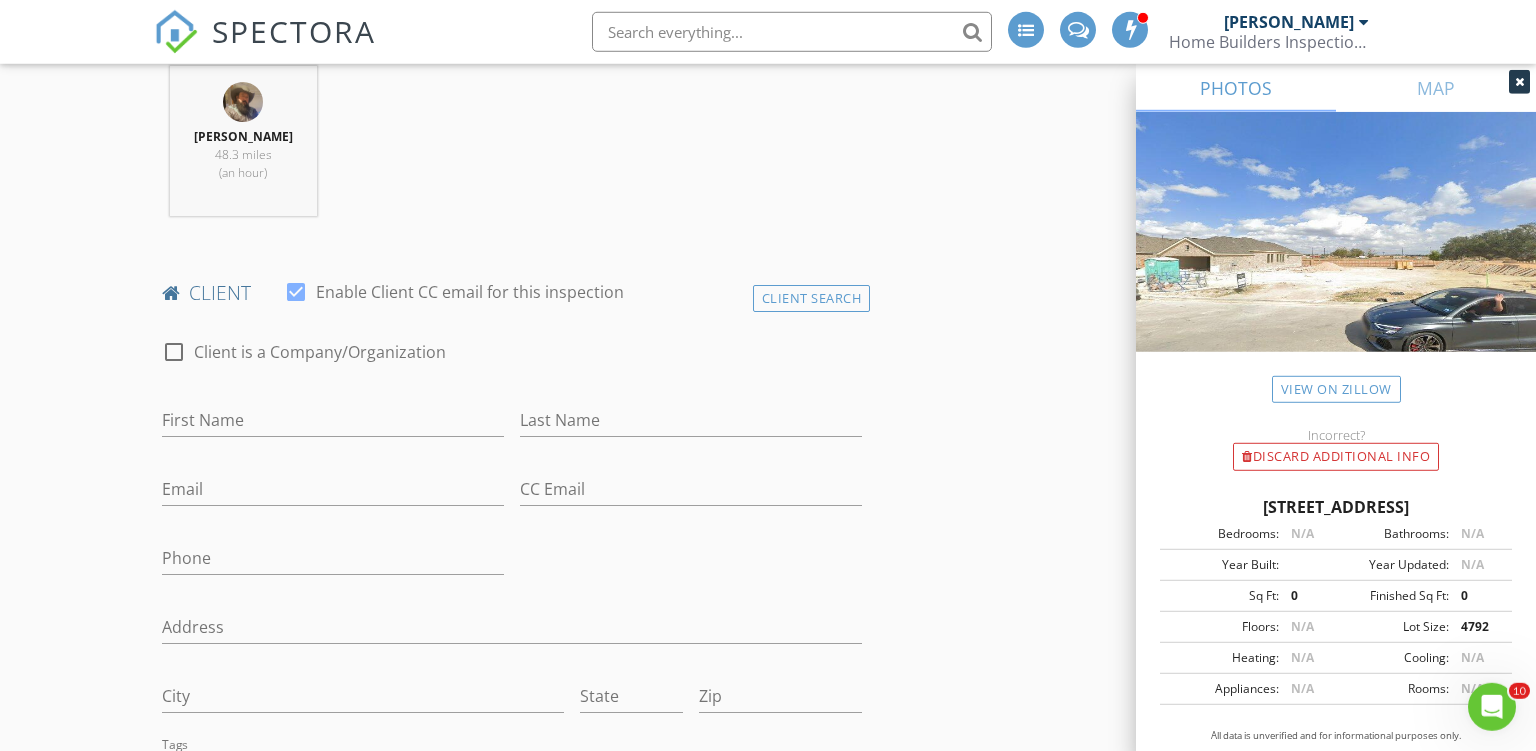 scroll, scrollTop: 844, scrollLeft: 0, axis: vertical 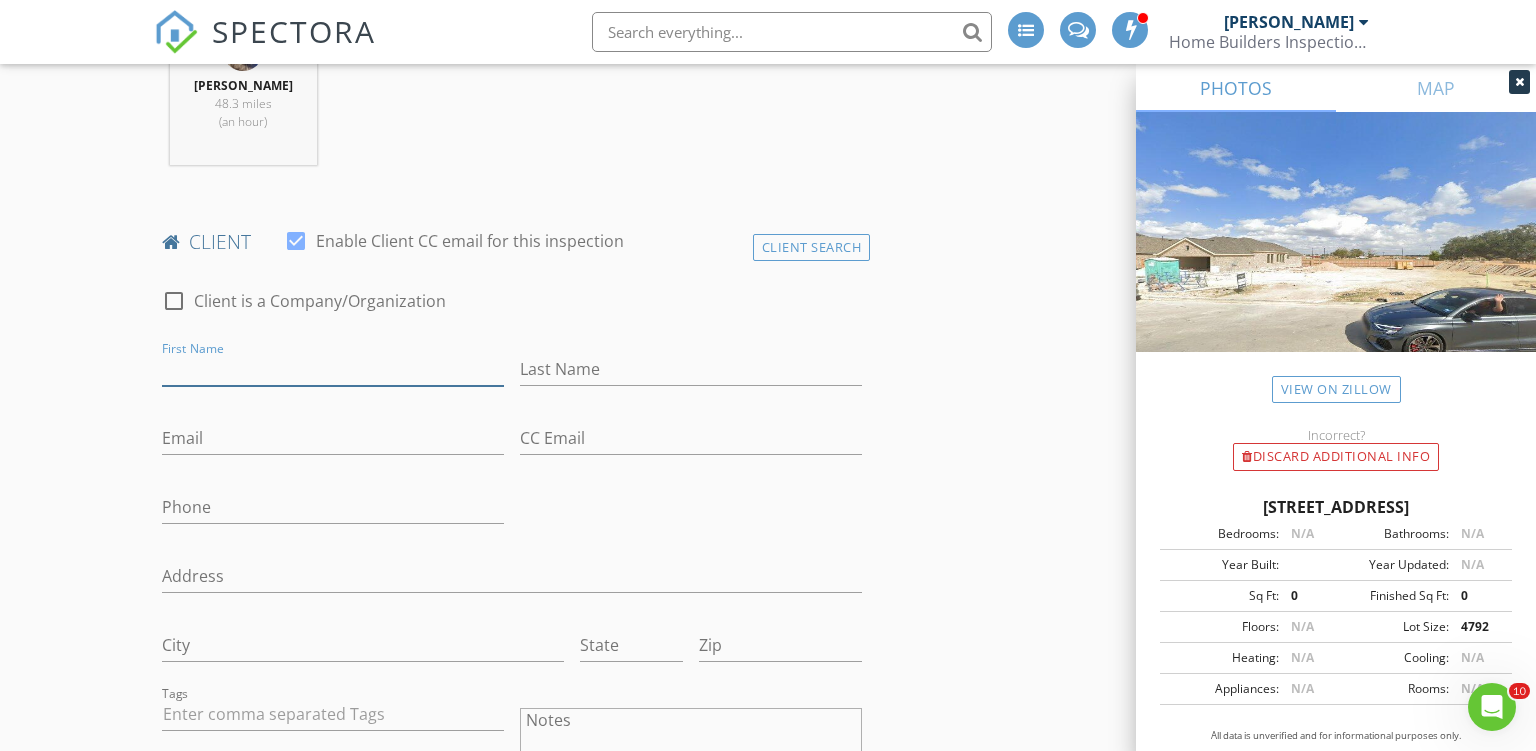 click on "First Name" at bounding box center (333, 369) 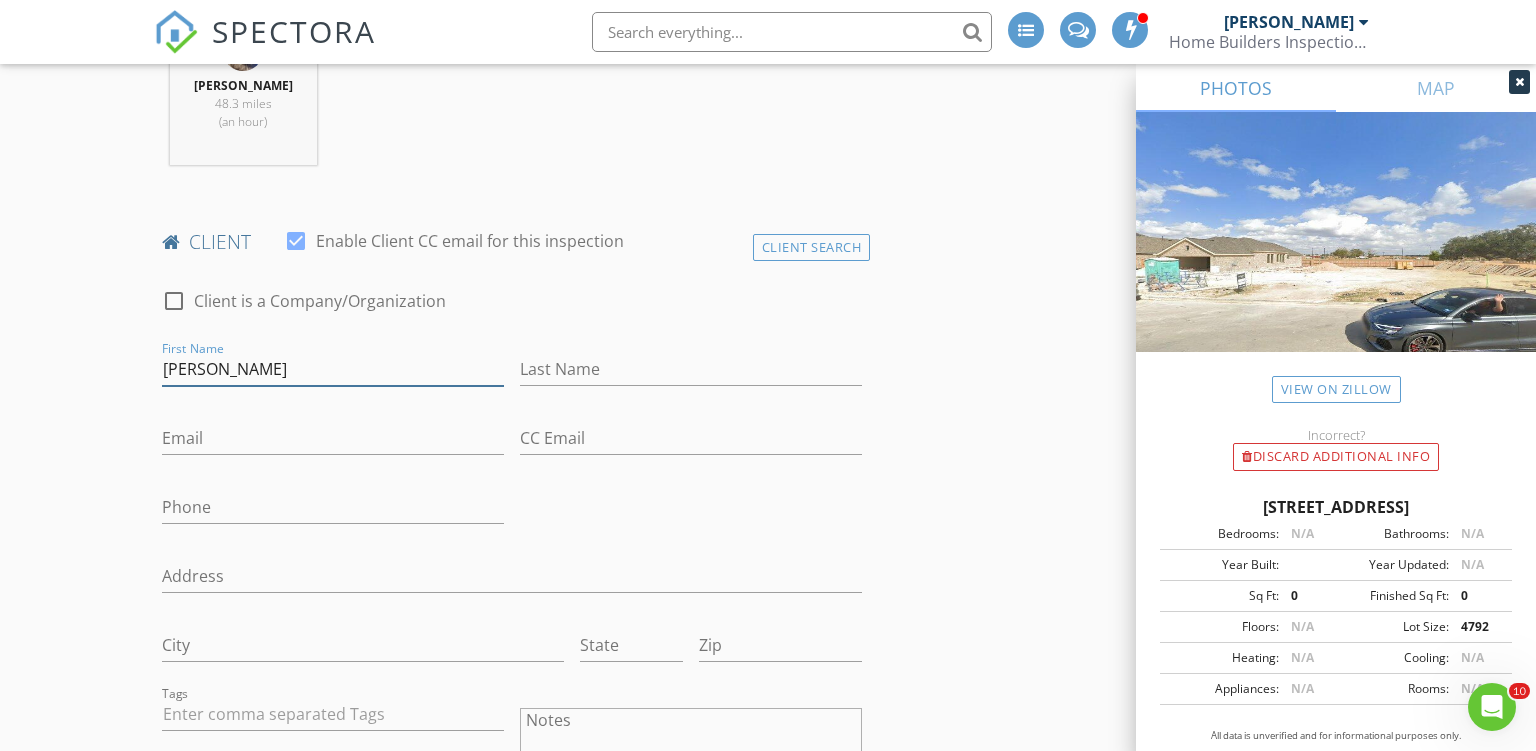 type on "Hugo" 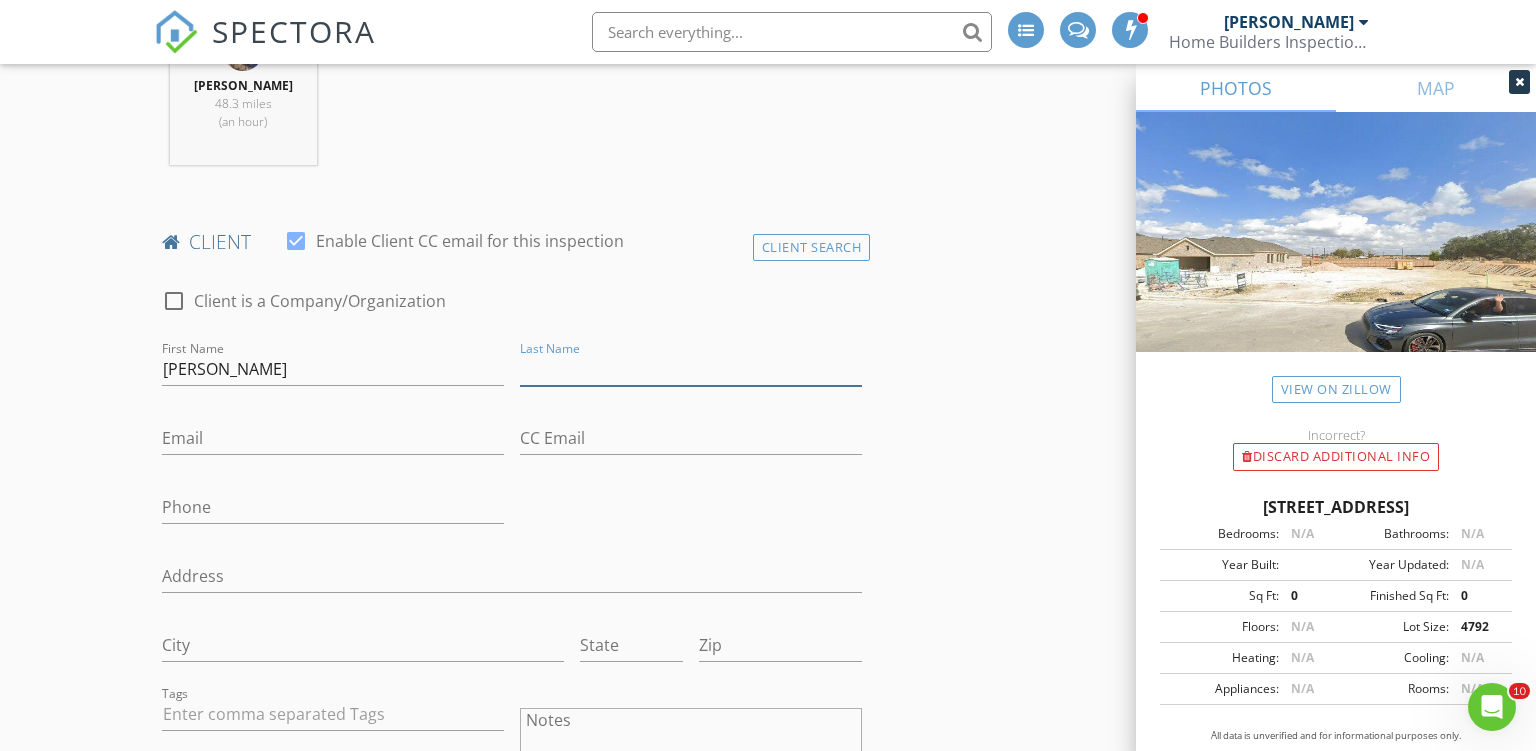 click on "Last Name" at bounding box center [691, 369] 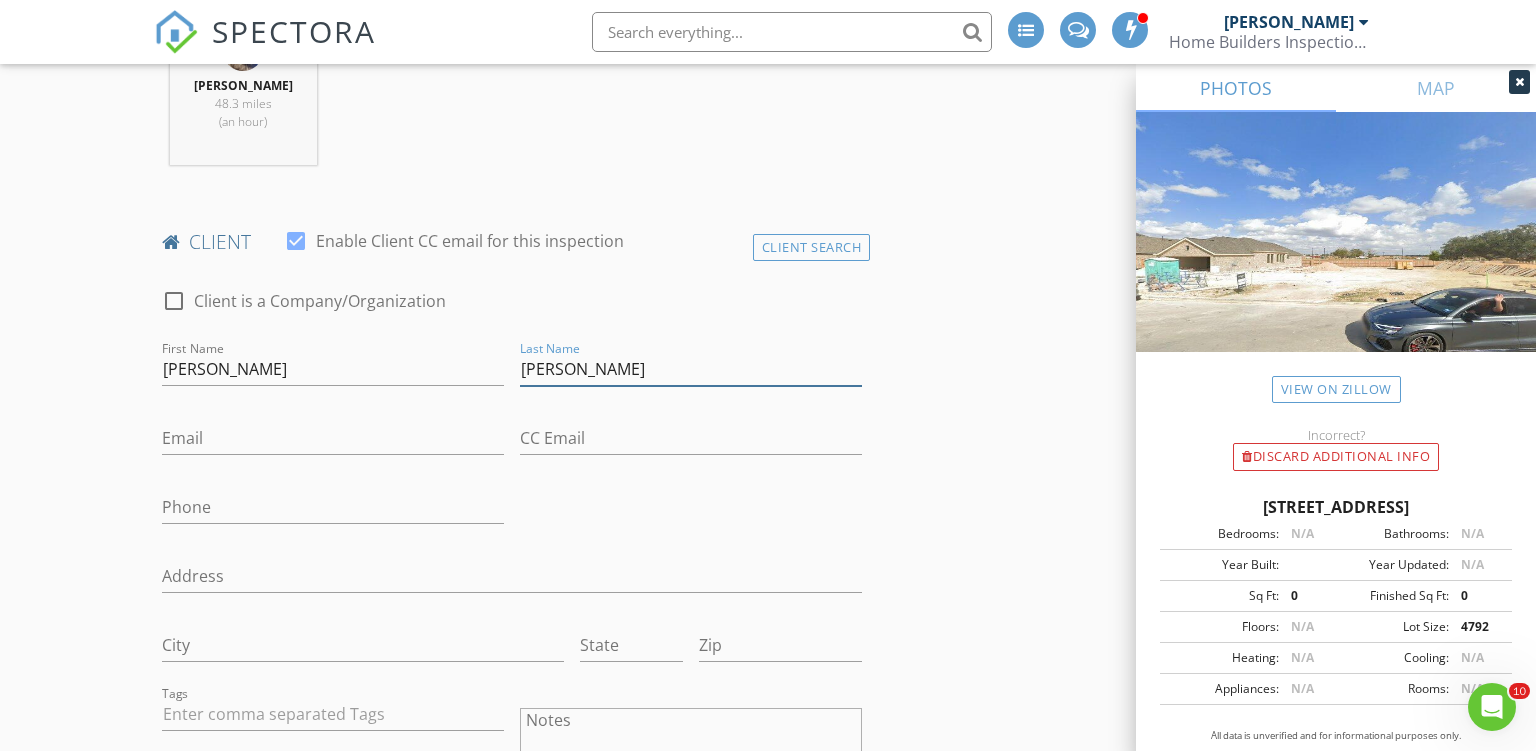 type on "Lagunas" 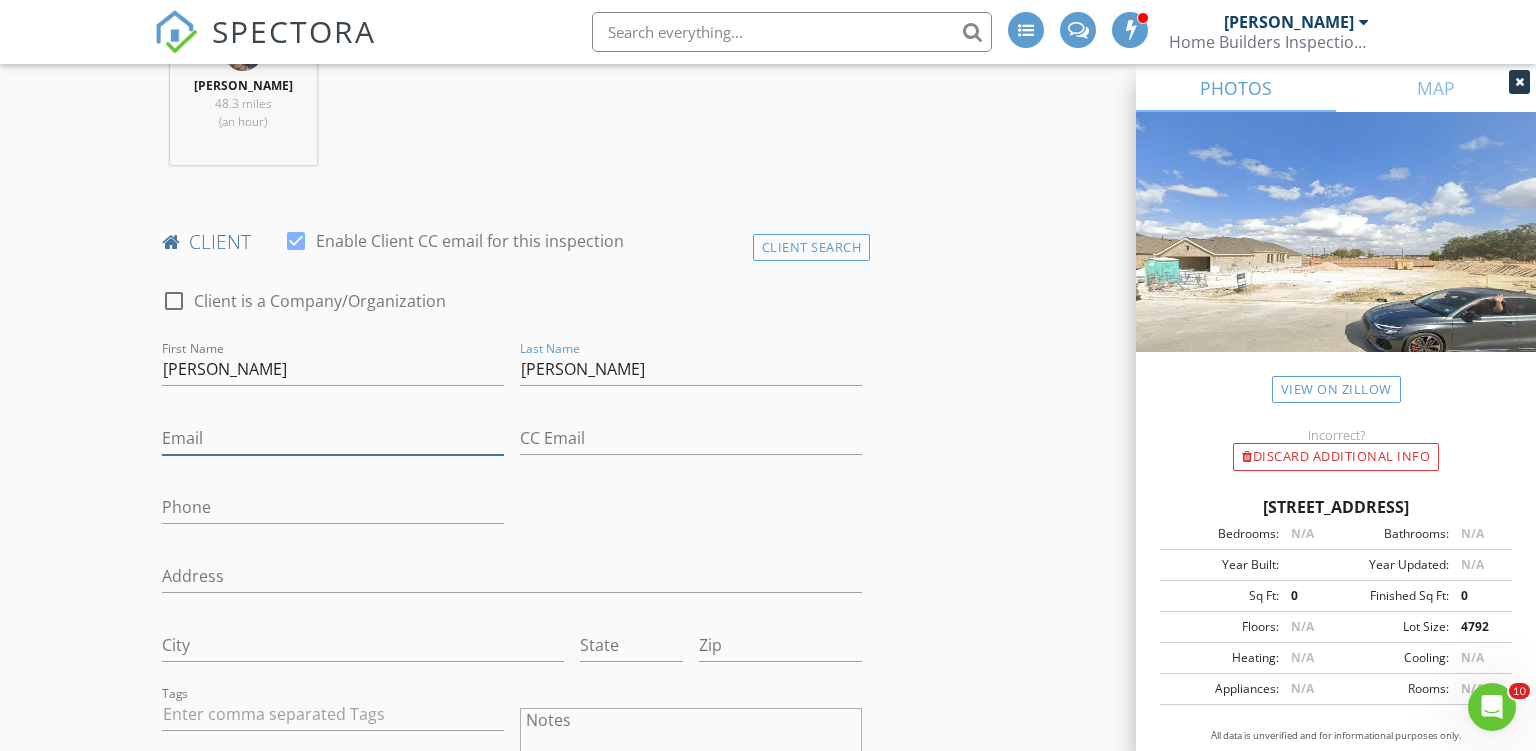 click on "Email" at bounding box center [333, 438] 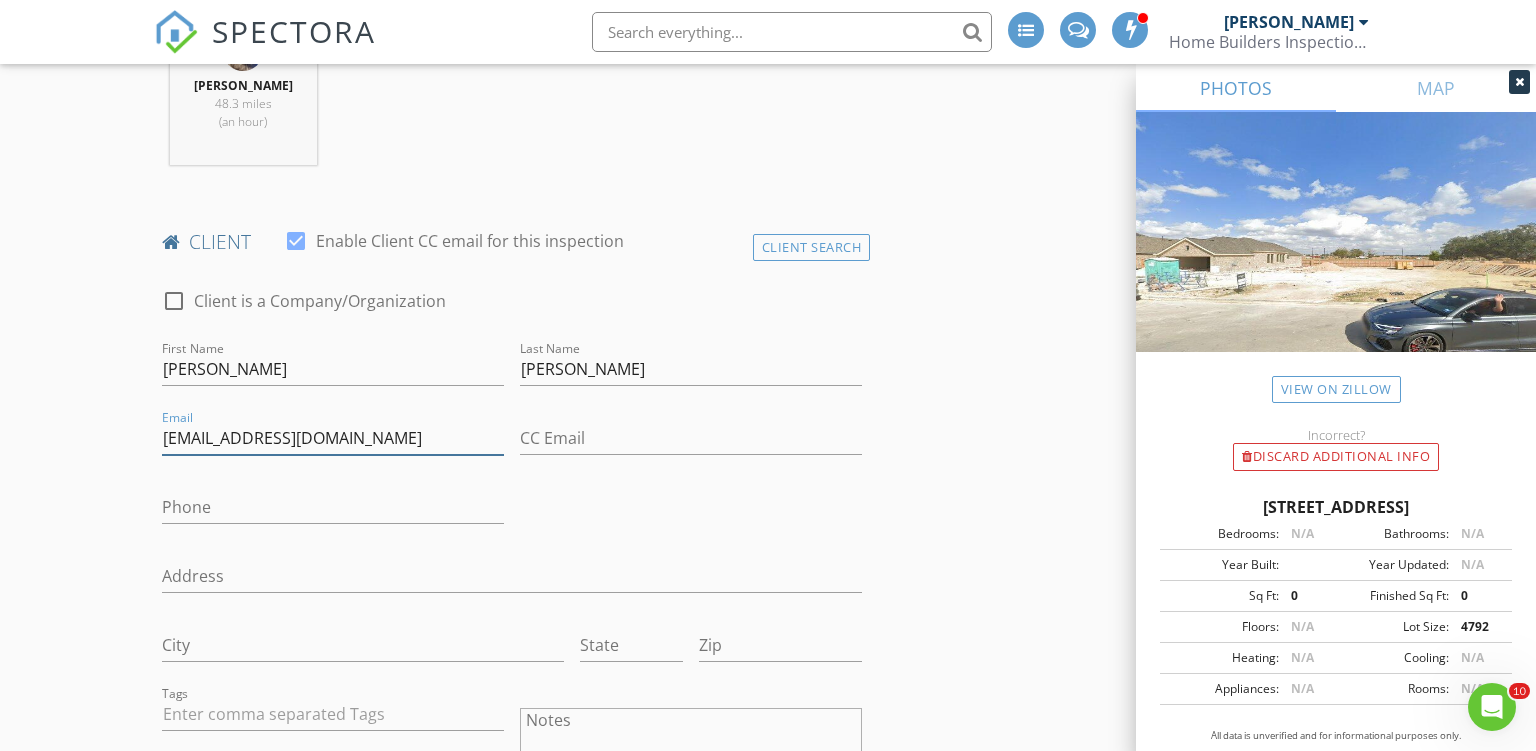 type on "hlagunas20@gmail.com" 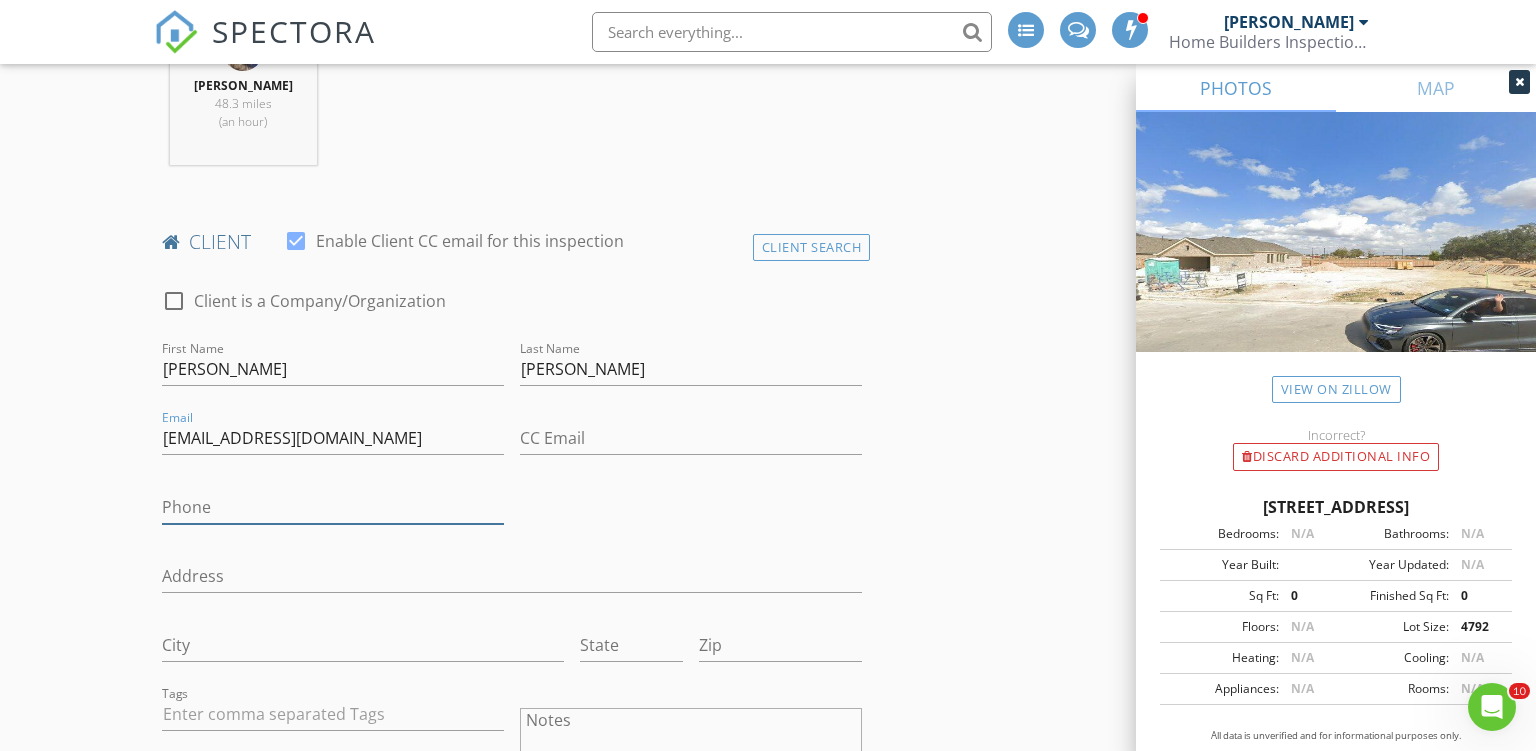 click on "Phone" at bounding box center (333, 507) 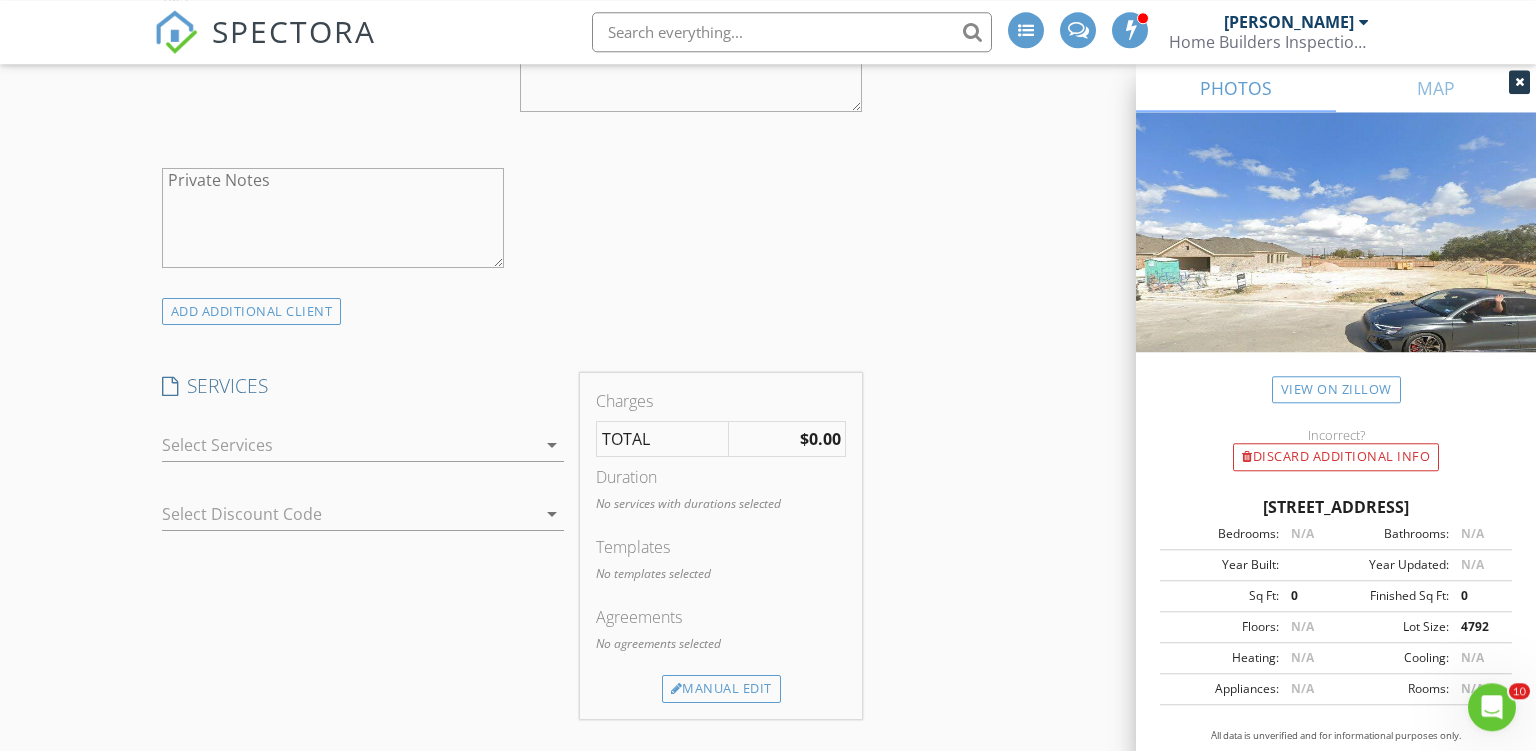 scroll, scrollTop: 1584, scrollLeft: 0, axis: vertical 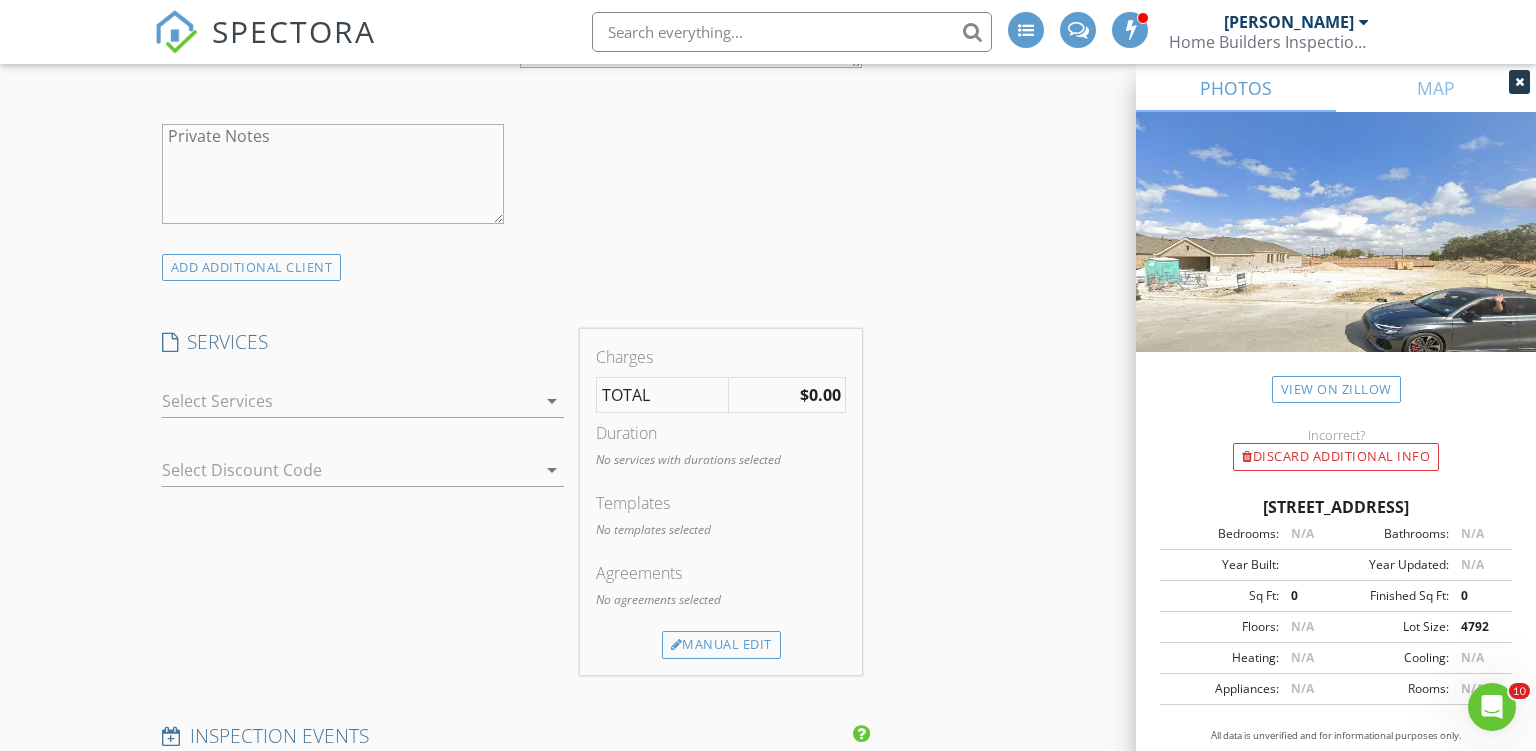 type on "817-521-6657" 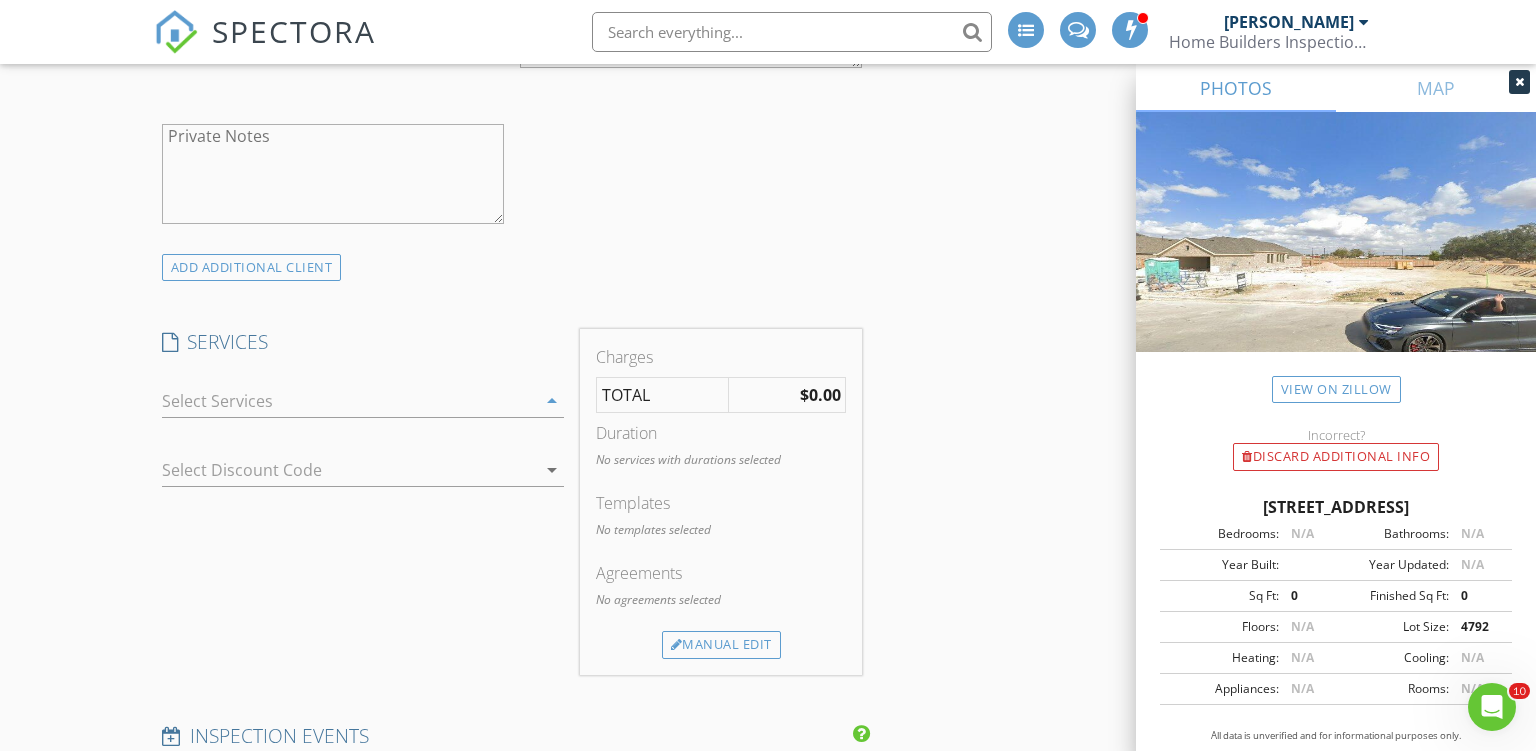 click on "check_box_outline_blank   A Residential Inspection" at bounding box center [0, 0] 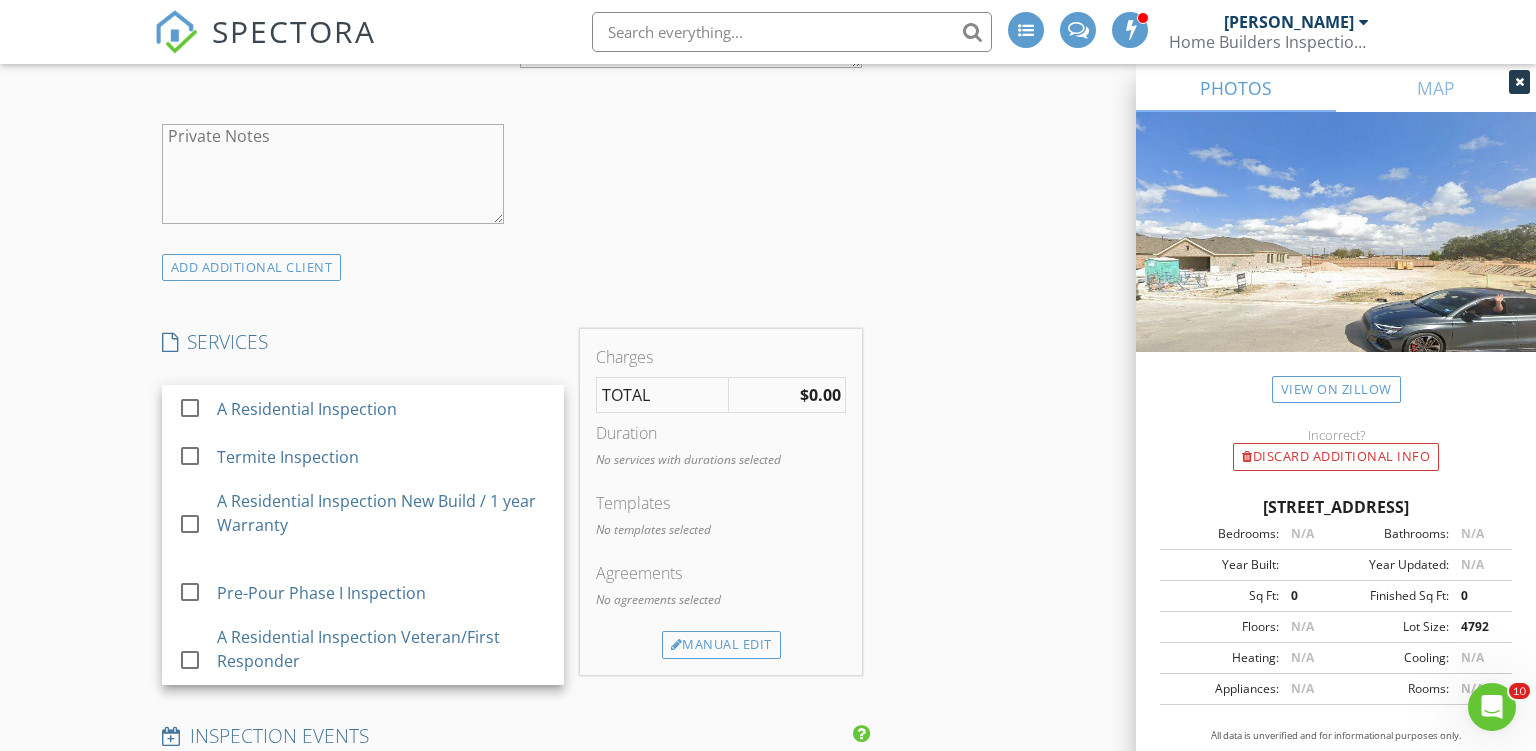click at bounding box center [190, 408] 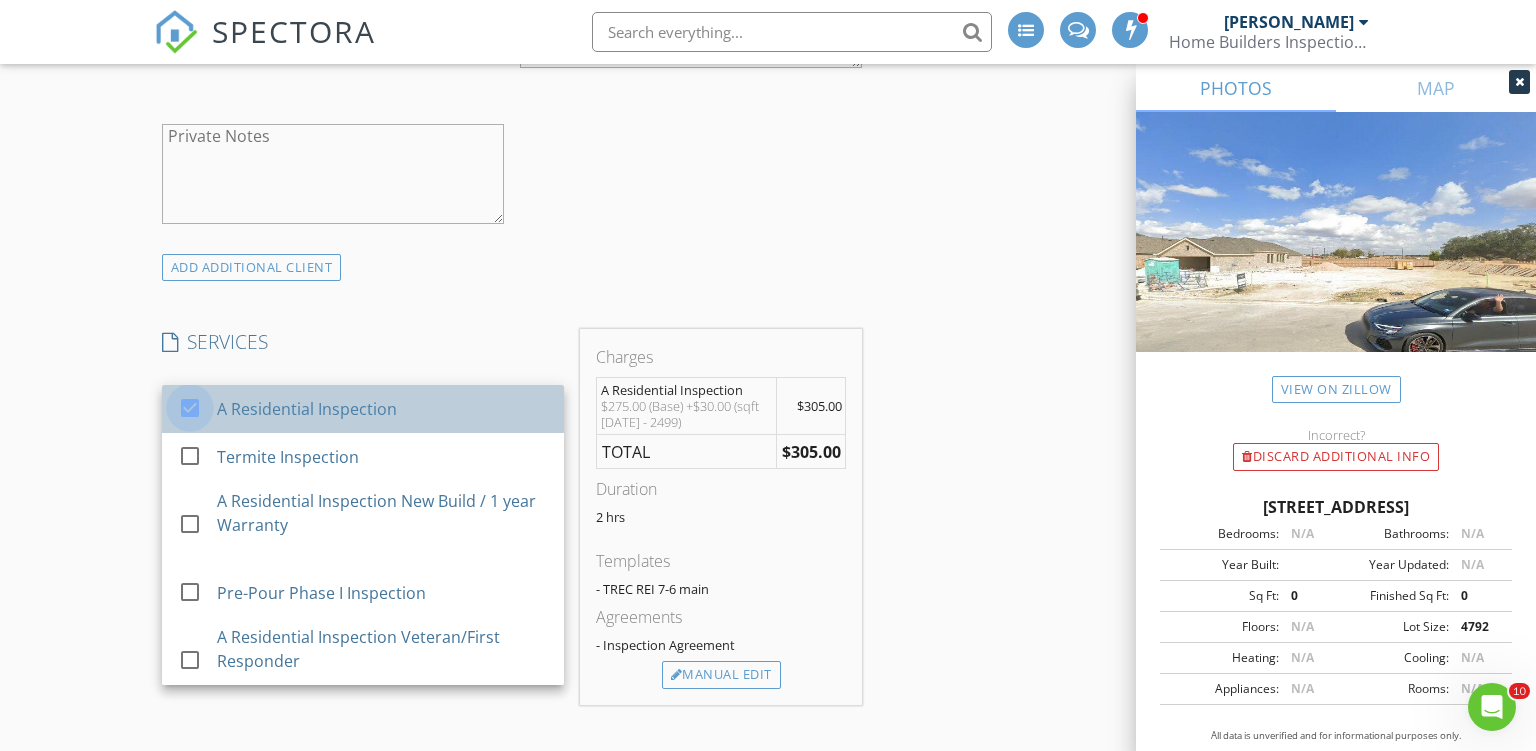click at bounding box center (190, 408) 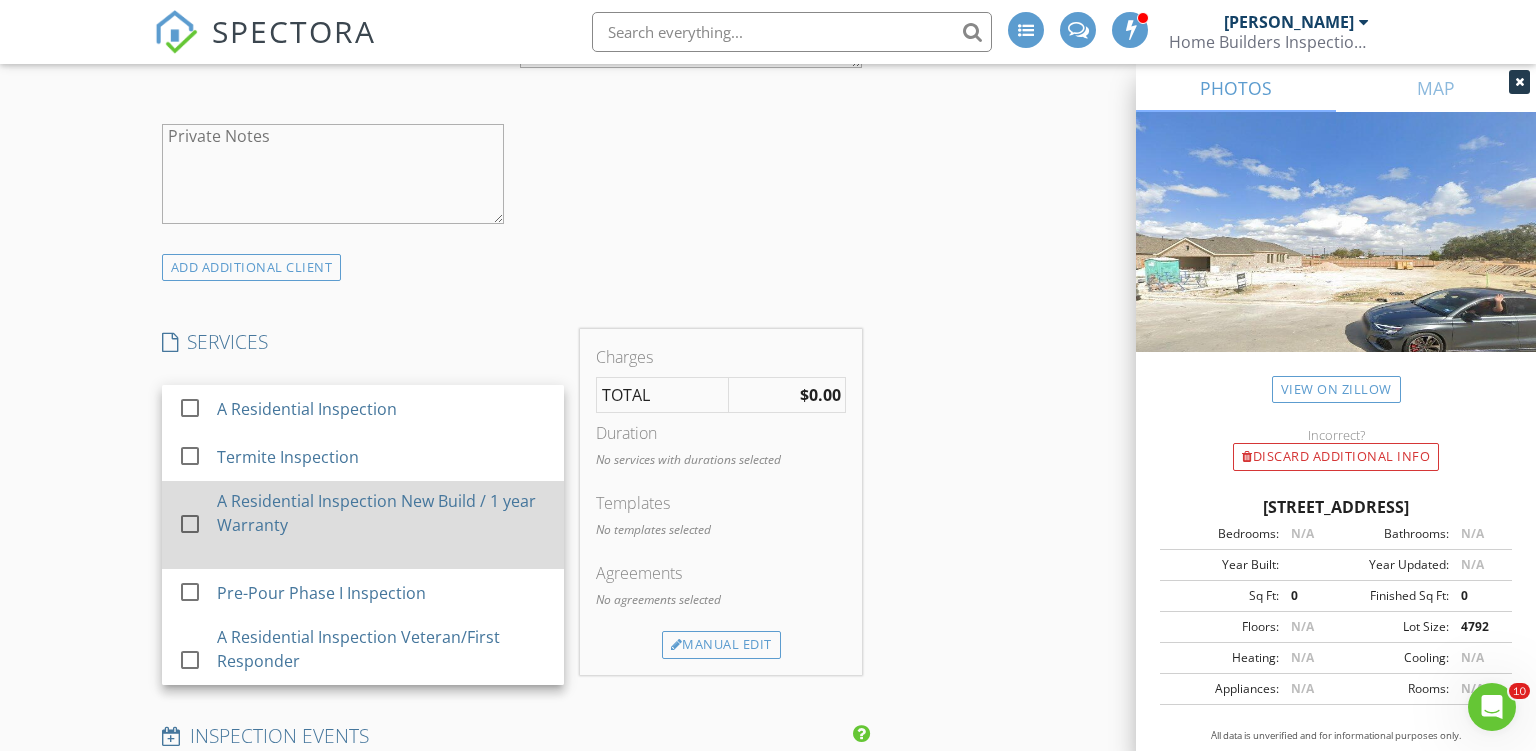 click at bounding box center (190, 524) 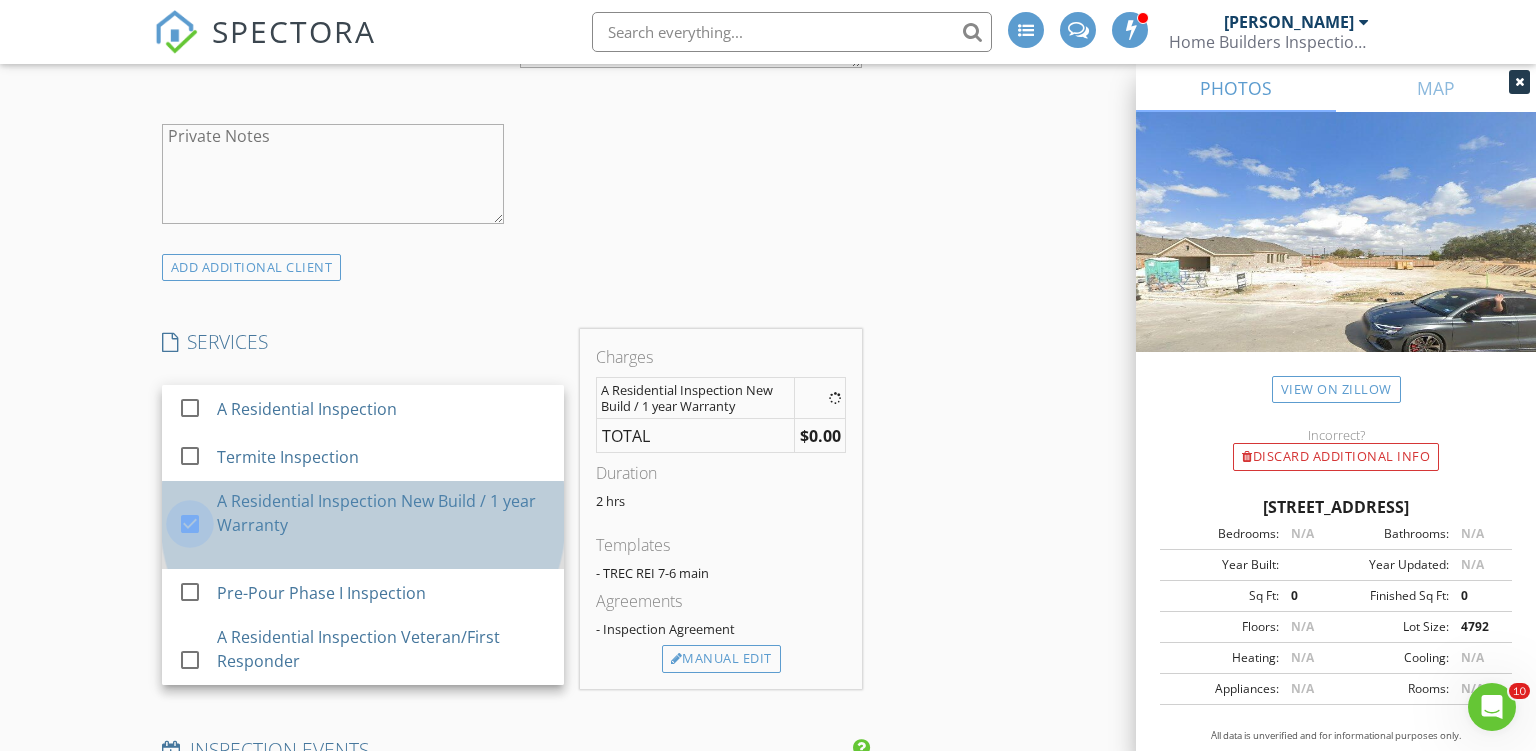 click at bounding box center (190, 524) 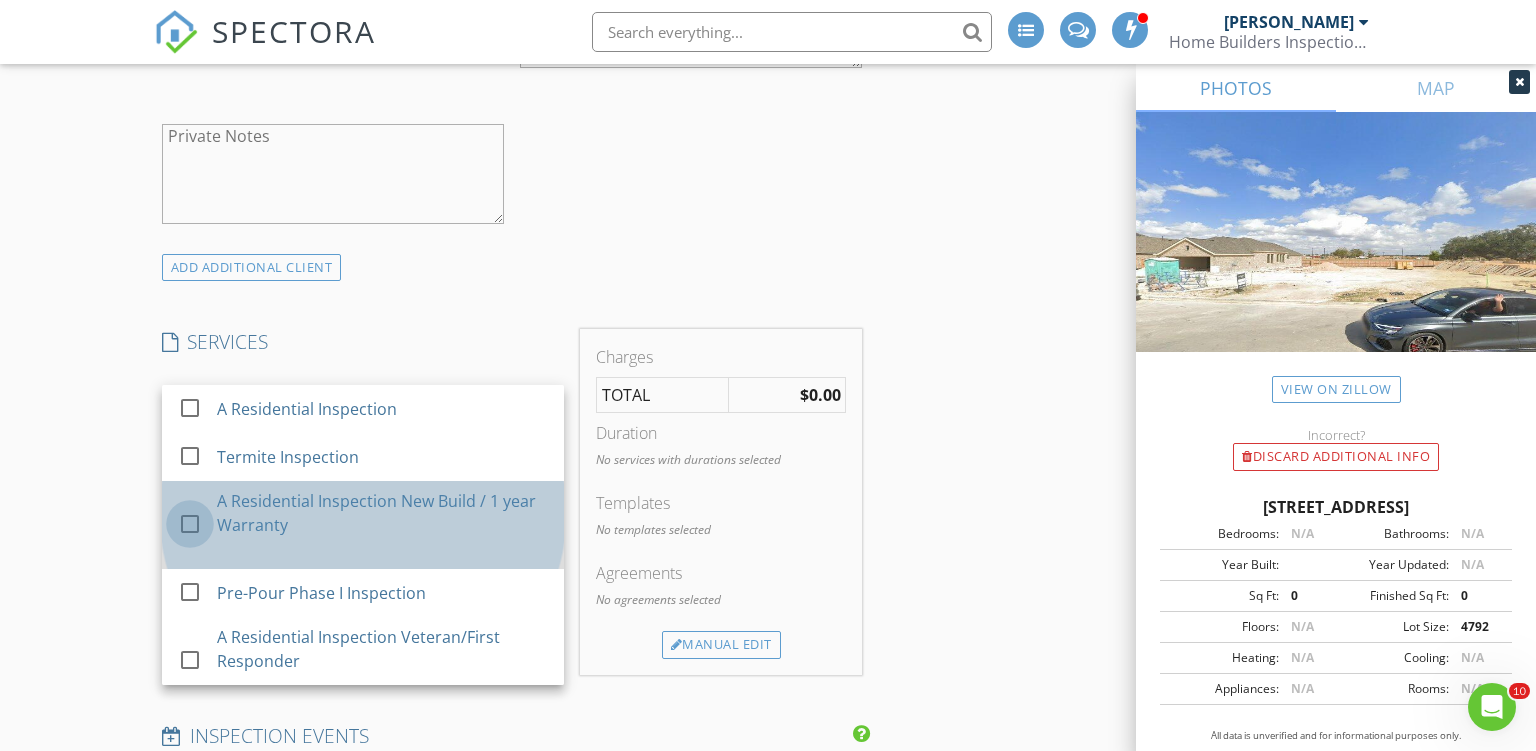 click at bounding box center [190, 524] 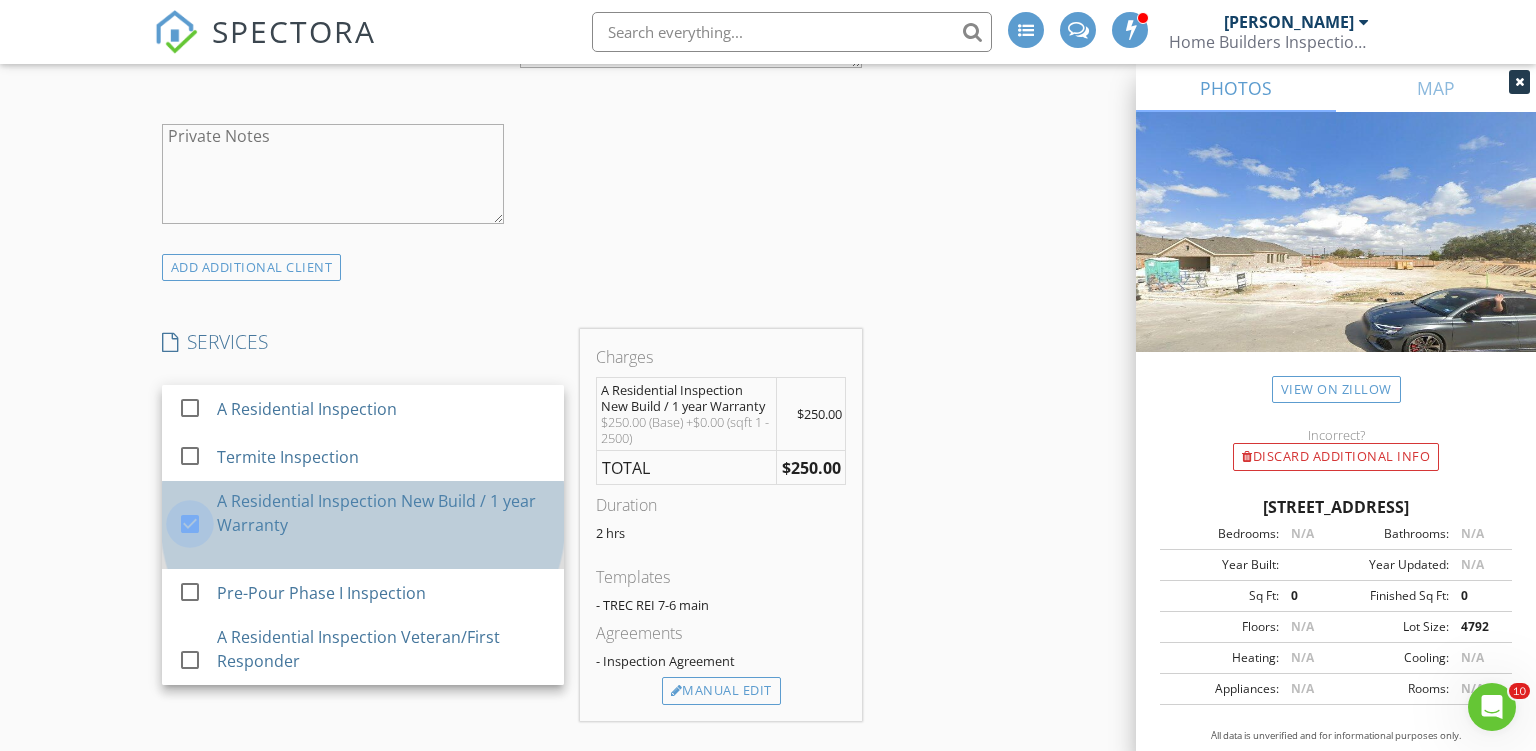 click at bounding box center (190, 524) 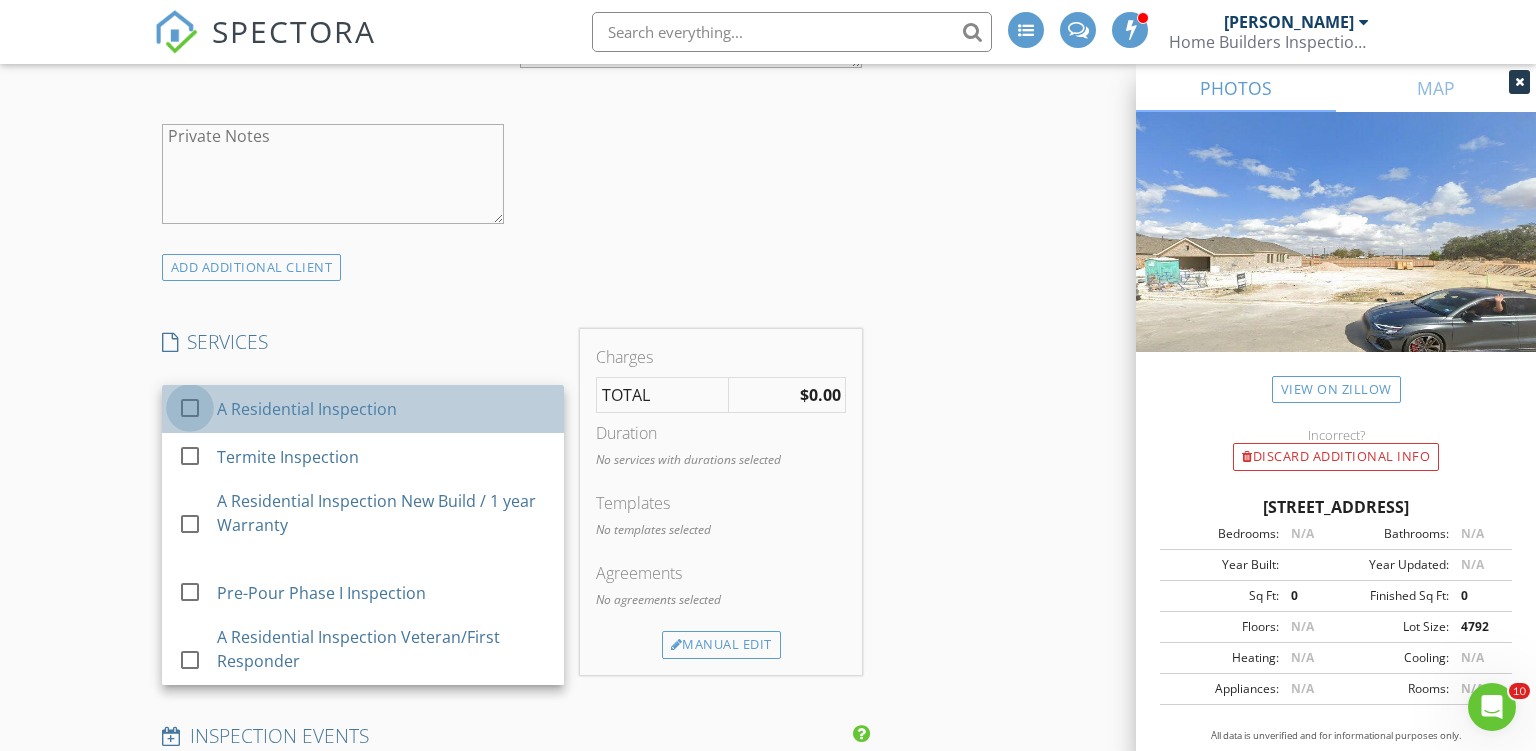 click at bounding box center [190, 408] 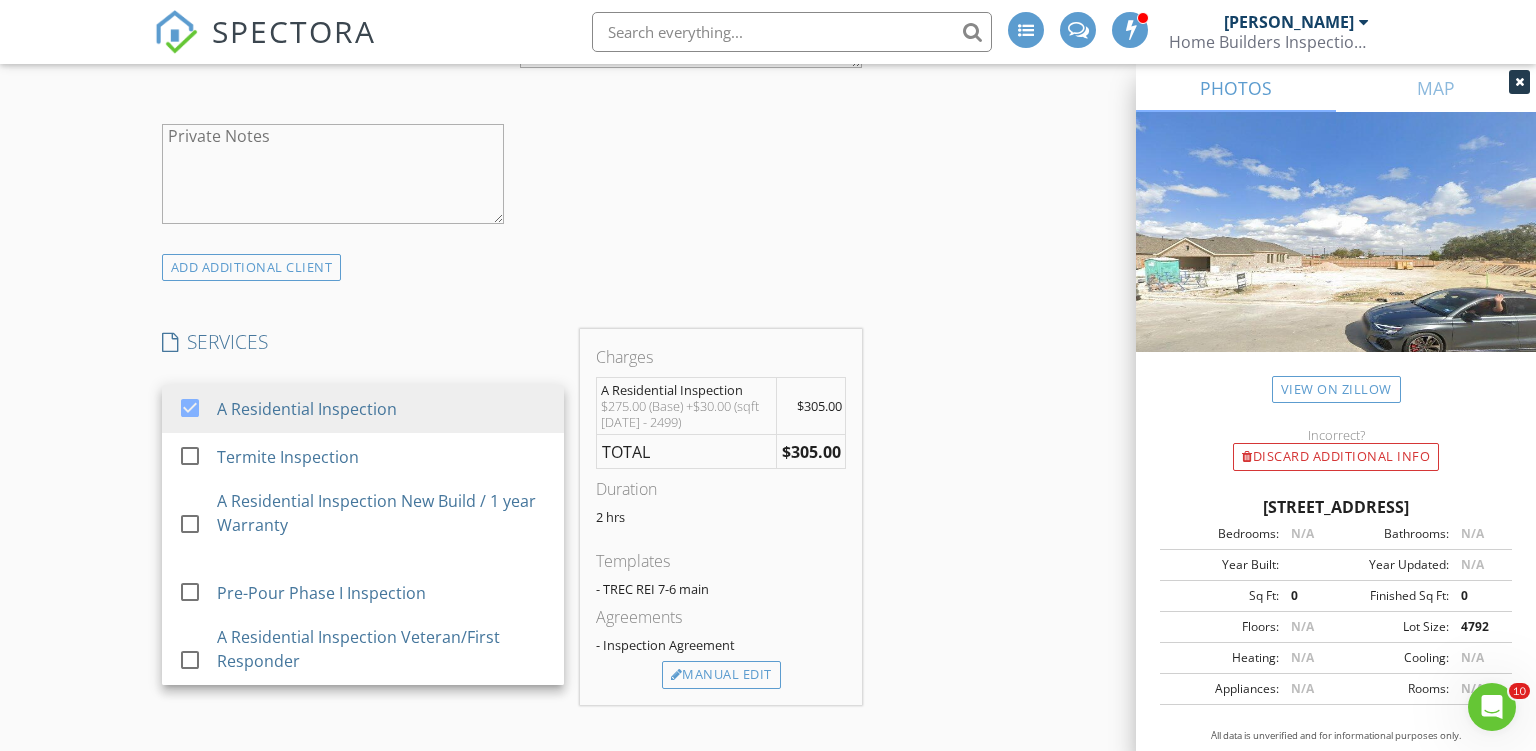 click on "New Inspection
INSPECTOR(S)
check_box   Ron Noble   PRIMARY   check_box_outline_blank   Roy Nichols     Ron Noble arrow_drop_down   check_box_outline_blank Ron Noble specifically requested
Date/Time
07/12/2025 2:30 PM
Location
Address Search       Address 331 Balatone Lk   Unit   City New Braunfels   State TX   Zip 78130   County Guadalupe     Square Feet 2395   Year Built 2025   Foundation Slab arrow_drop_down     Ron Noble     48.3 miles     (an hour)
client
check_box Enable Client CC email for this inspection   Client Search     check_box_outline_blank Client is a Company/Organization     First Name Hugo   Last Name Lagunas   Email hlagunas20@gmail.com   CC Email   Phone 817-521-6657   Address   City   State   Zip     Tags         Notes   Private Notes
ADD ADDITIONAL client
check_box" at bounding box center [768, 735] 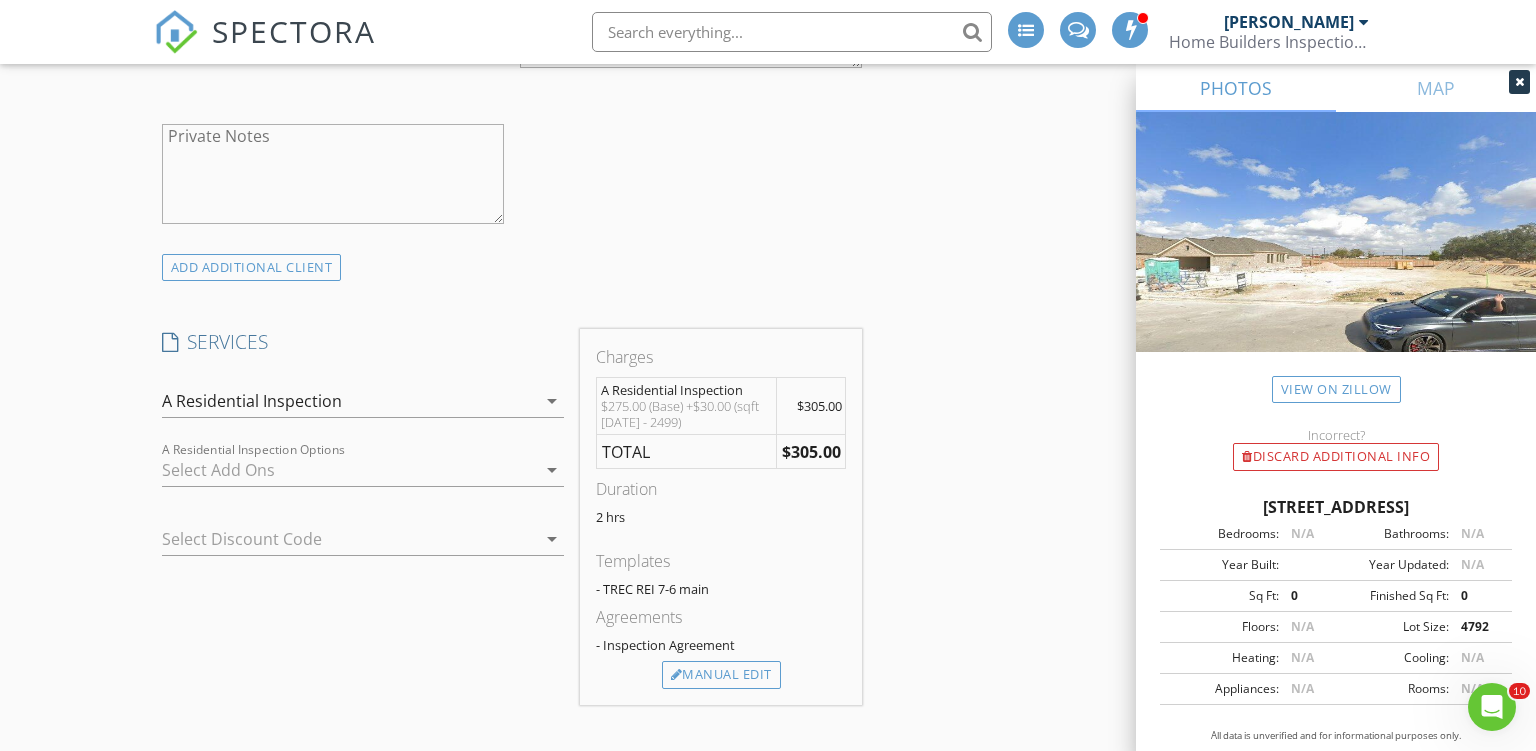 scroll, scrollTop: 1795, scrollLeft: 0, axis: vertical 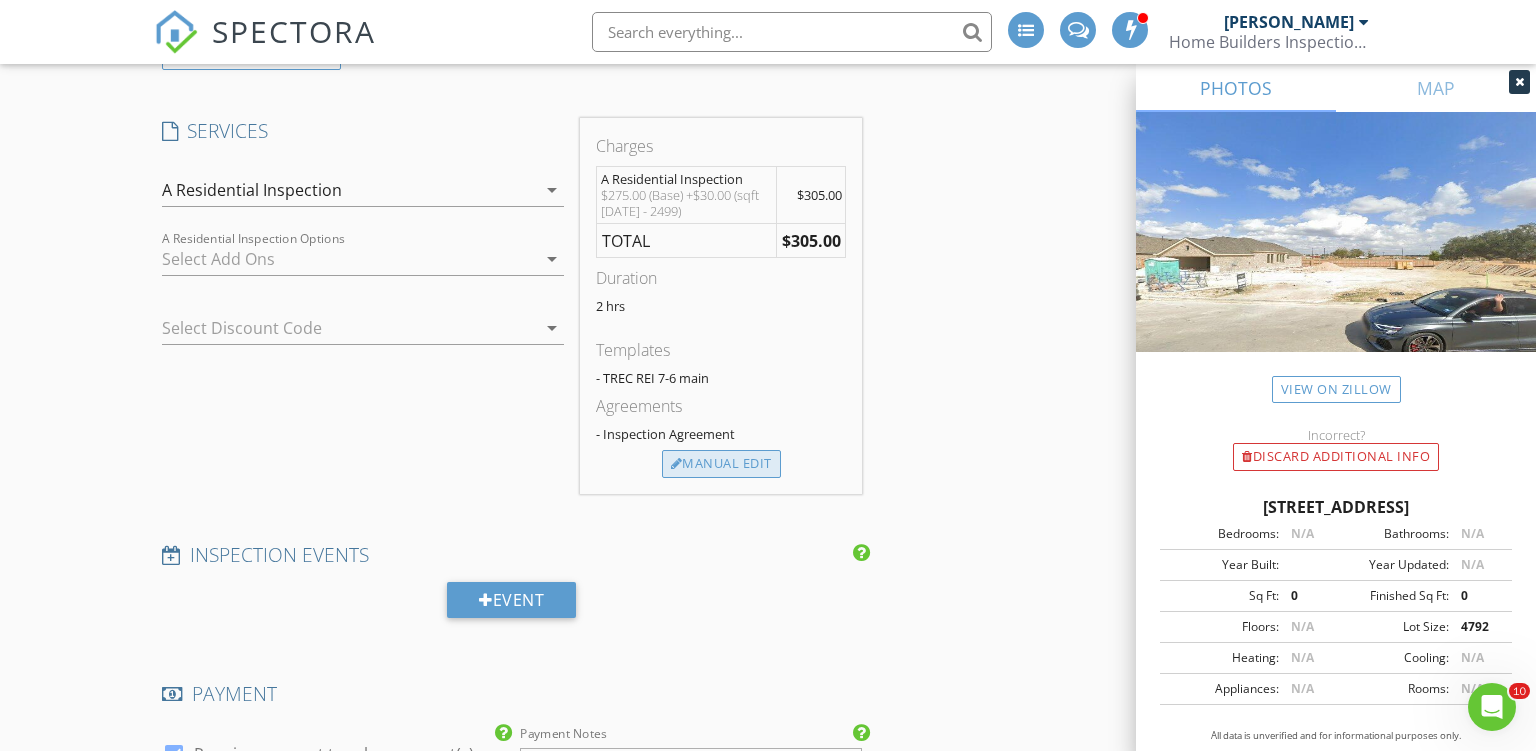click on "Manual Edit" at bounding box center (721, 464) 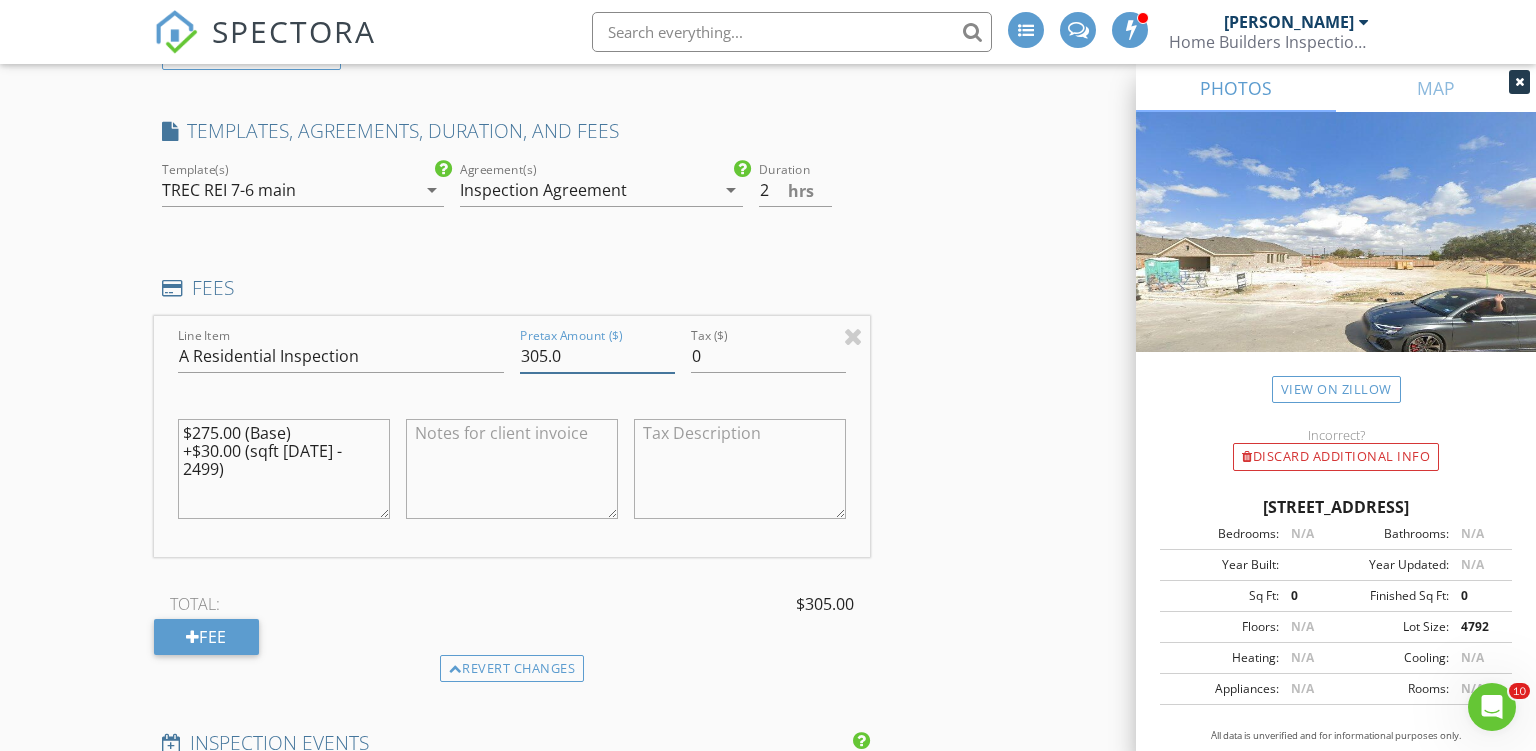drag, startPoint x: 538, startPoint y: 357, endPoint x: 521, endPoint y: 354, distance: 17.262676 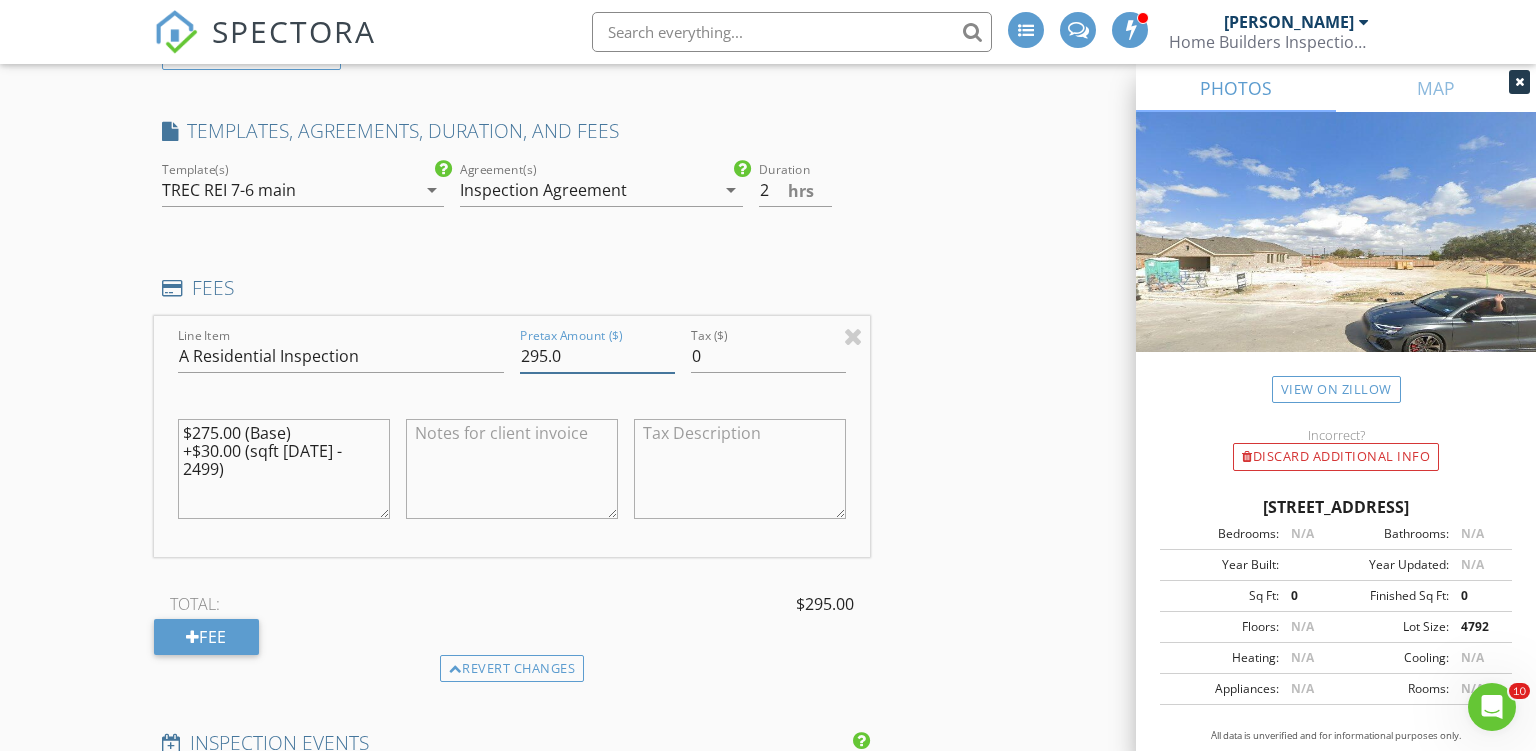 type on "295.0" 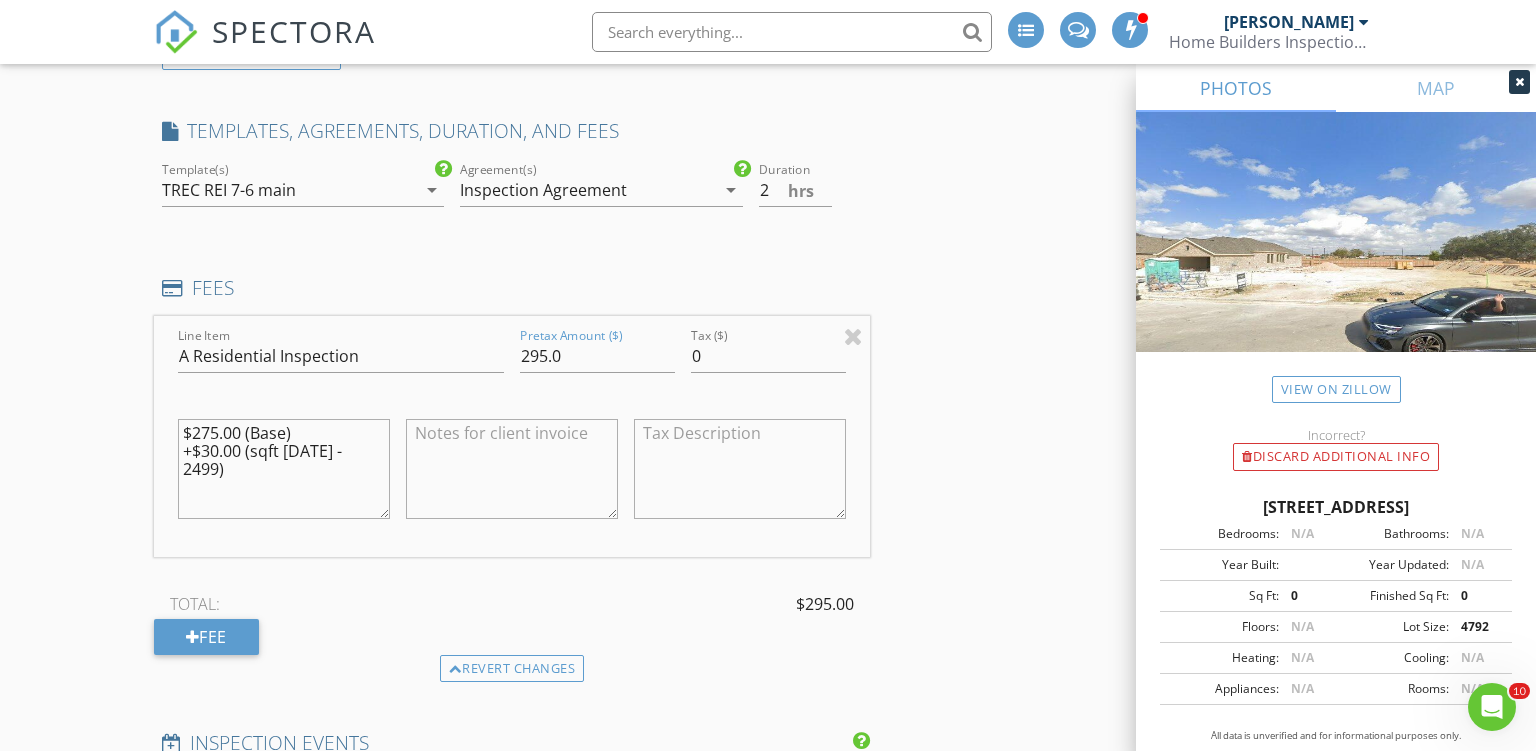 click on "New Inspection
INSPECTOR(S)
check_box   Ron Noble   PRIMARY   check_box_outline_blank   Roy Nichols     Ron Noble arrow_drop_down   check_box_outline_blank Ron Noble specifically requested
Date/Time
07/12/2025 2:30 PM
Location
Address Search       Address 331 Balatone Lk   Unit   City New Braunfels   State TX   Zip 78130   County Guadalupe     Square Feet 2395   Year Built 2025   Foundation Slab arrow_drop_down     Ron Noble     48.3 miles     (an hour)
client
check_box Enable Client CC email for this inspection   Client Search     check_box_outline_blank Client is a Company/Organization     First Name Hugo   Last Name Lagunas   Email hlagunas20@gmail.com   CC Email   Phone 817-521-6657   Address   City   State   Zip     Tags         Notes   Private Notes
ADD ADDITIONAL client
check_box" at bounding box center (768, 618) 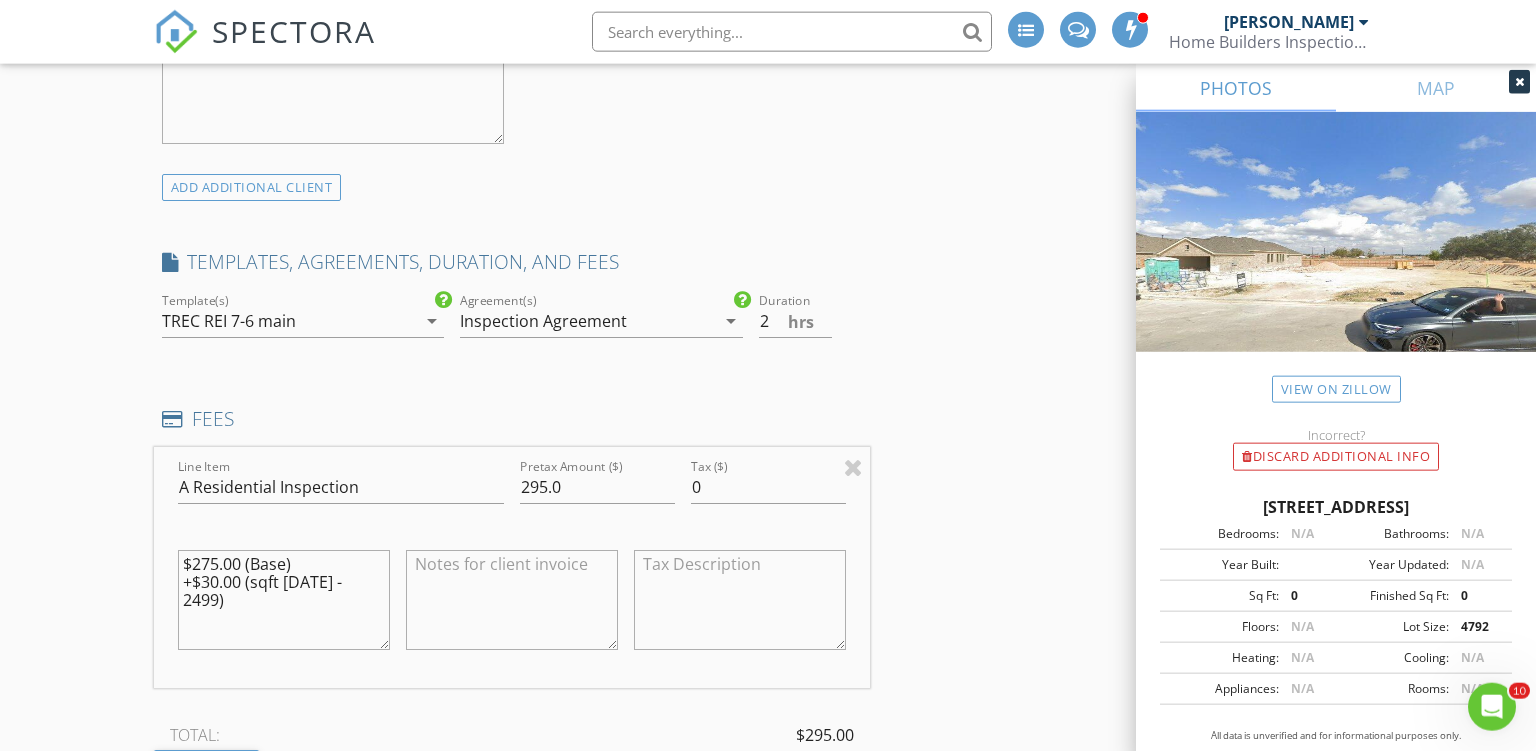 scroll, scrollTop: 1795, scrollLeft: 0, axis: vertical 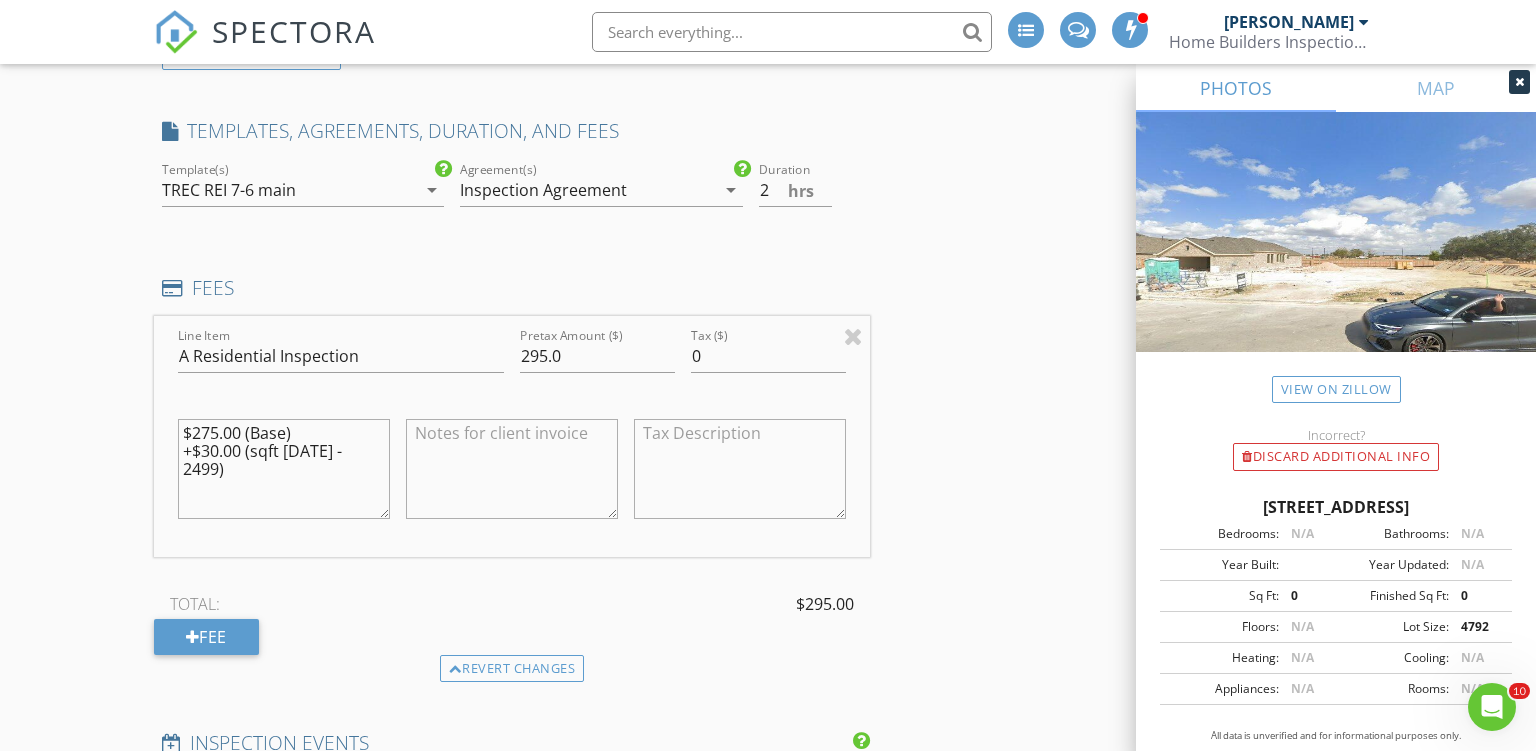 click on "$275.00 (Base)
+$30.00 (sqft 2000 - 2499)" at bounding box center [284, 469] 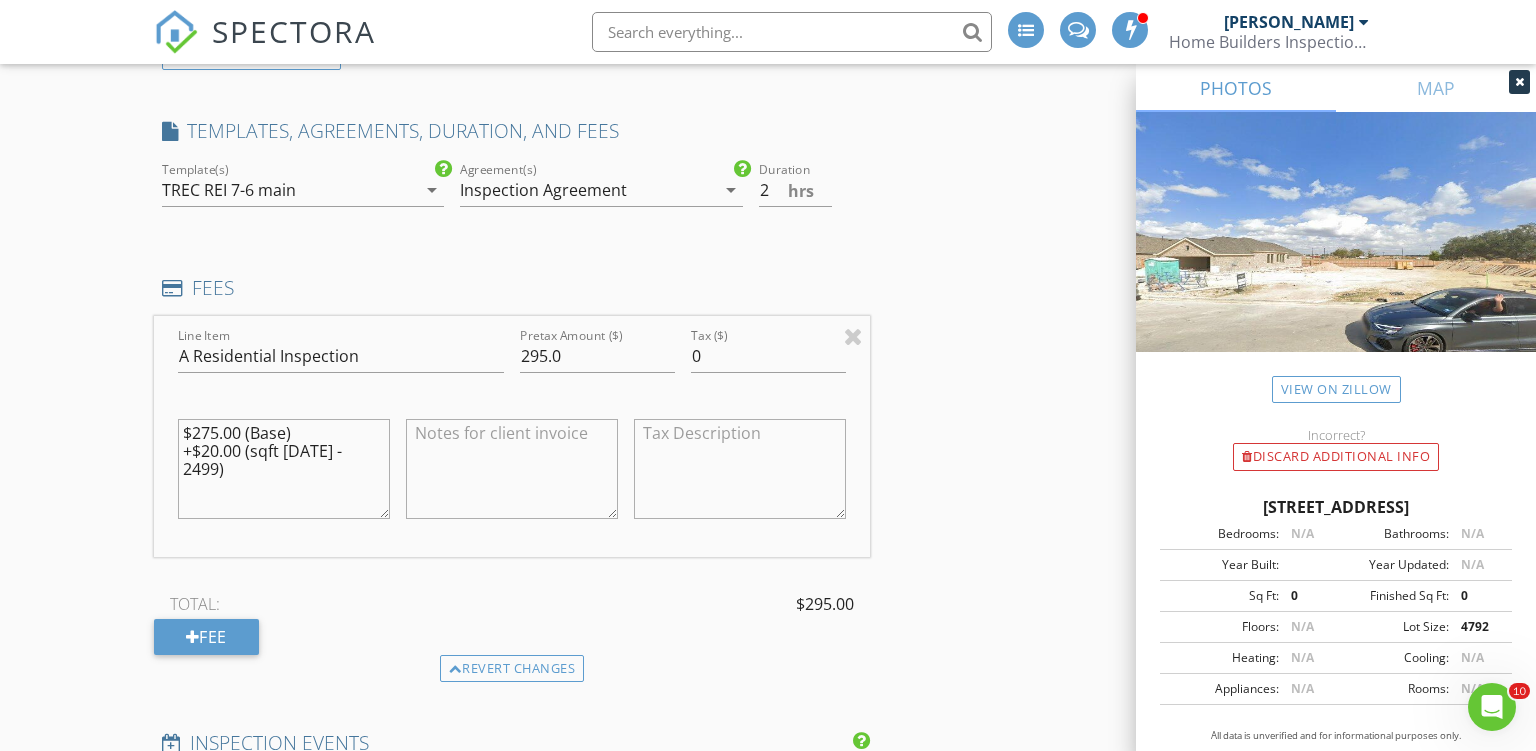 type on "$275.00 (Base)
+$20.00 (sqft 2000 - 2499)" 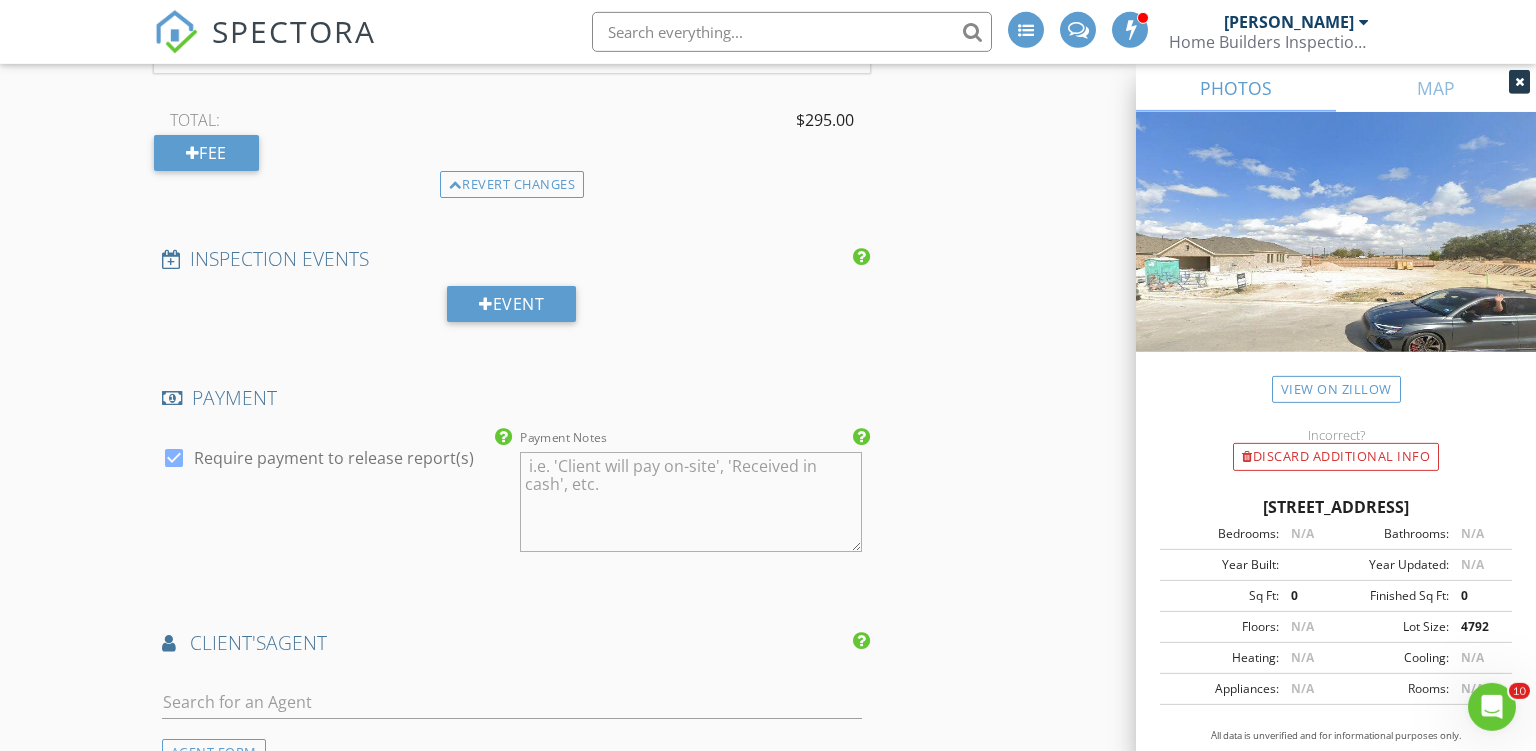 scroll, scrollTop: 2428, scrollLeft: 0, axis: vertical 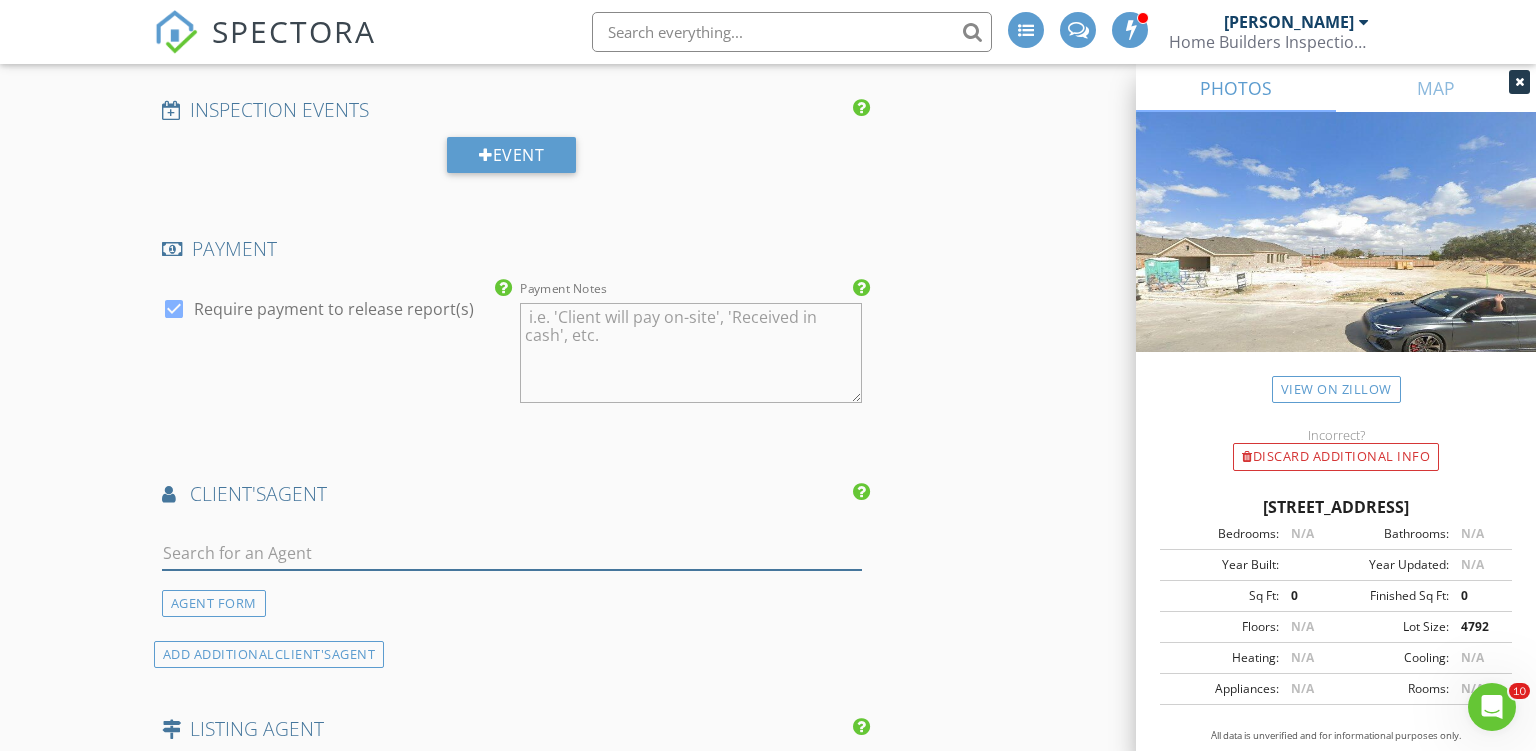 click at bounding box center [512, 553] 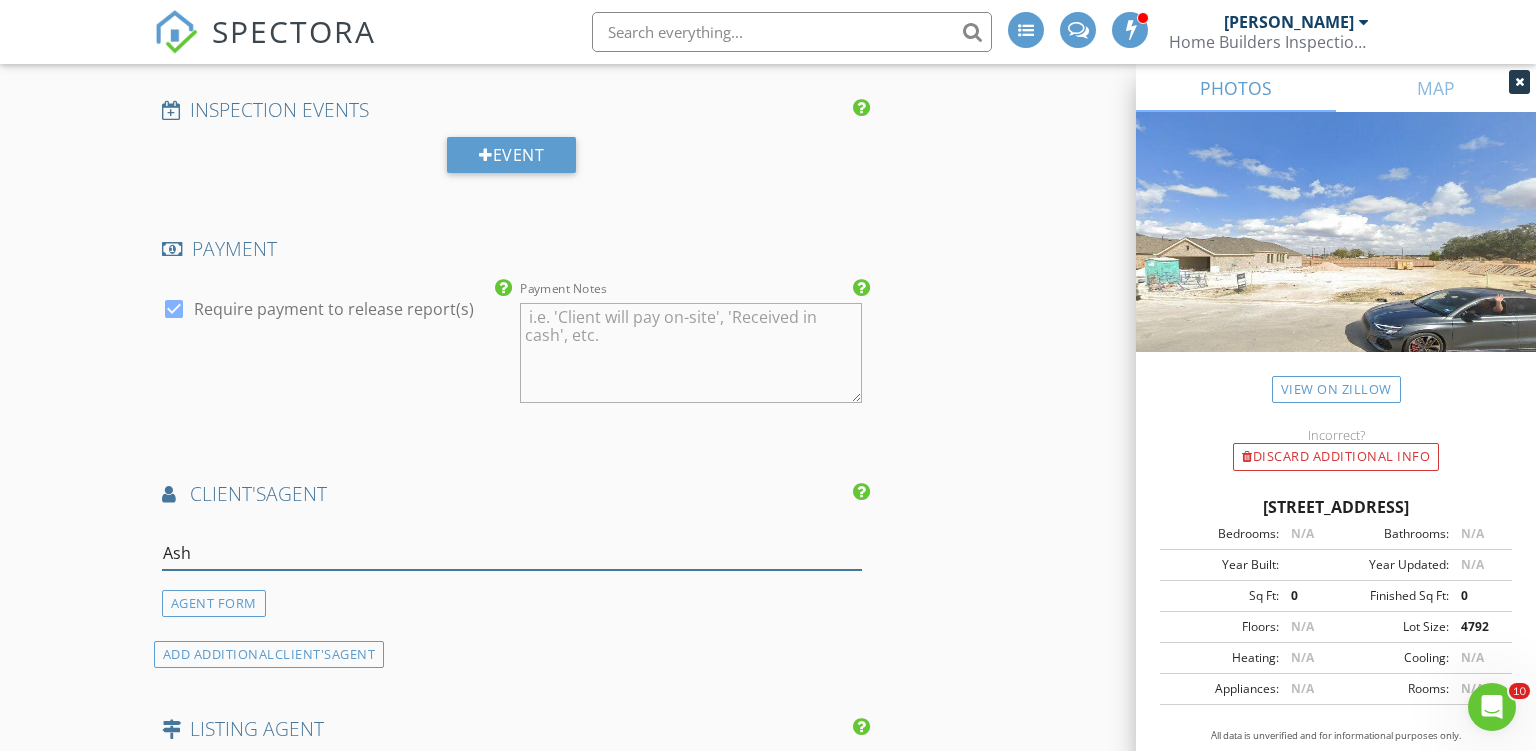 type on "Ashl" 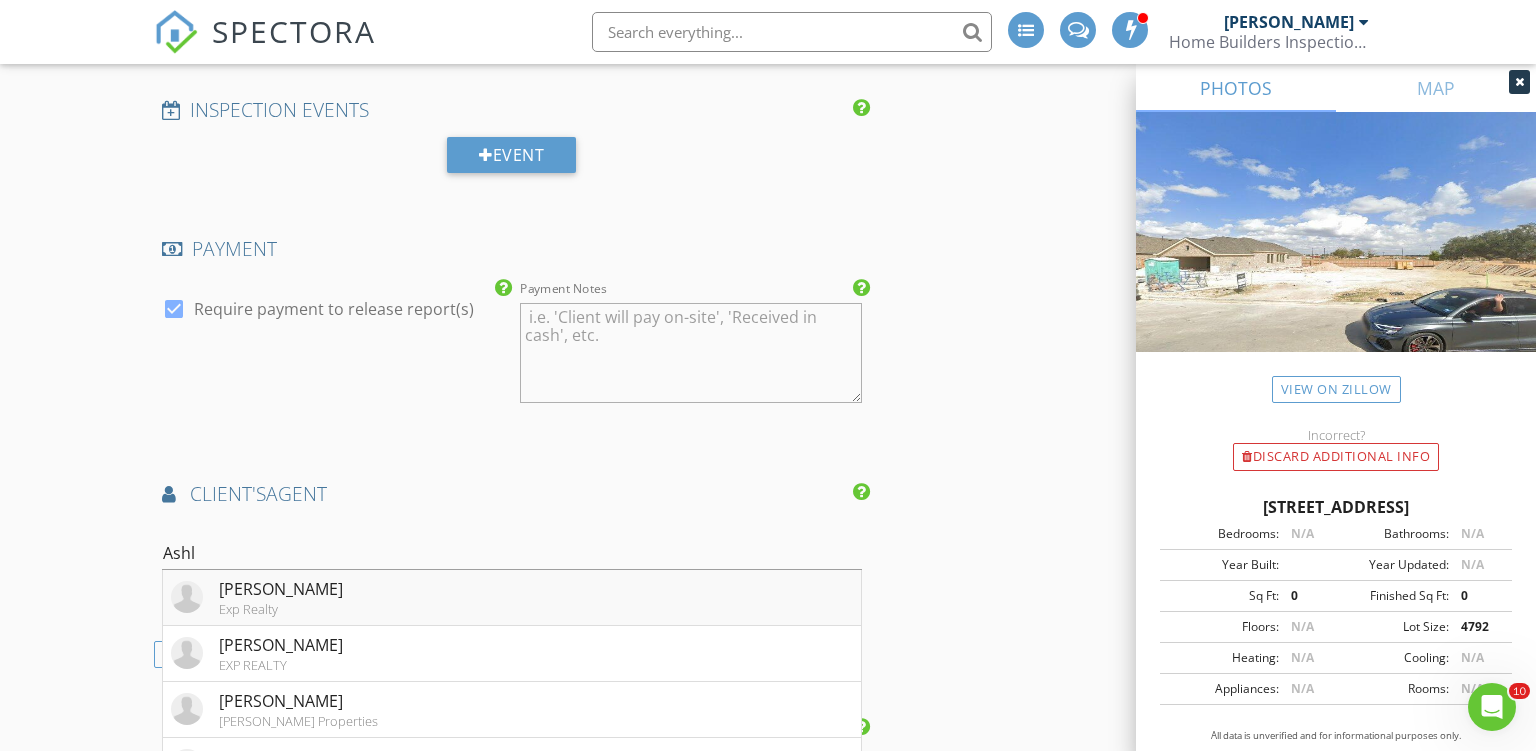 click on "Ashley Castillo" at bounding box center (281, 589) 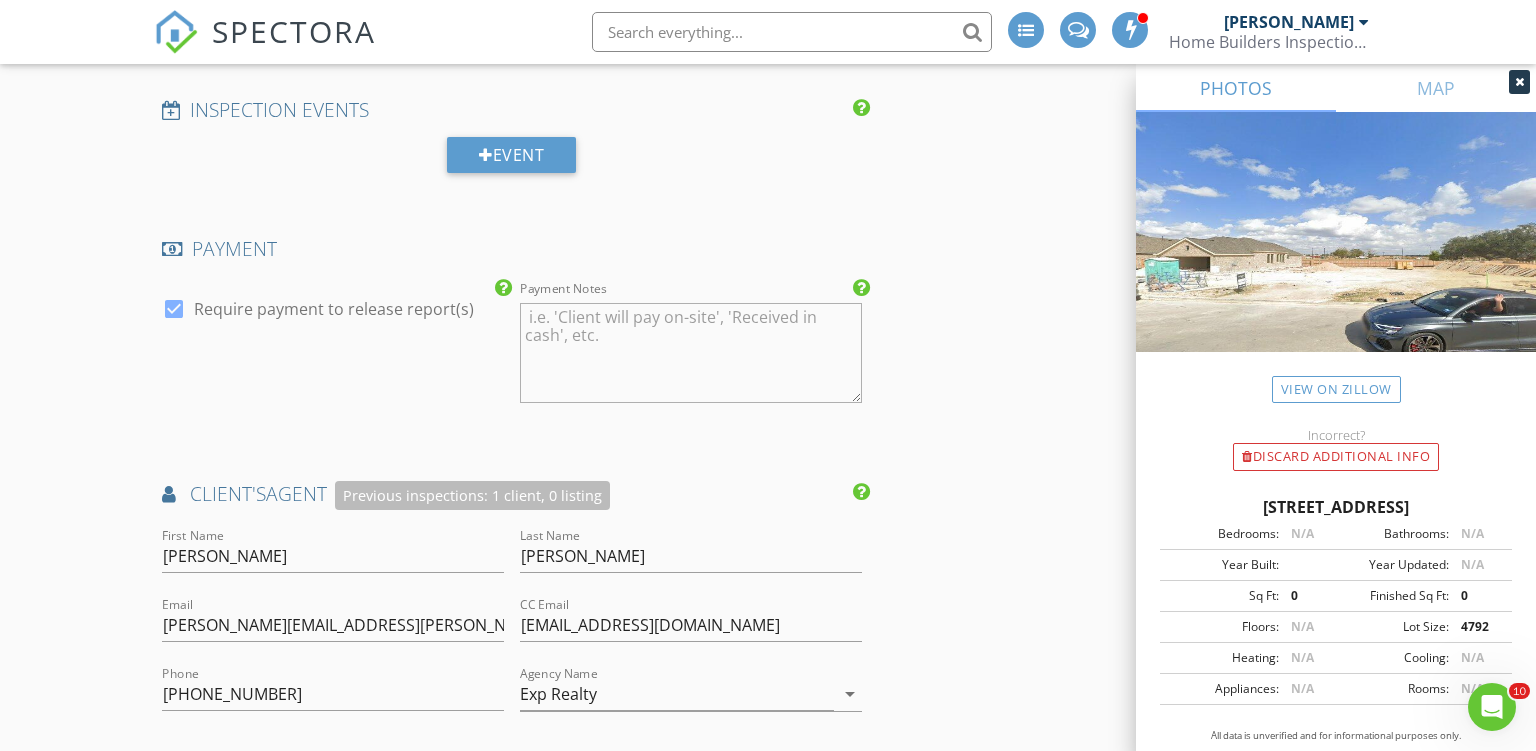 click on "New Inspection
INSPECTOR(S)
check_box   Ron Noble   PRIMARY   check_box_outline_blank   Roy Nichols     Ron Noble arrow_drop_down   check_box_outline_blank Ron Noble specifically requested
Date/Time
07/12/2025 2:30 PM
Location
Address Search       Address 331 Balatone Lk   Unit   City New Braunfels   State TX   Zip 78130   County Guadalupe     Square Feet 2395   Year Built 2025   Foundation Slab arrow_drop_down     Ron Noble     48.3 miles     (an hour)
client
check_box Enable Client CC email for this inspection   Client Search     check_box_outline_blank Client is a Company/Organization     First Name Hugo   Last Name Lagunas   Email hlagunas20@gmail.com   CC Email   Phone 817-521-6657   Address   City   State   Zip     Tags         Notes   Private Notes
ADD ADDITIONAL client
check_box" at bounding box center [768, 244] 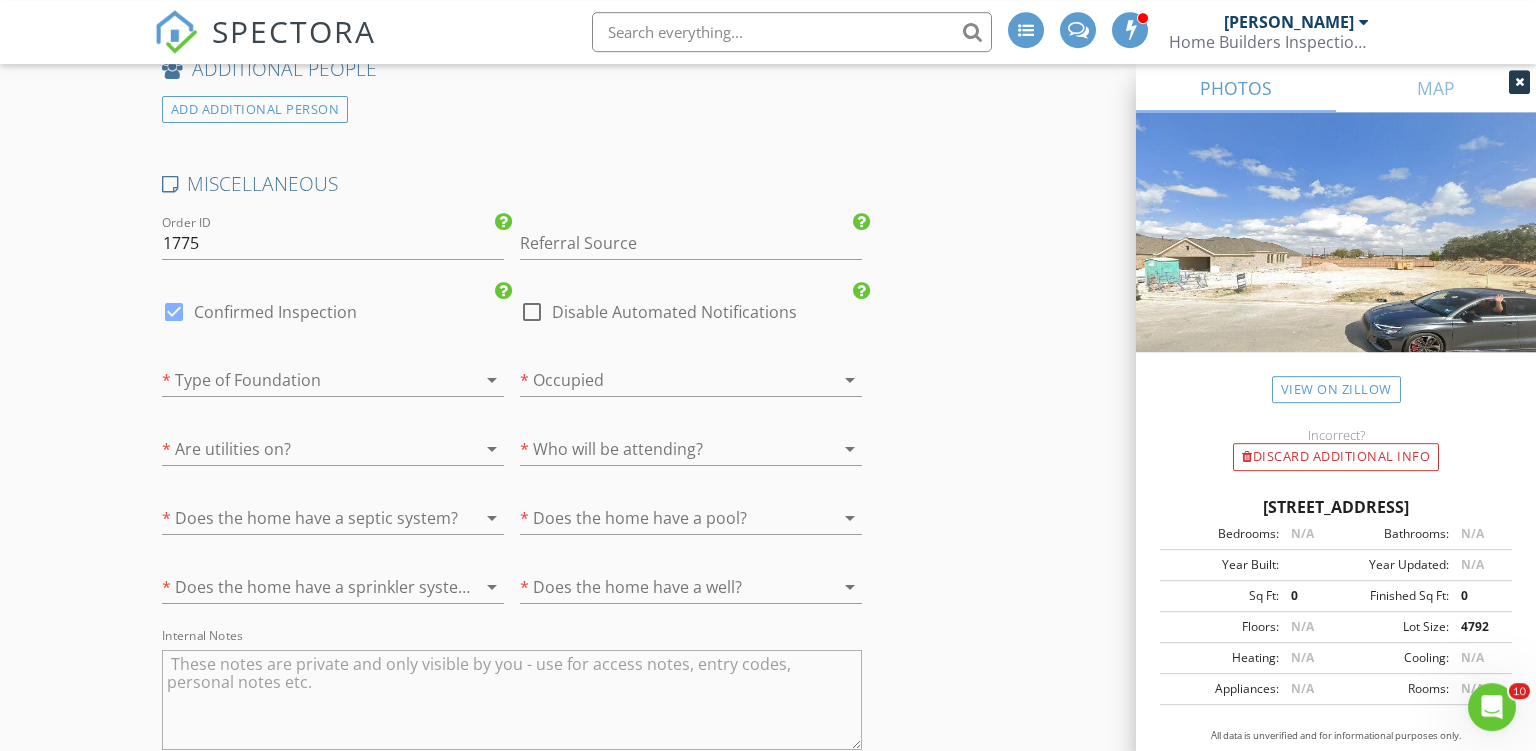 scroll, scrollTop: 3907, scrollLeft: 0, axis: vertical 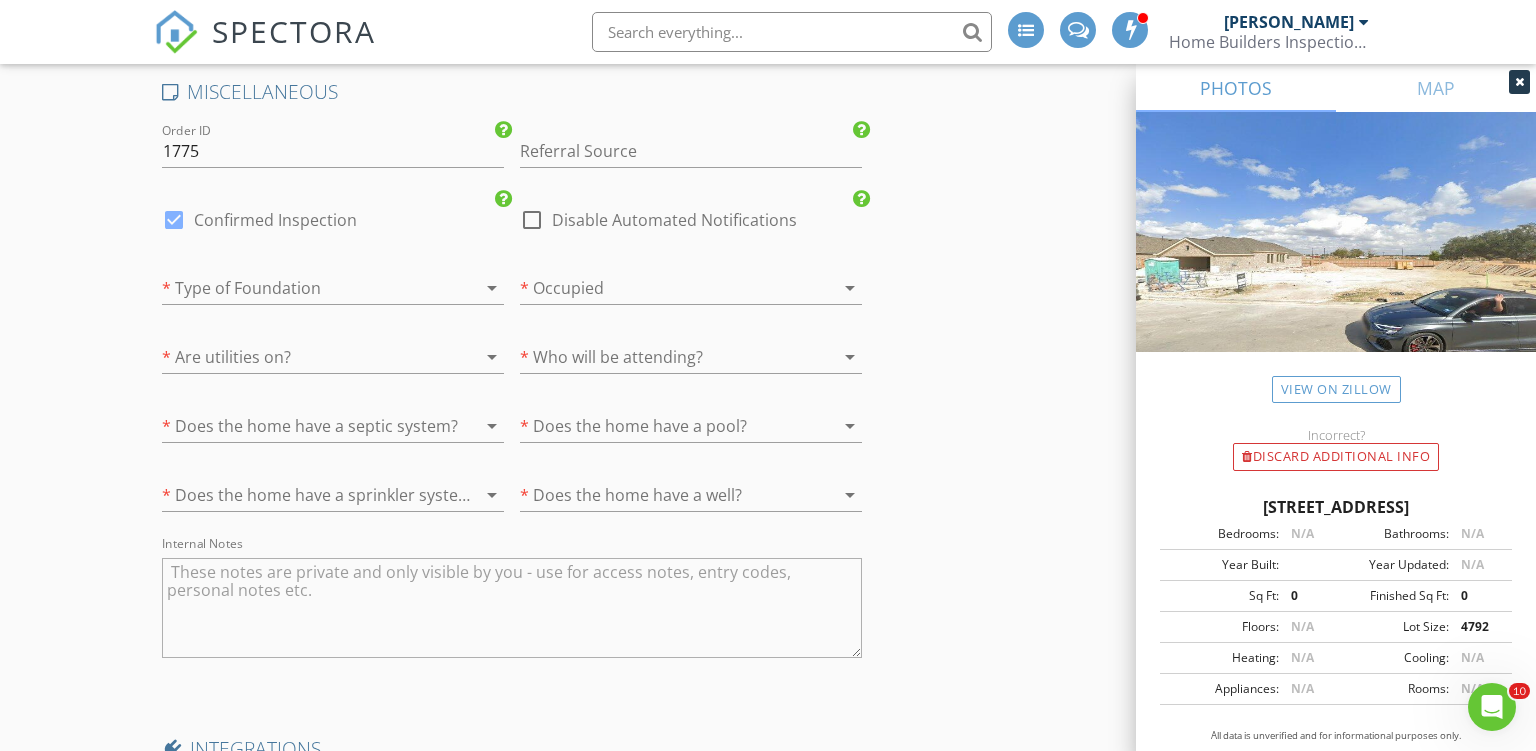 click at bounding box center (305, 288) 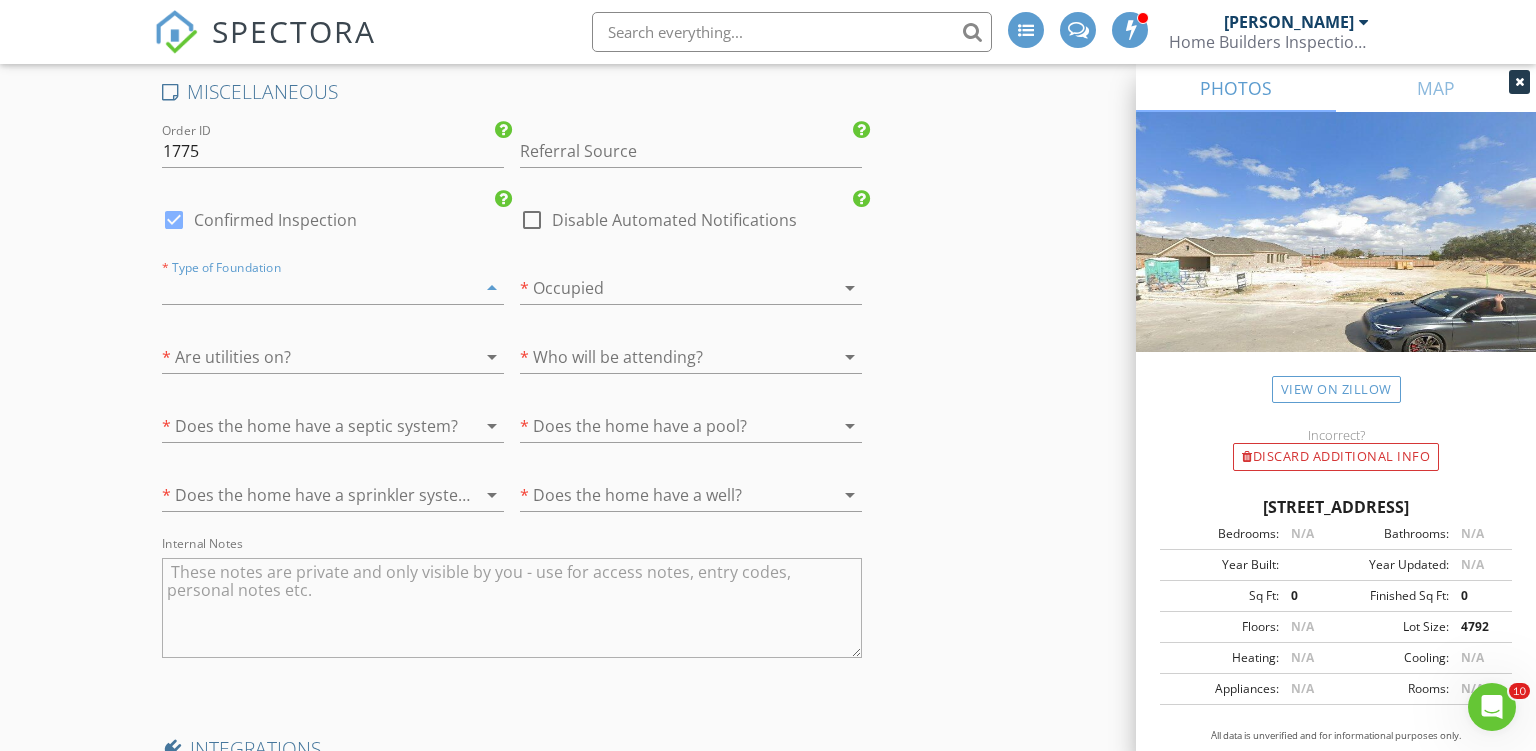 click at bounding box center (305, 288) 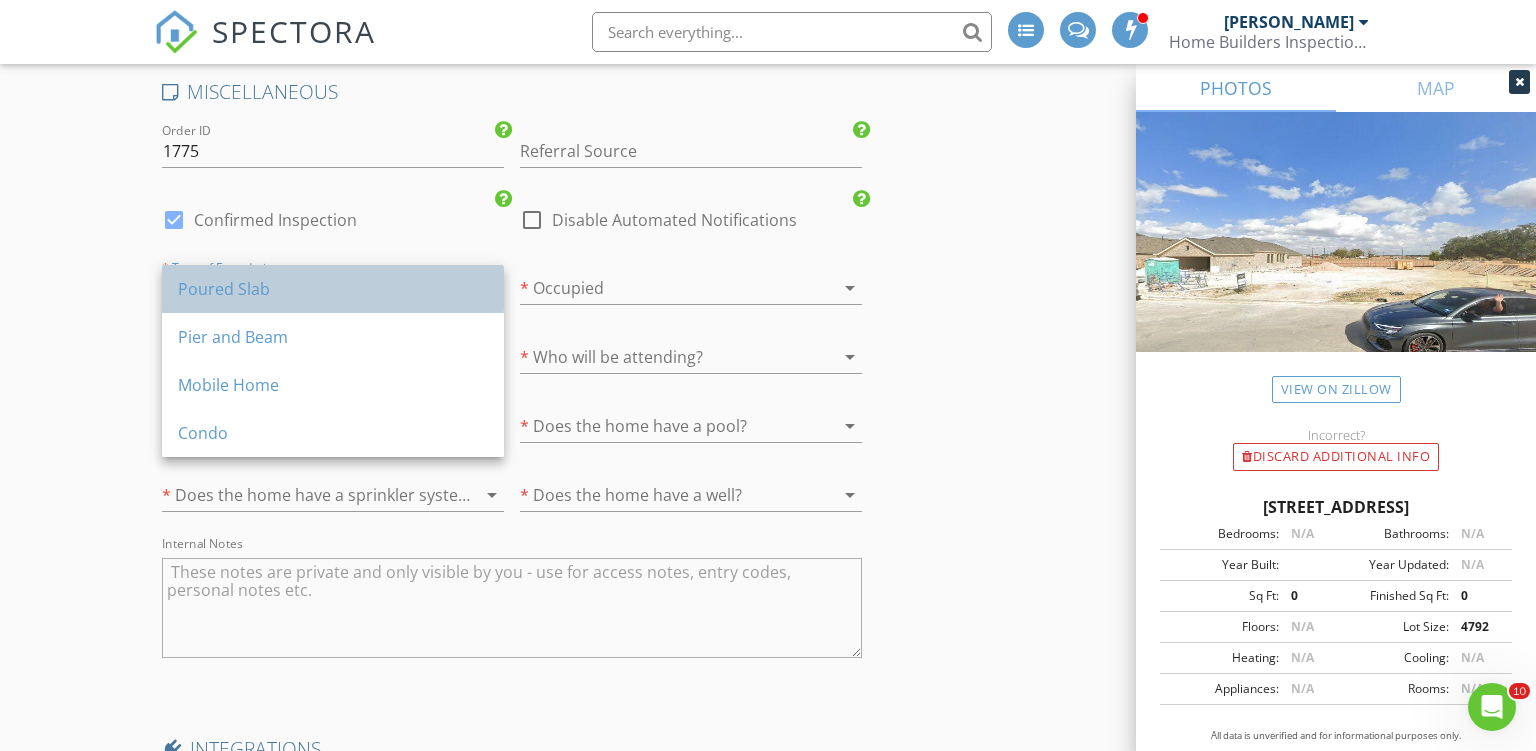 click on "Poured Slab" at bounding box center (333, 289) 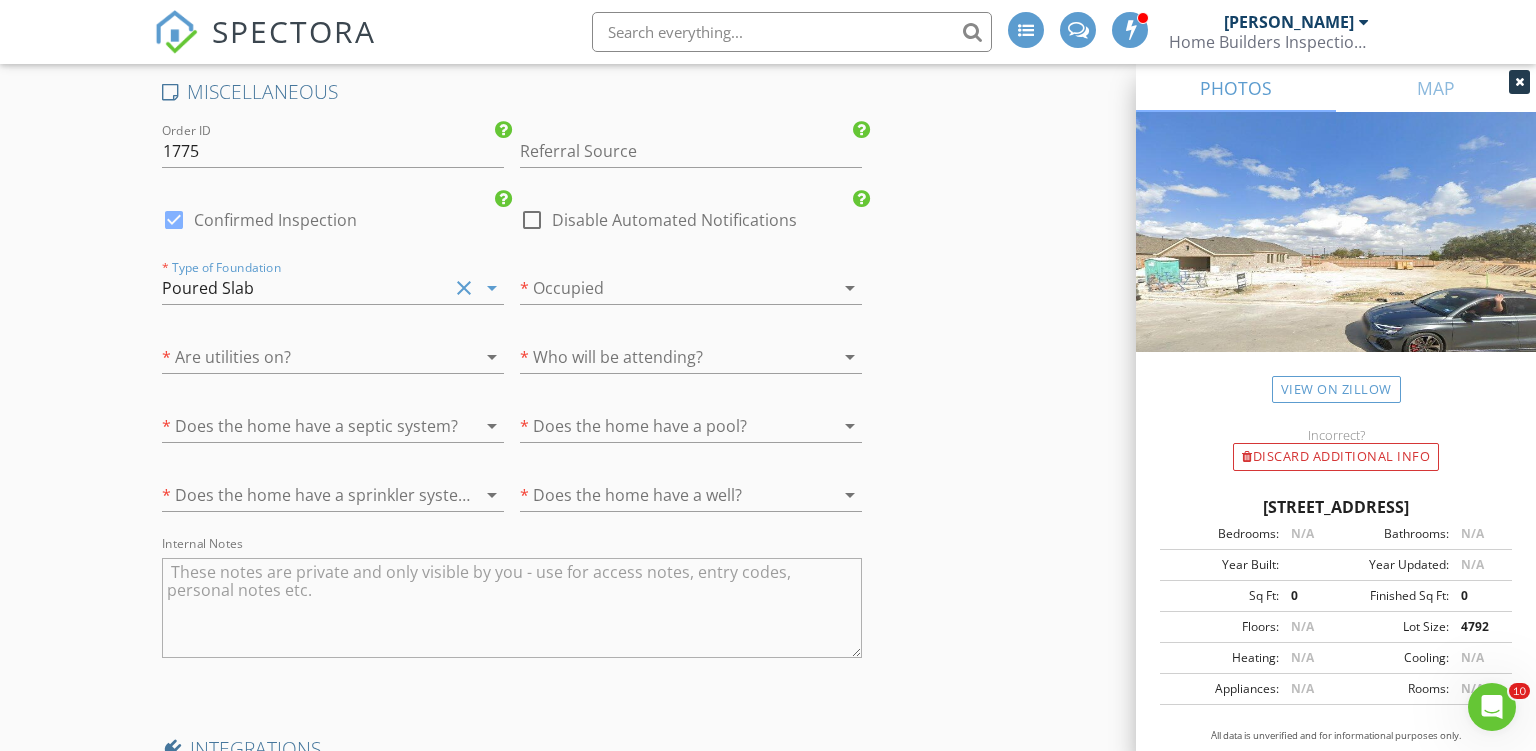 click at bounding box center [663, 288] 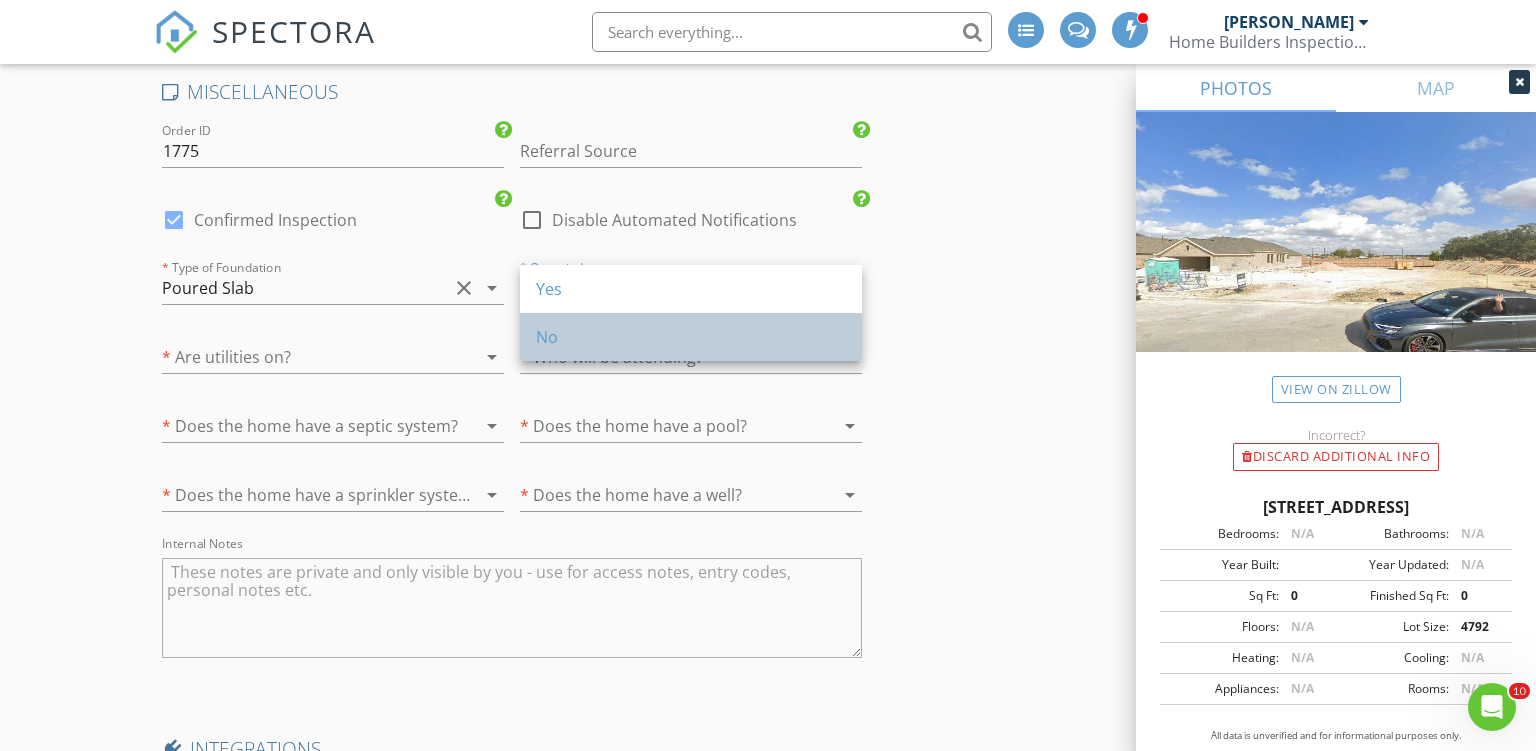 click on "No" at bounding box center [691, 337] 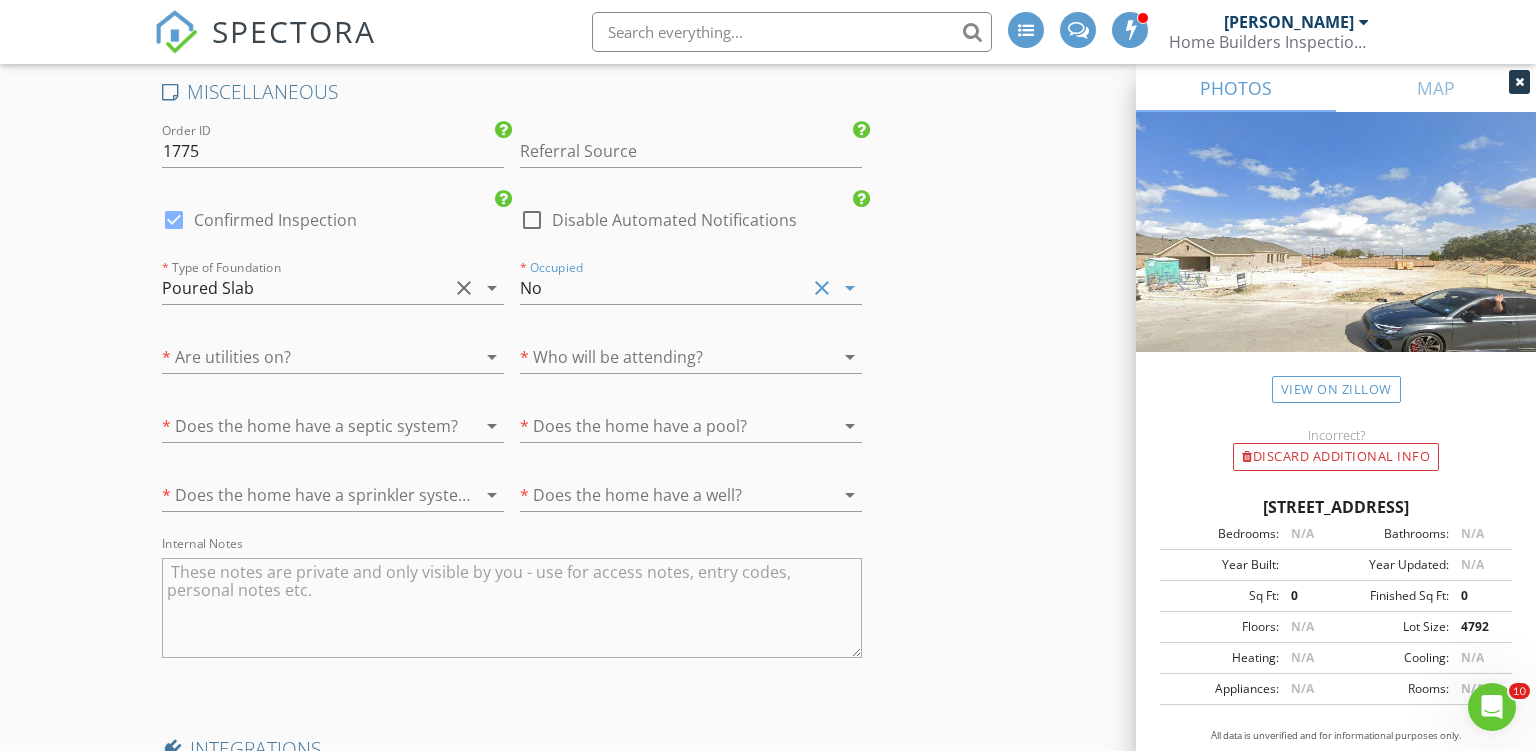 click at bounding box center [305, 357] 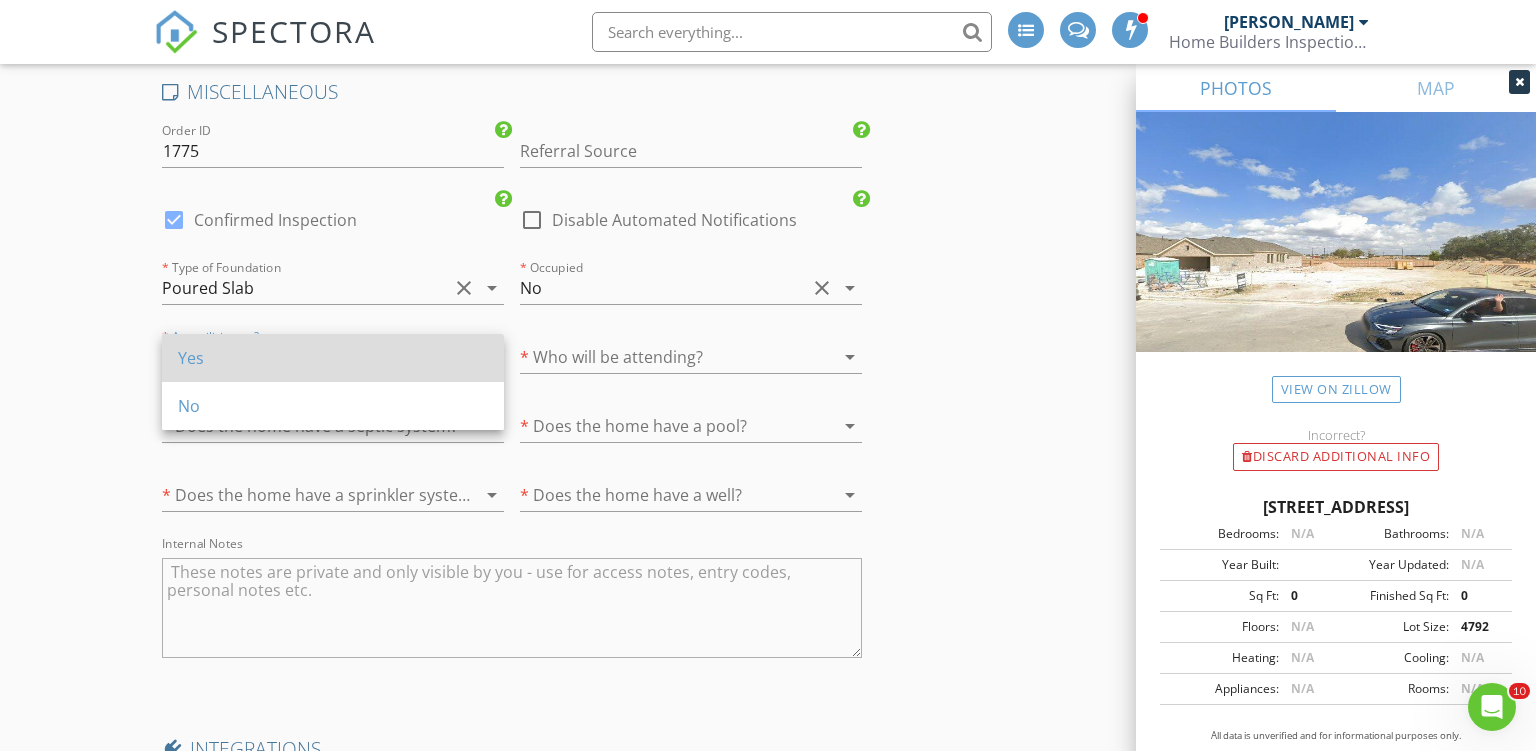 click on "Yes" at bounding box center (333, 358) 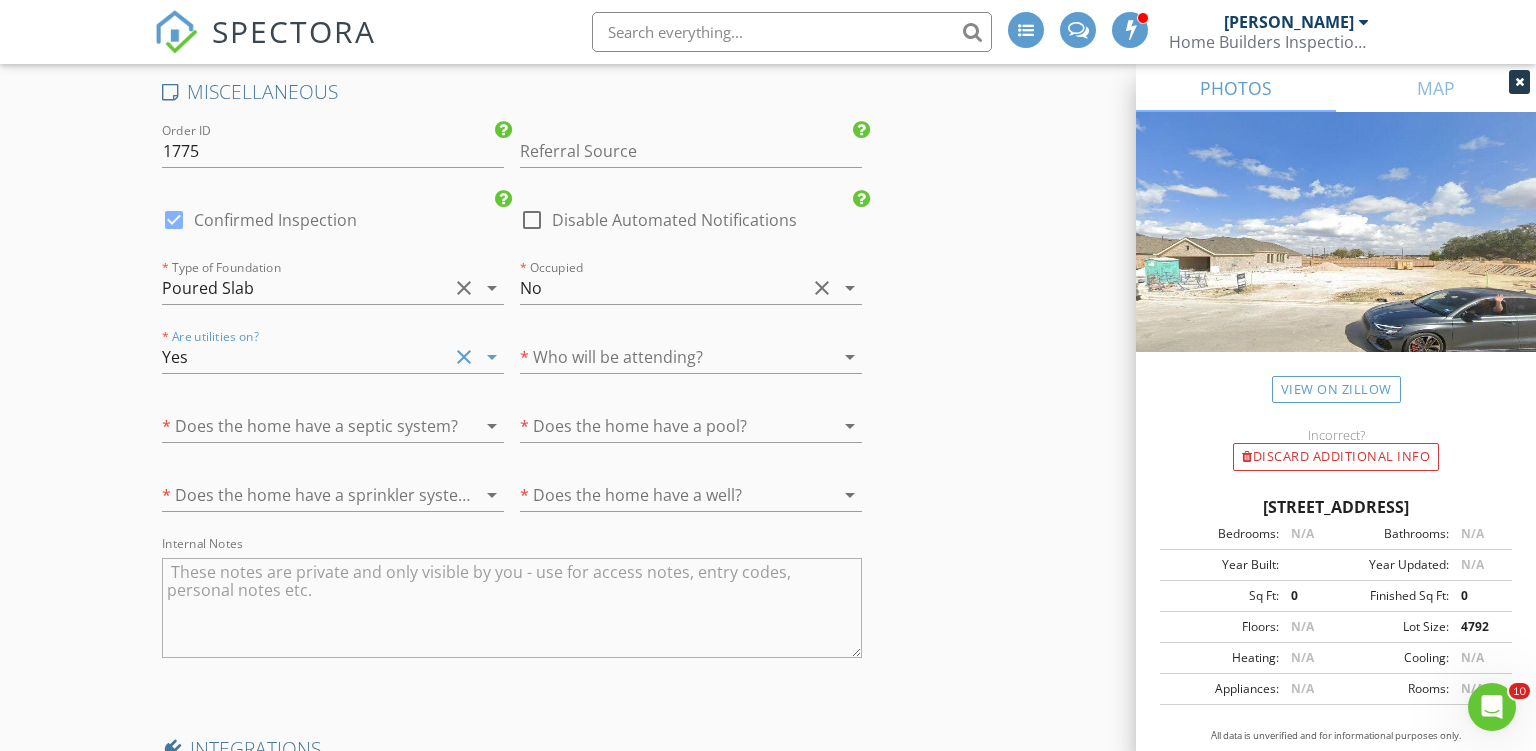 click at bounding box center [663, 357] 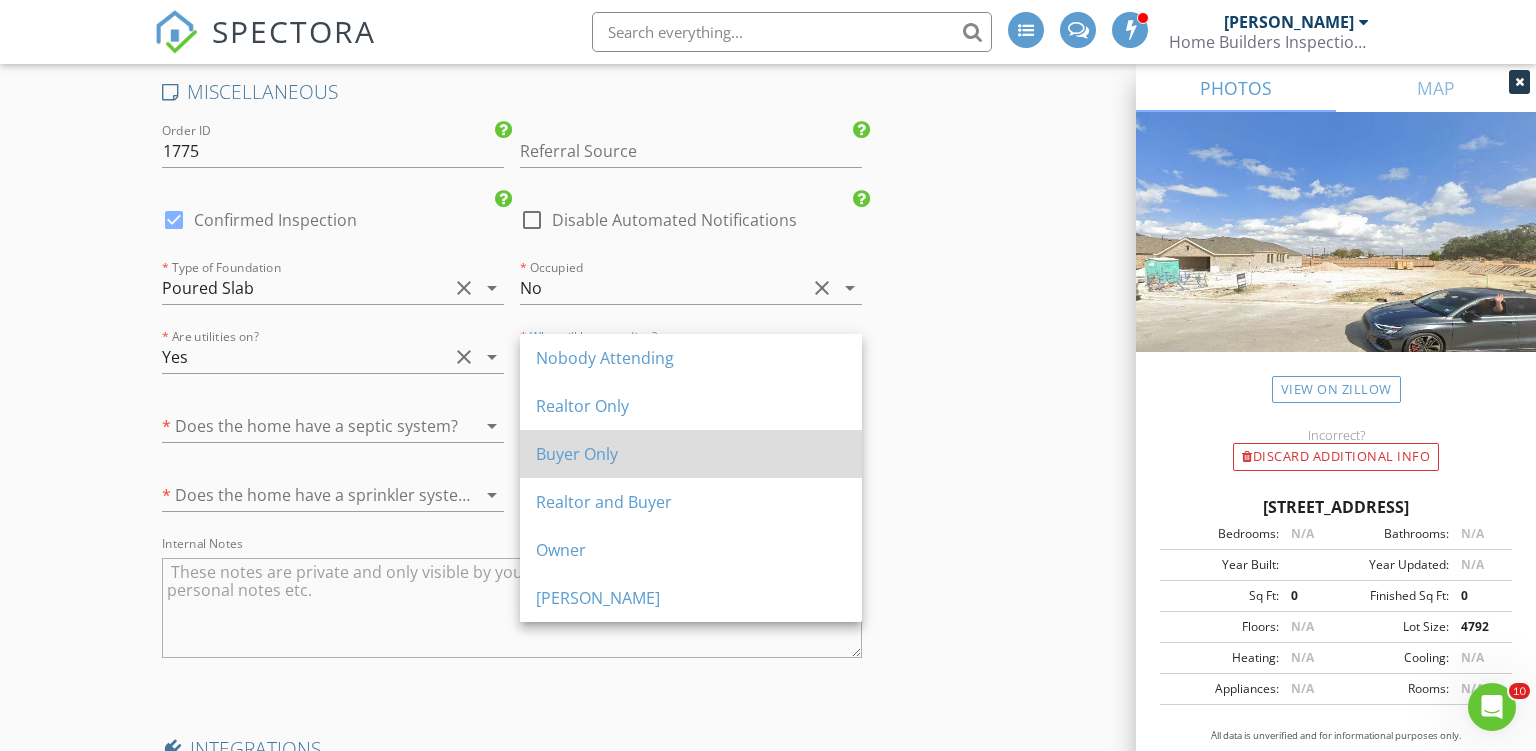 click on "Buyer Only" at bounding box center (691, 454) 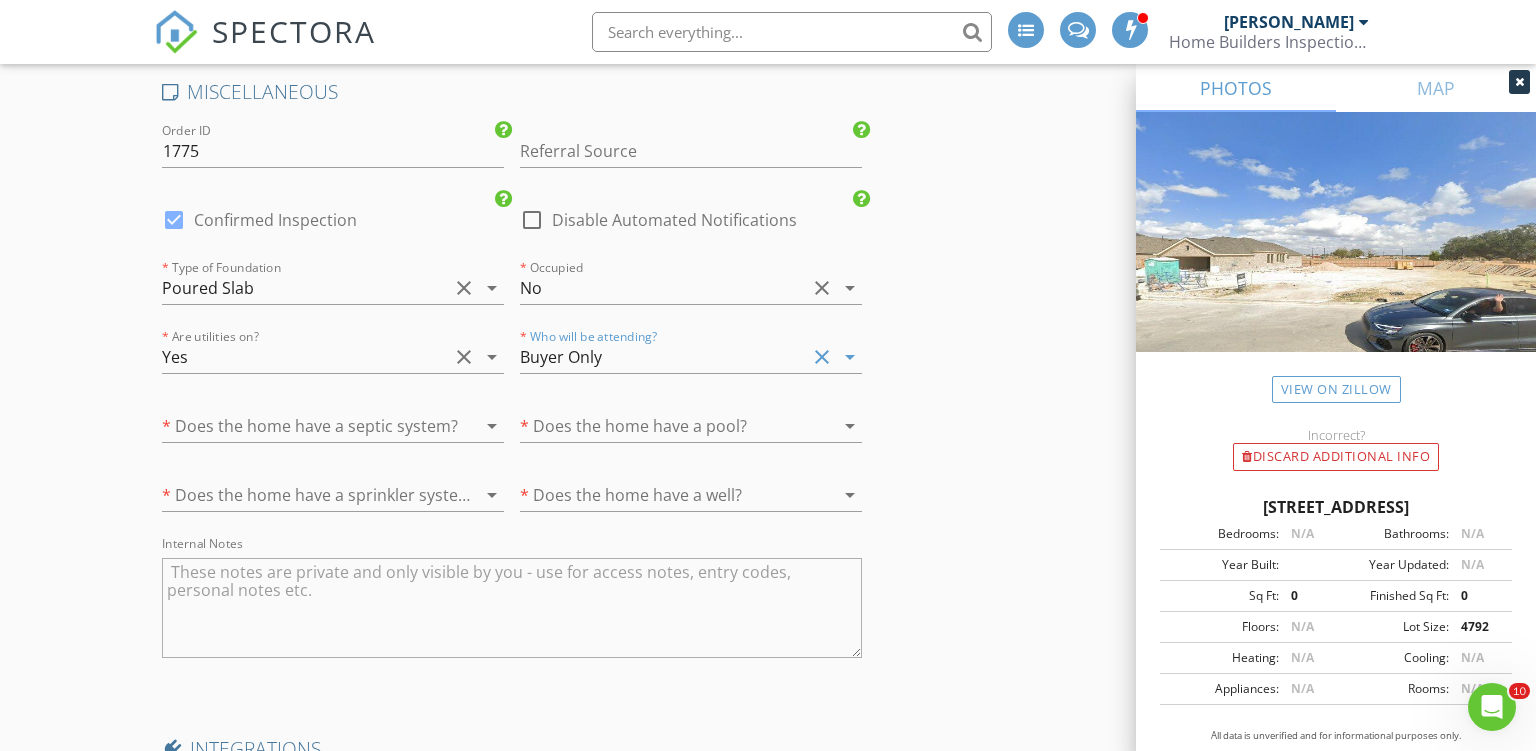 click at bounding box center (305, 426) 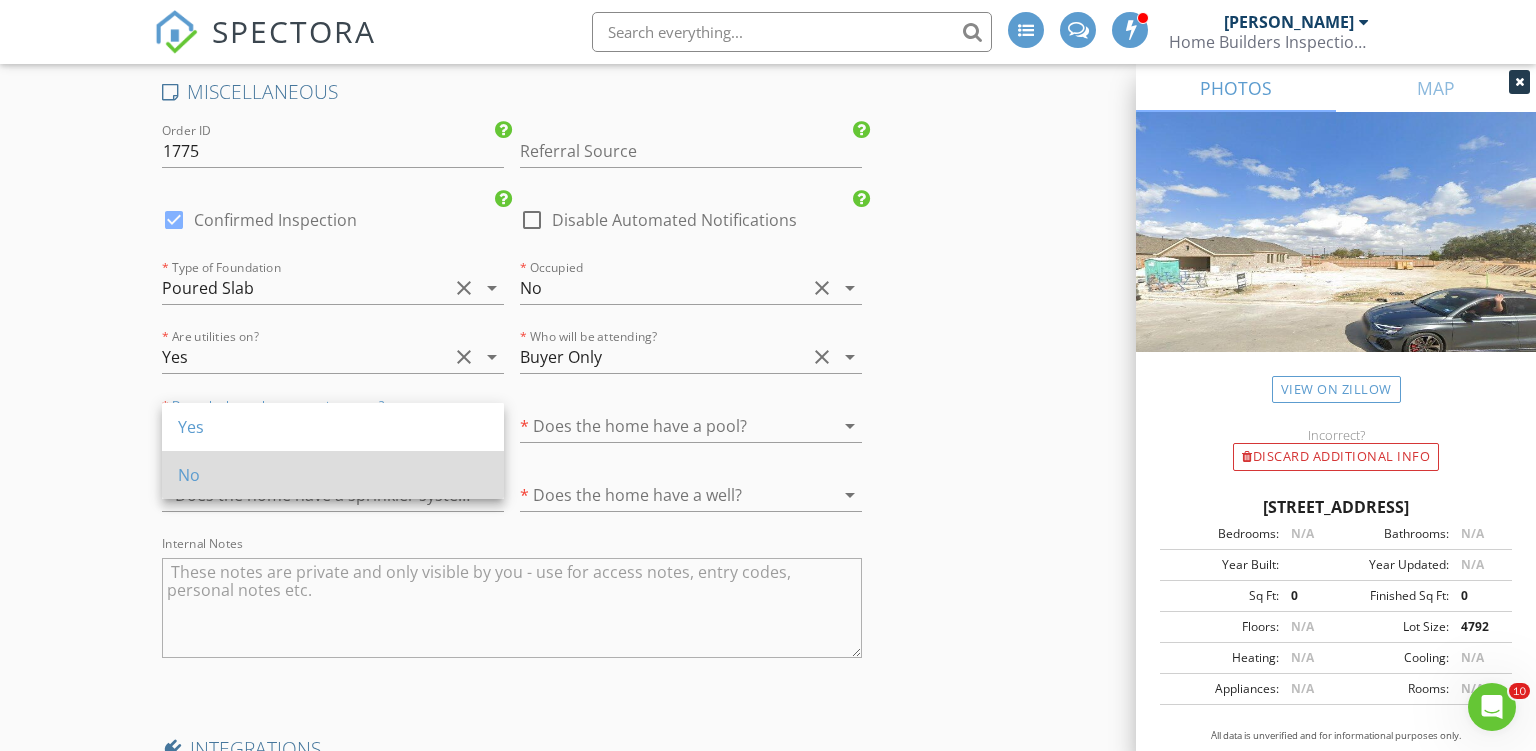 click on "No" at bounding box center (333, 475) 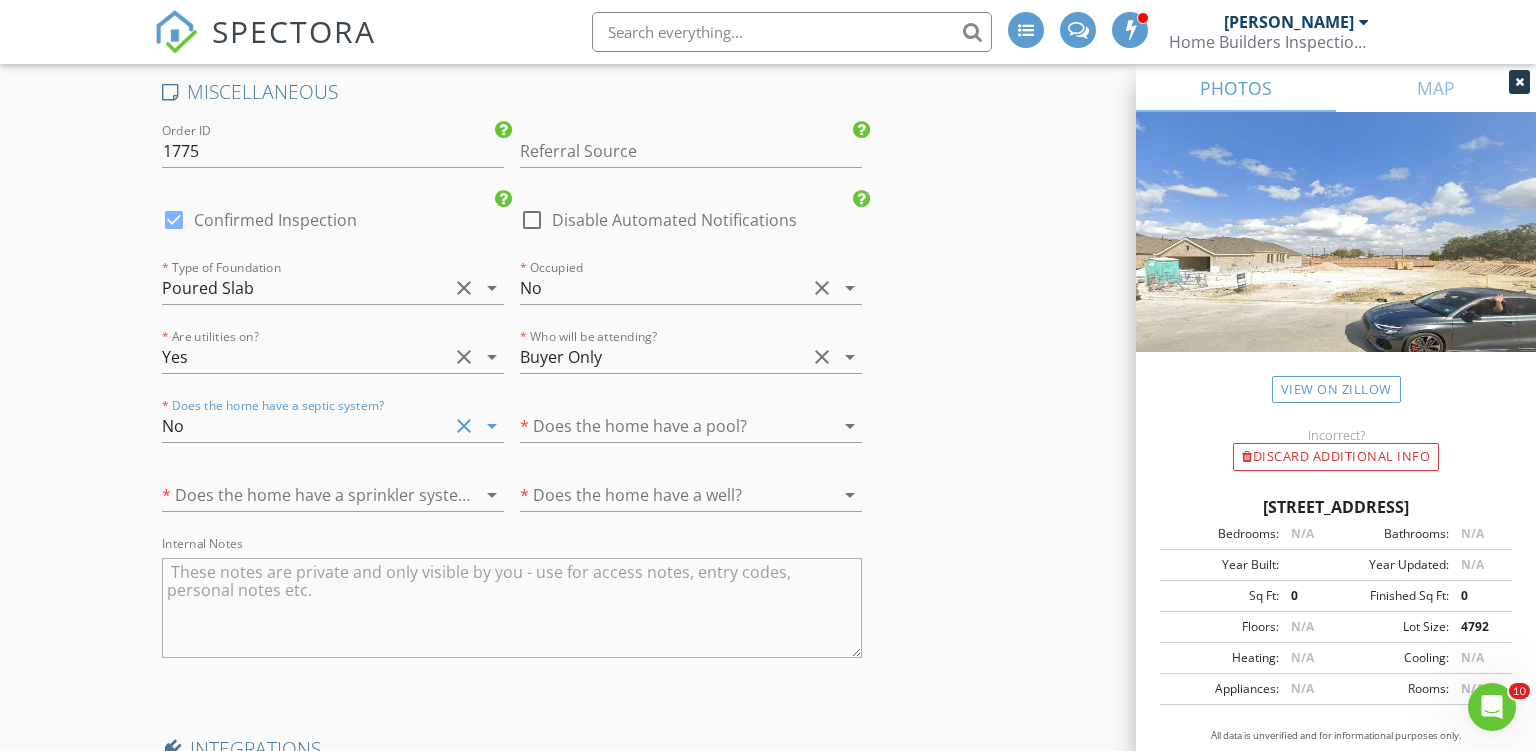 click at bounding box center (663, 426) 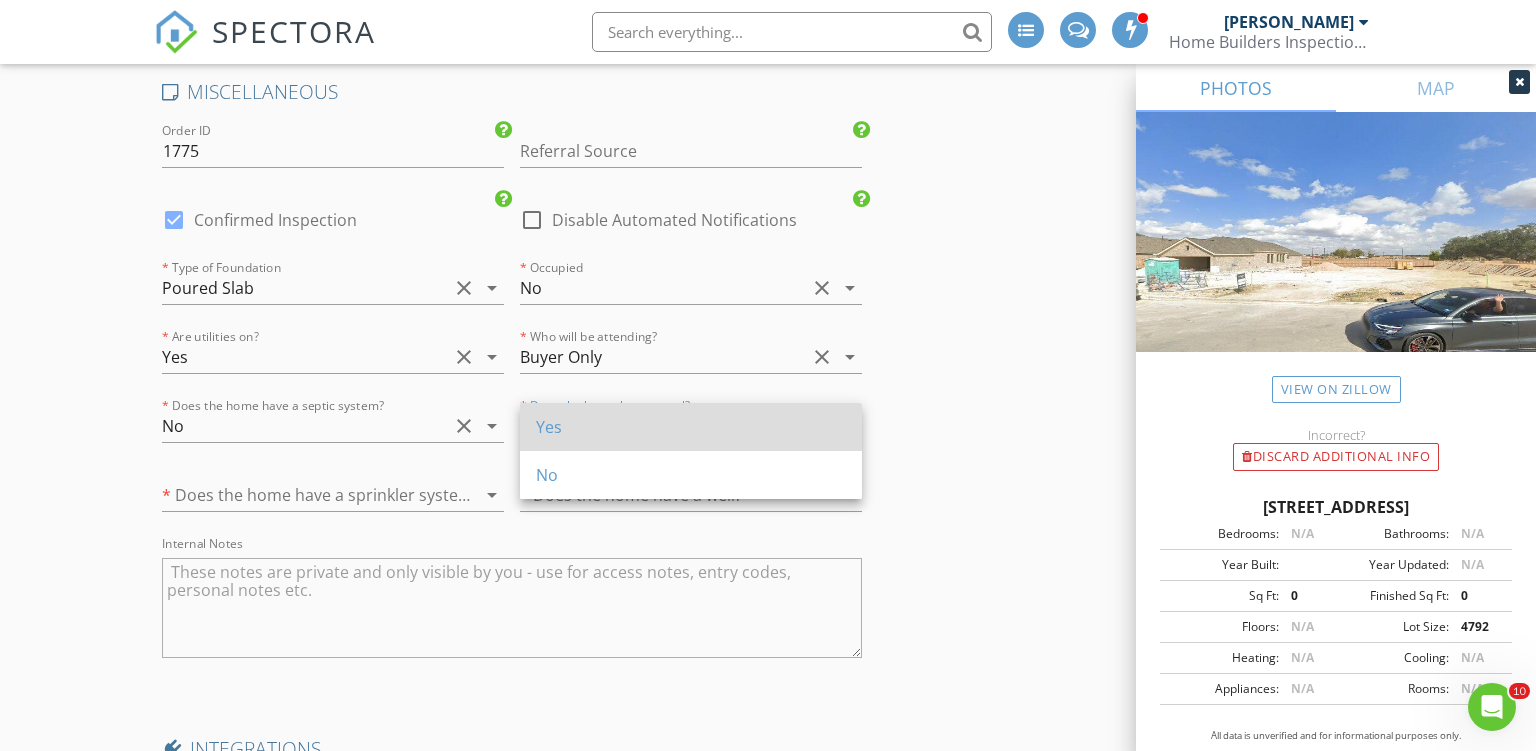 click on "Yes" at bounding box center [691, 427] 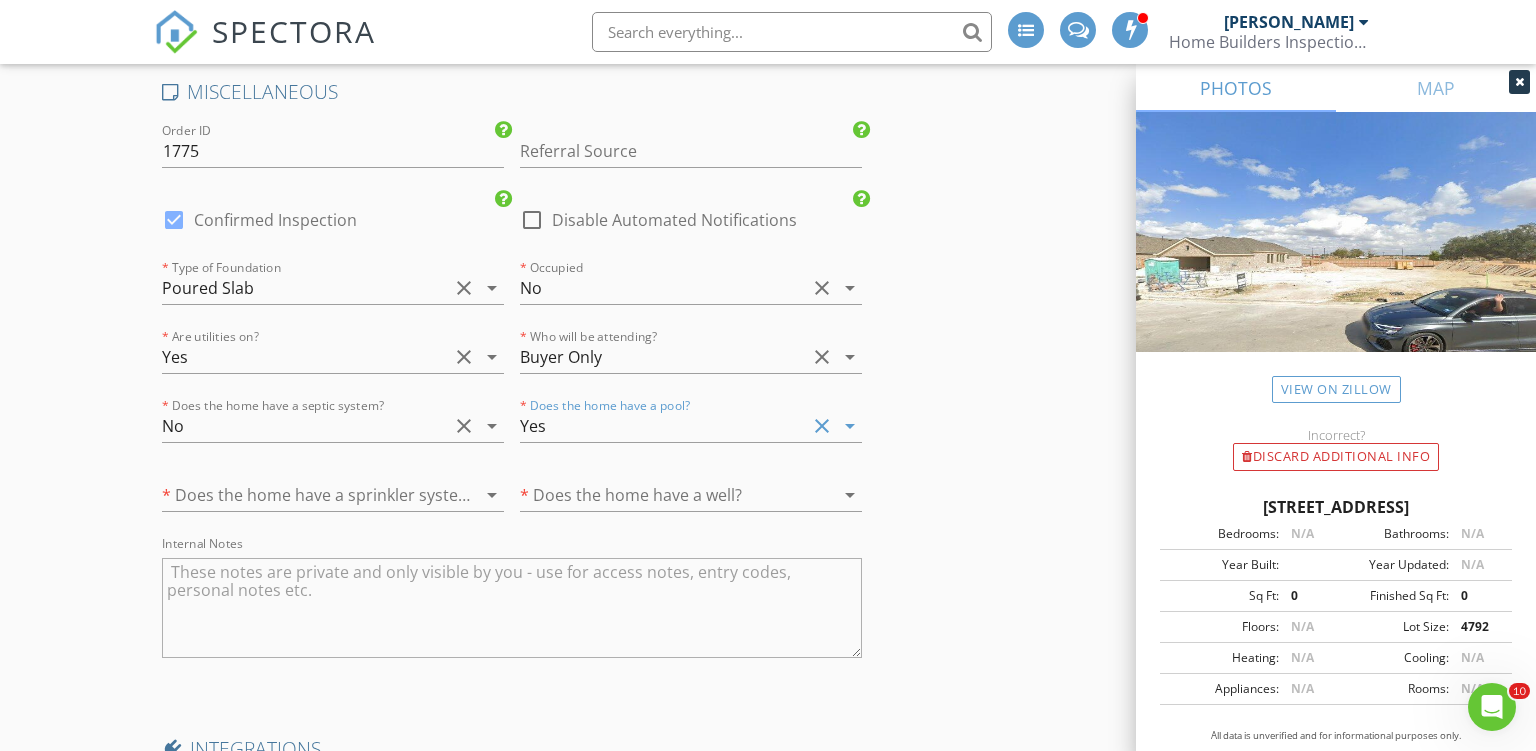 click on "Yes" at bounding box center (663, 426) 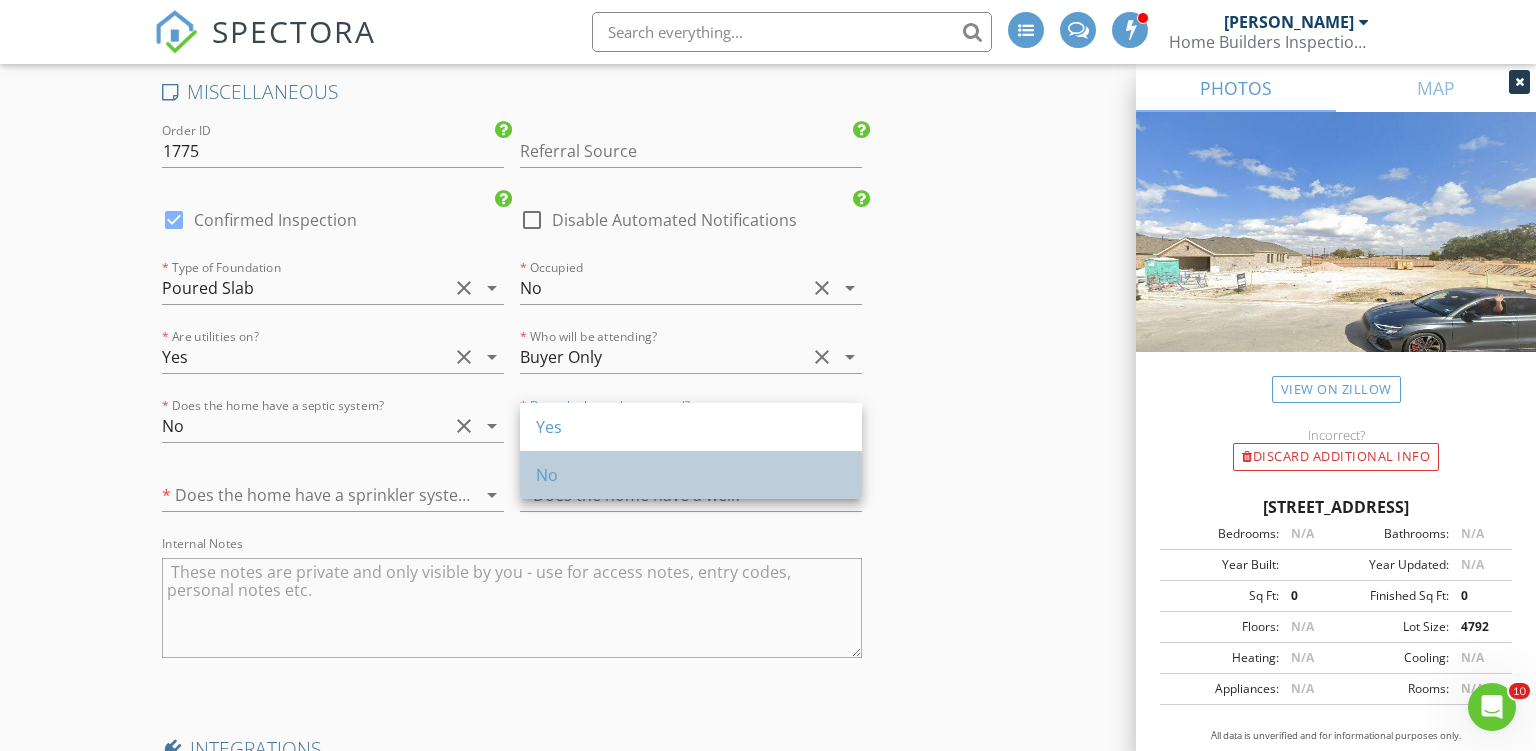 click on "No" at bounding box center [691, 475] 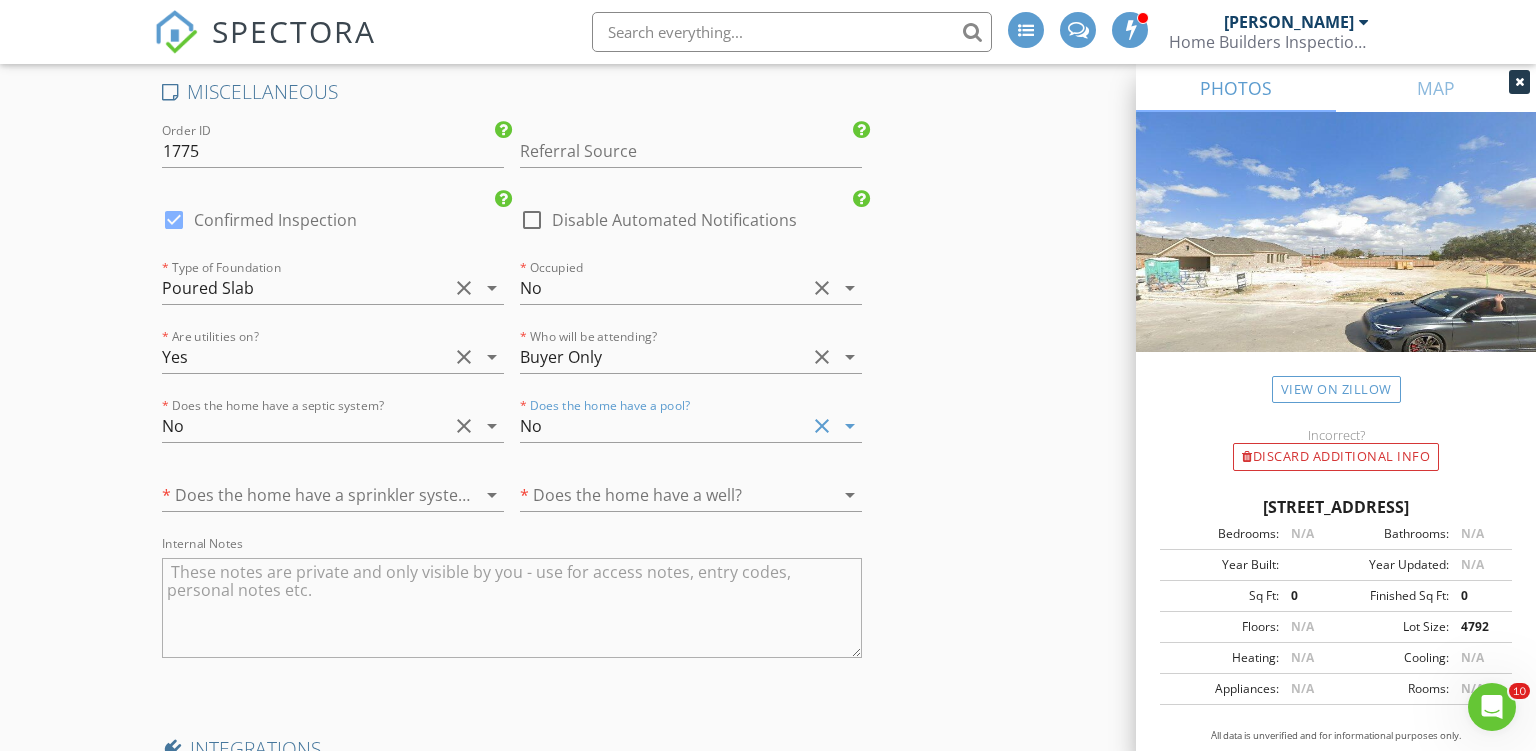 click at bounding box center (305, 495) 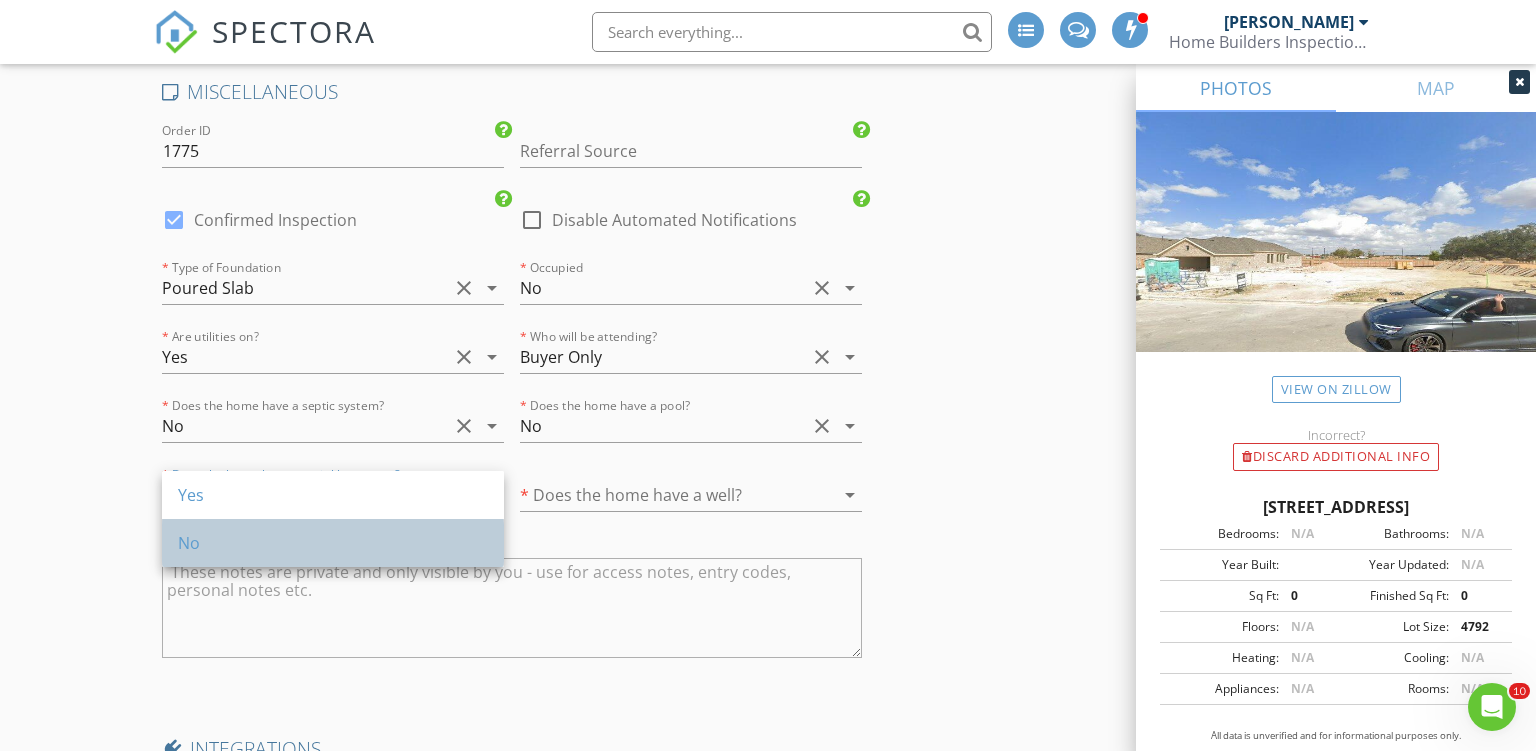 drag, startPoint x: 350, startPoint y: 550, endPoint x: 591, endPoint y: 494, distance: 247.4207 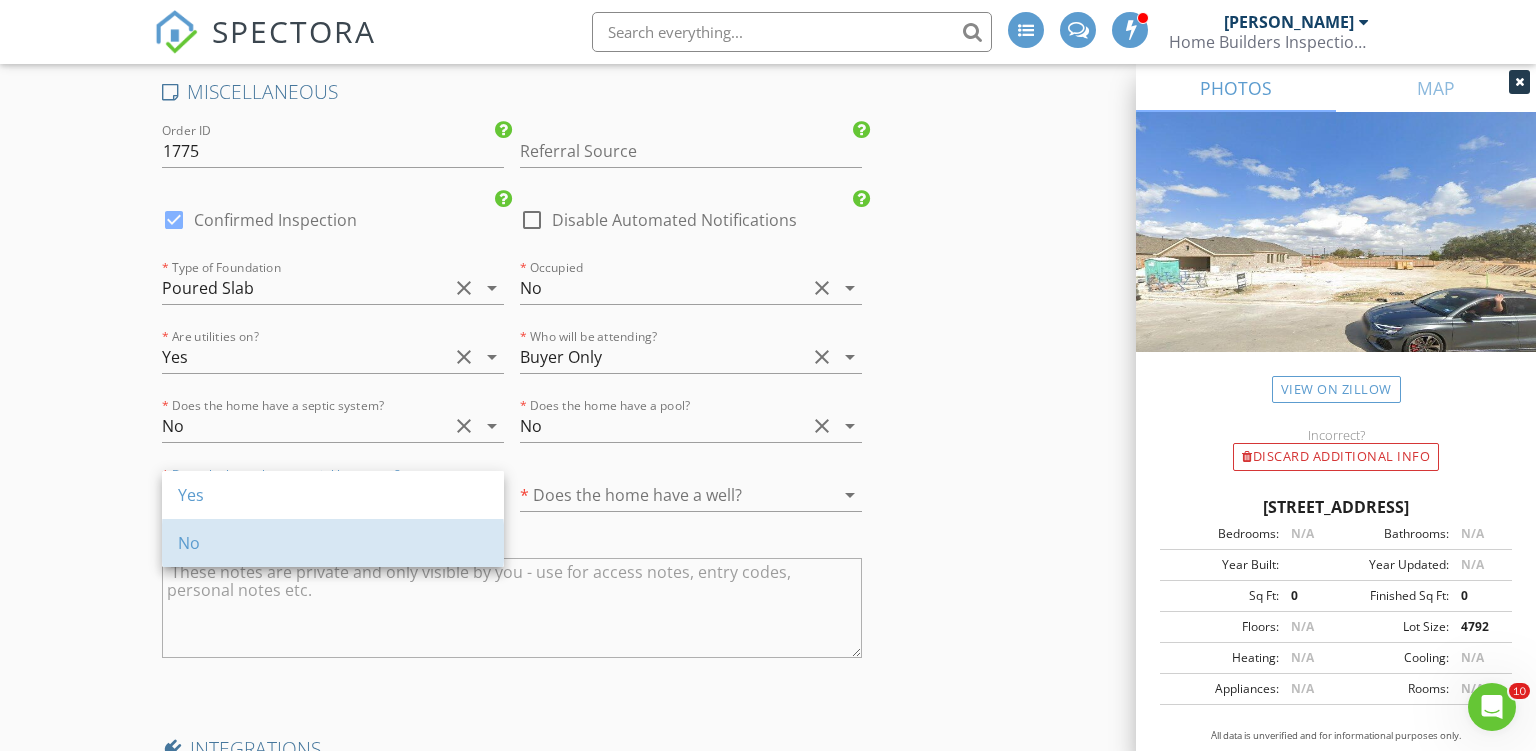 click on "No" at bounding box center (333, 543) 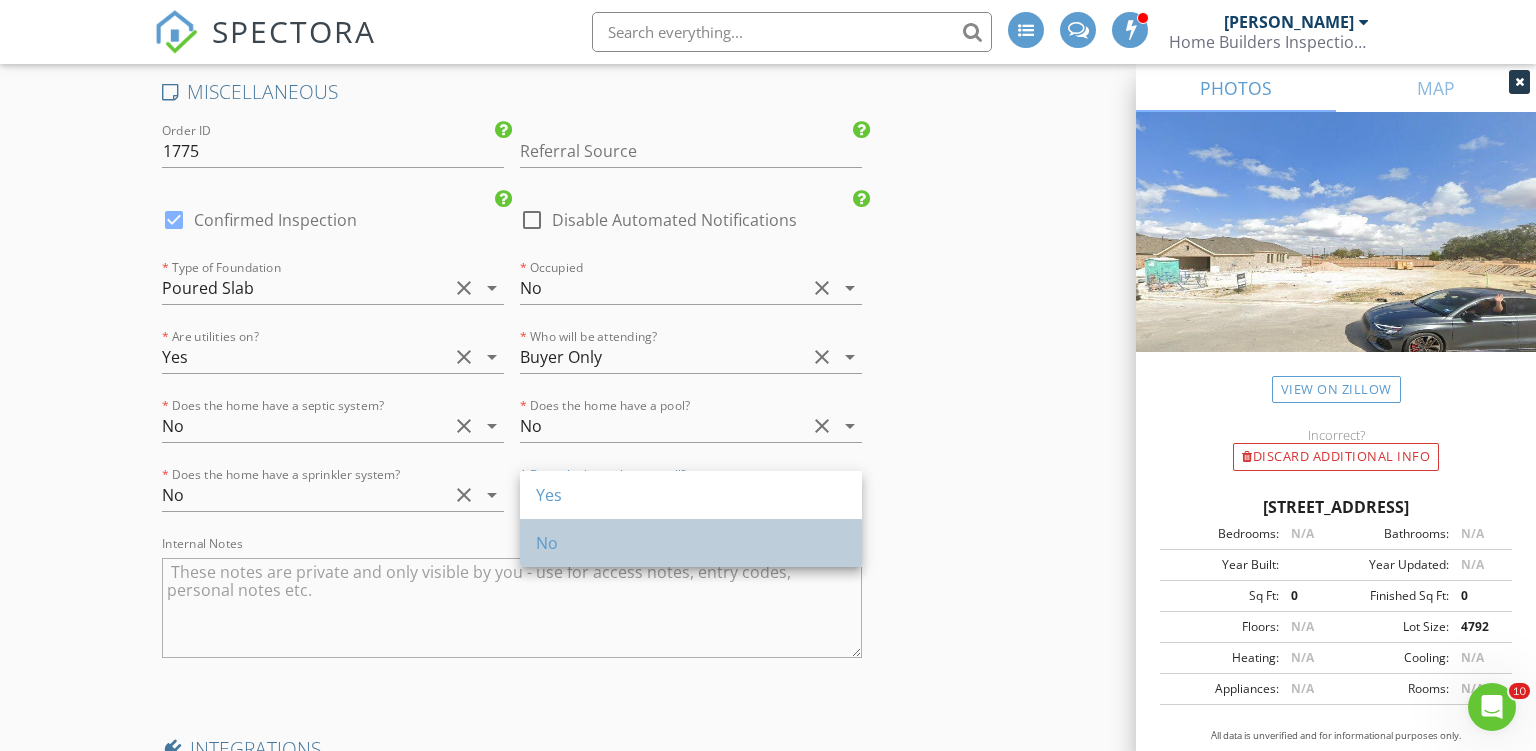click on "No" at bounding box center (691, 543) 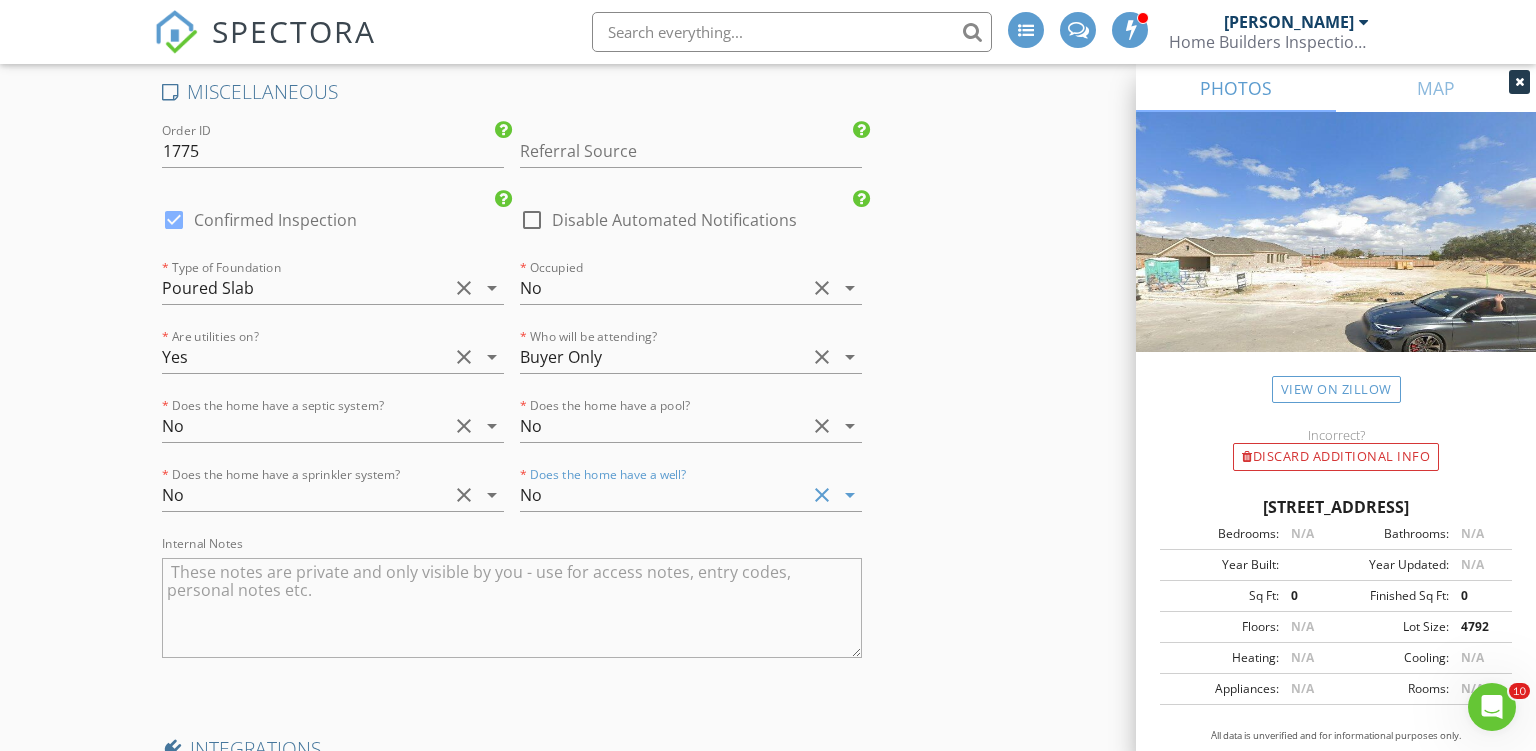 click on "New Inspection
INSPECTOR(S)
check_box   Ron Noble   PRIMARY   check_box_outline_blank   Roy Nichols     Ron Noble arrow_drop_down   check_box_outline_blank Ron Noble specifically requested
Date/Time
07/12/2025 2:30 PM
Location
Address Search       Address 331 Balatone Lk   Unit   City New Braunfels   State TX   Zip 78130   County Guadalupe     Square Feet 2395   Year Built 2025   Foundation Slab arrow_drop_down     Ron Noble     48.3 miles     (an hour)
client
check_box Enable Client CC email for this inspection   Client Search     check_box_outline_blank Client is a Company/Organization     First Name Hugo   Last Name Lagunas   Email hlagunas20@gmail.com   CC Email   Phone 817-521-6657   Address   City   State   Zip     Tags         Notes   Private Notes
ADD ADDITIONAL client
check_box" at bounding box center (768, -1235) 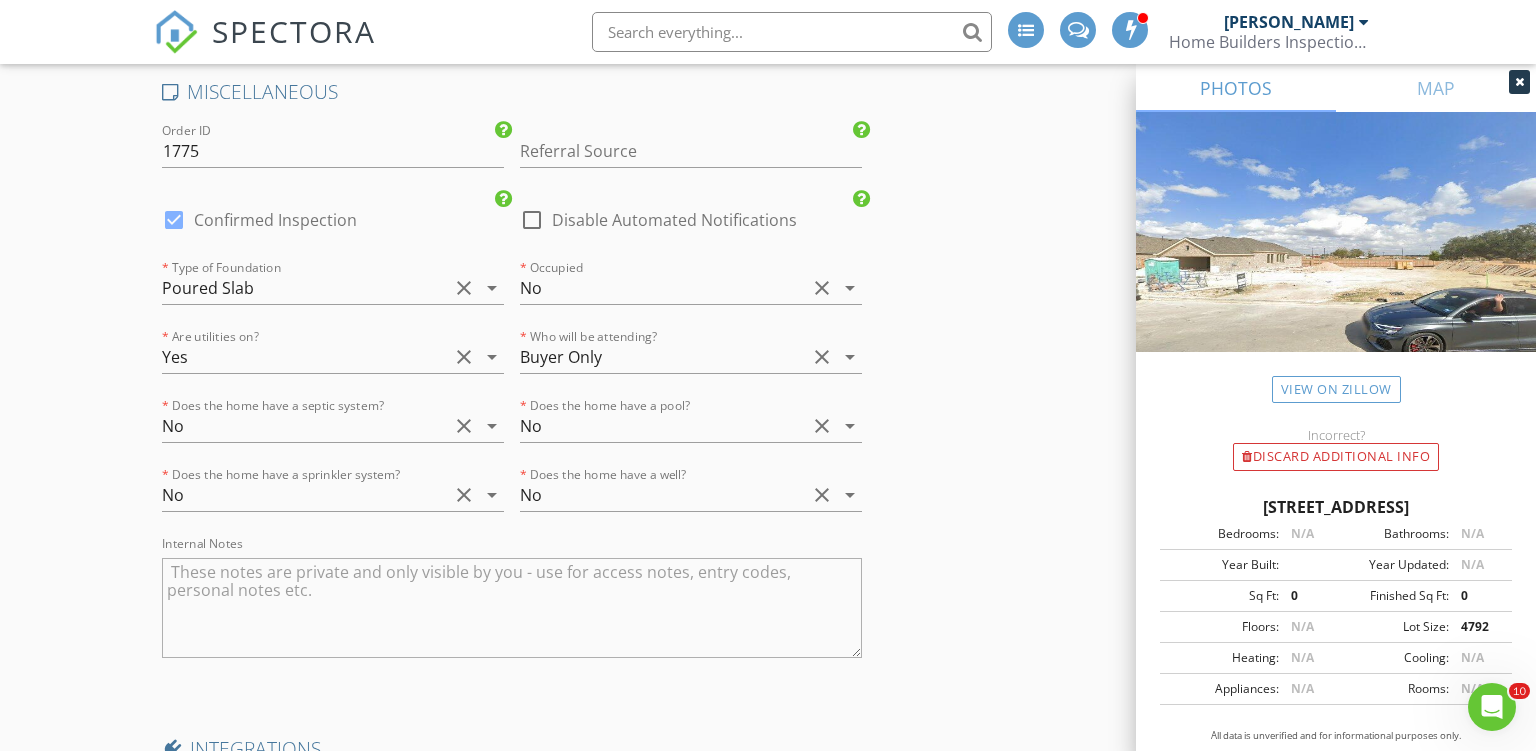 scroll, scrollTop: 4468, scrollLeft: 0, axis: vertical 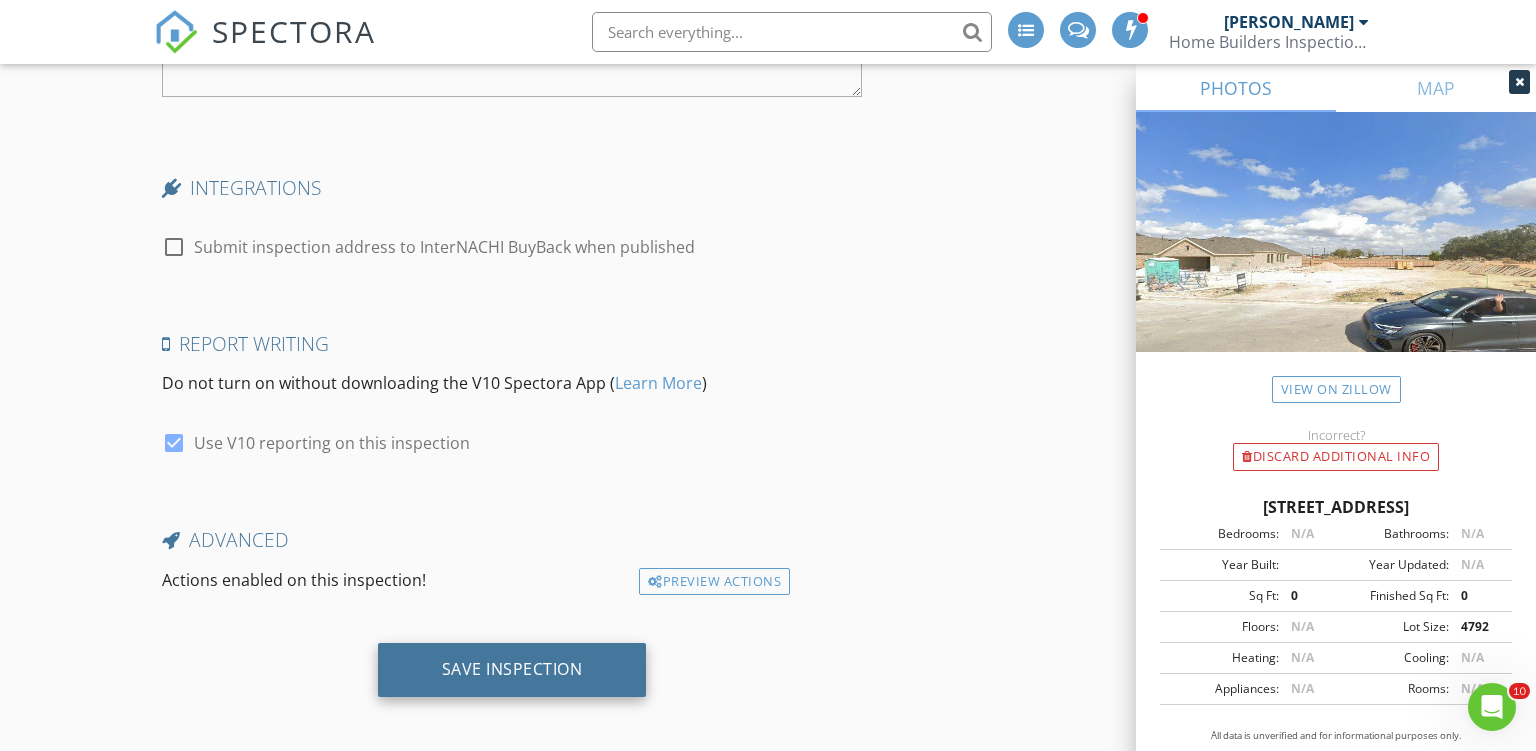 click on "Save Inspection" at bounding box center [512, 669] 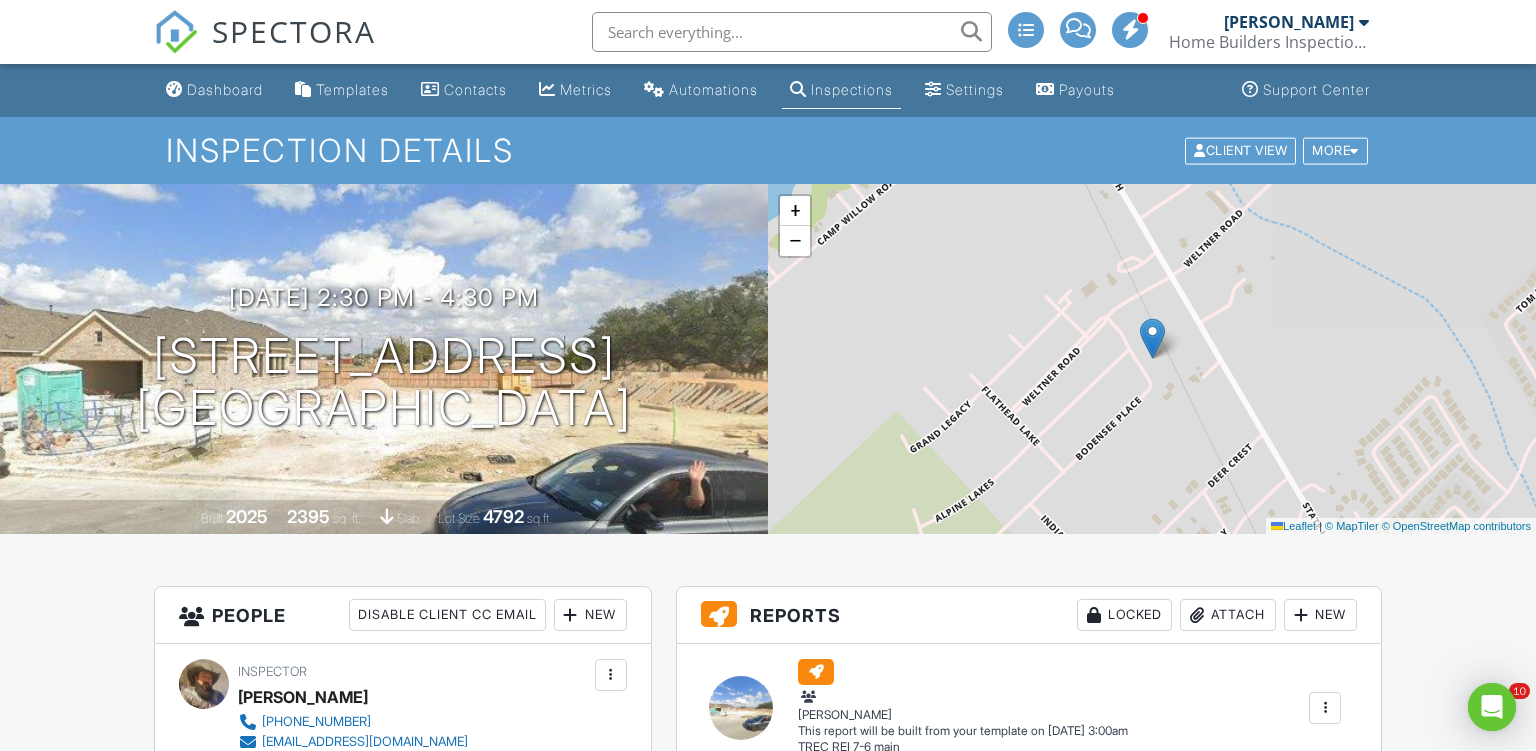 scroll, scrollTop: 0, scrollLeft: 0, axis: both 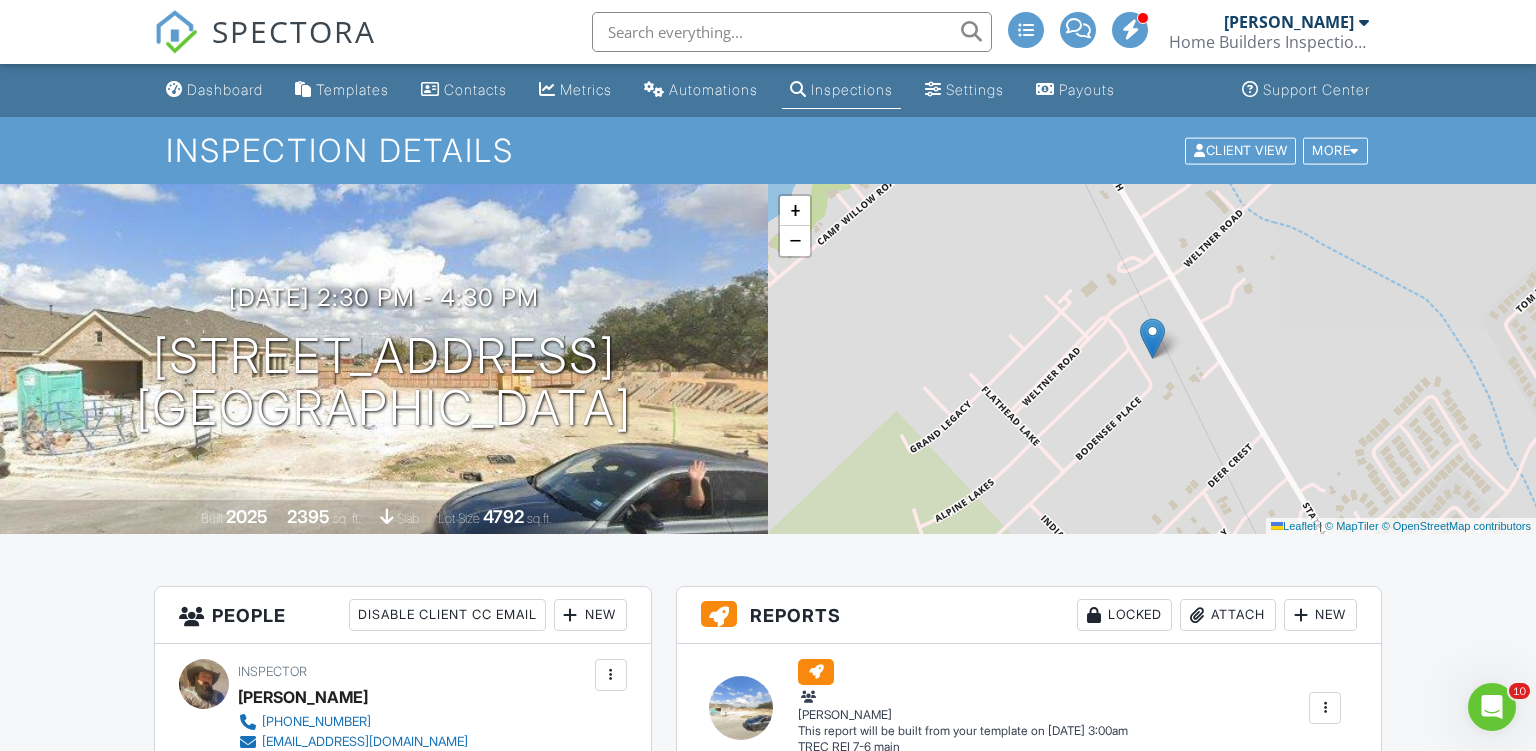 click on "Inspection Details
Client View
More
Property Details
Reschedule
Reorder / Copy
Share
Cancel
Delete
Print Order
Convert to V9
Disable Pass on CC Fees
View Change Log" at bounding box center (768, 150) 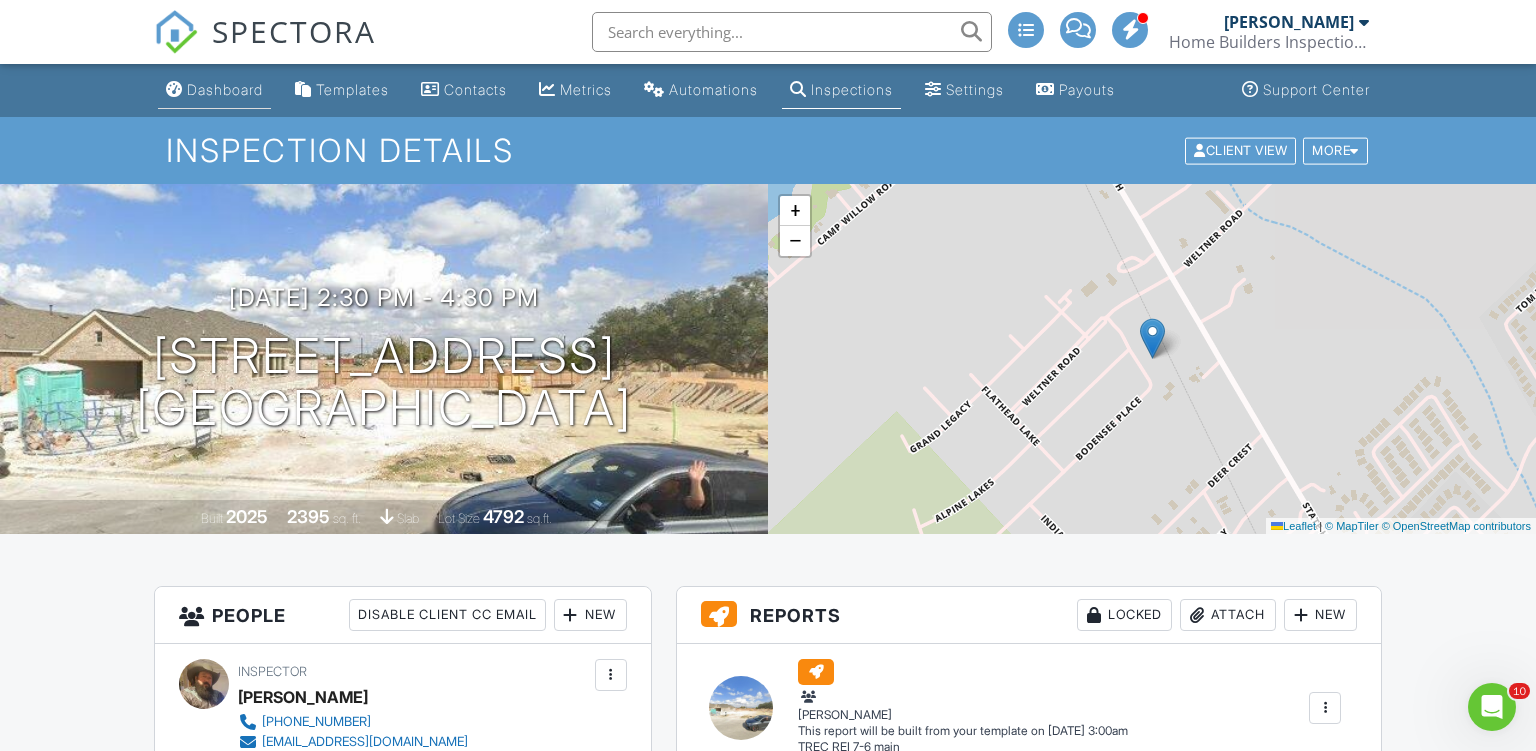 click on "Dashboard" at bounding box center [225, 89] 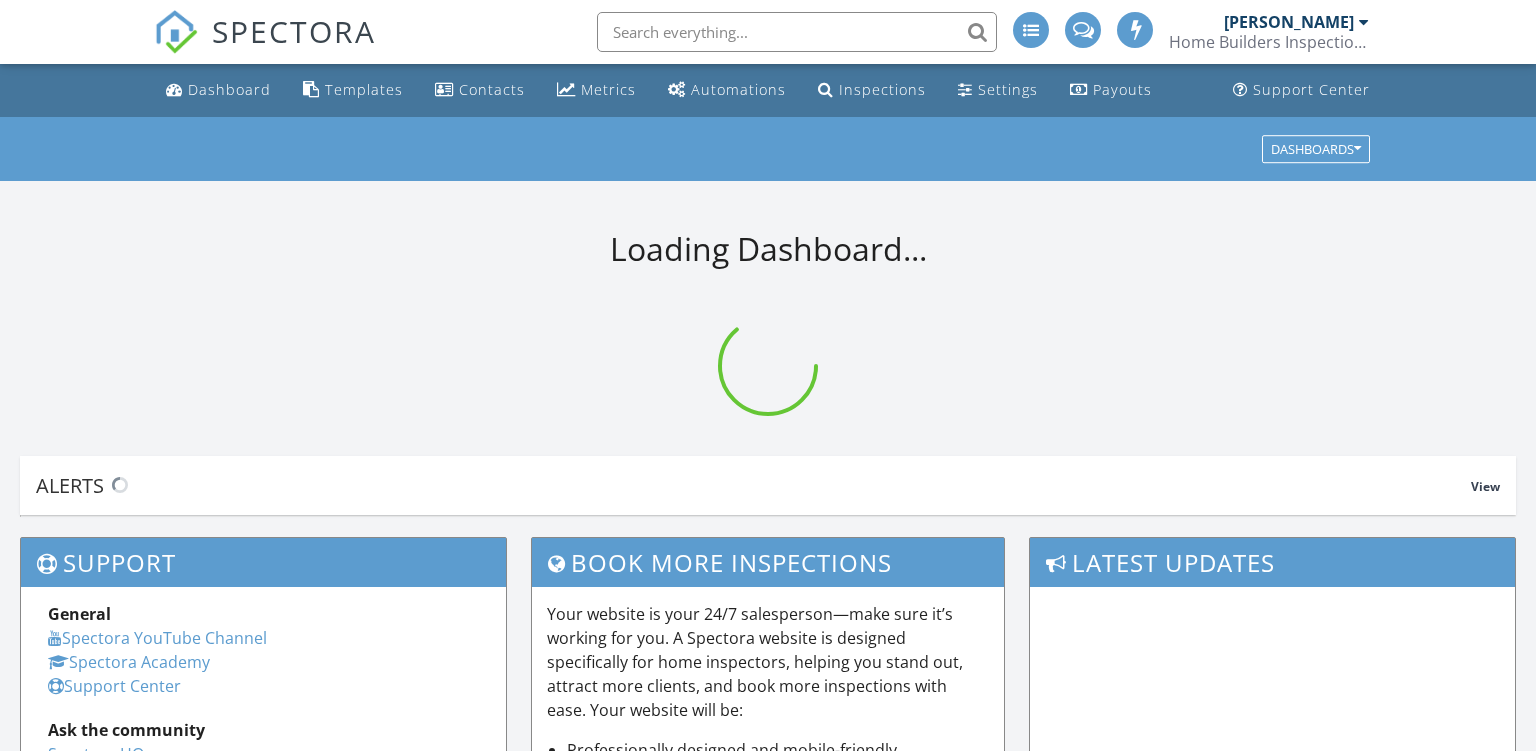 scroll, scrollTop: 0, scrollLeft: 0, axis: both 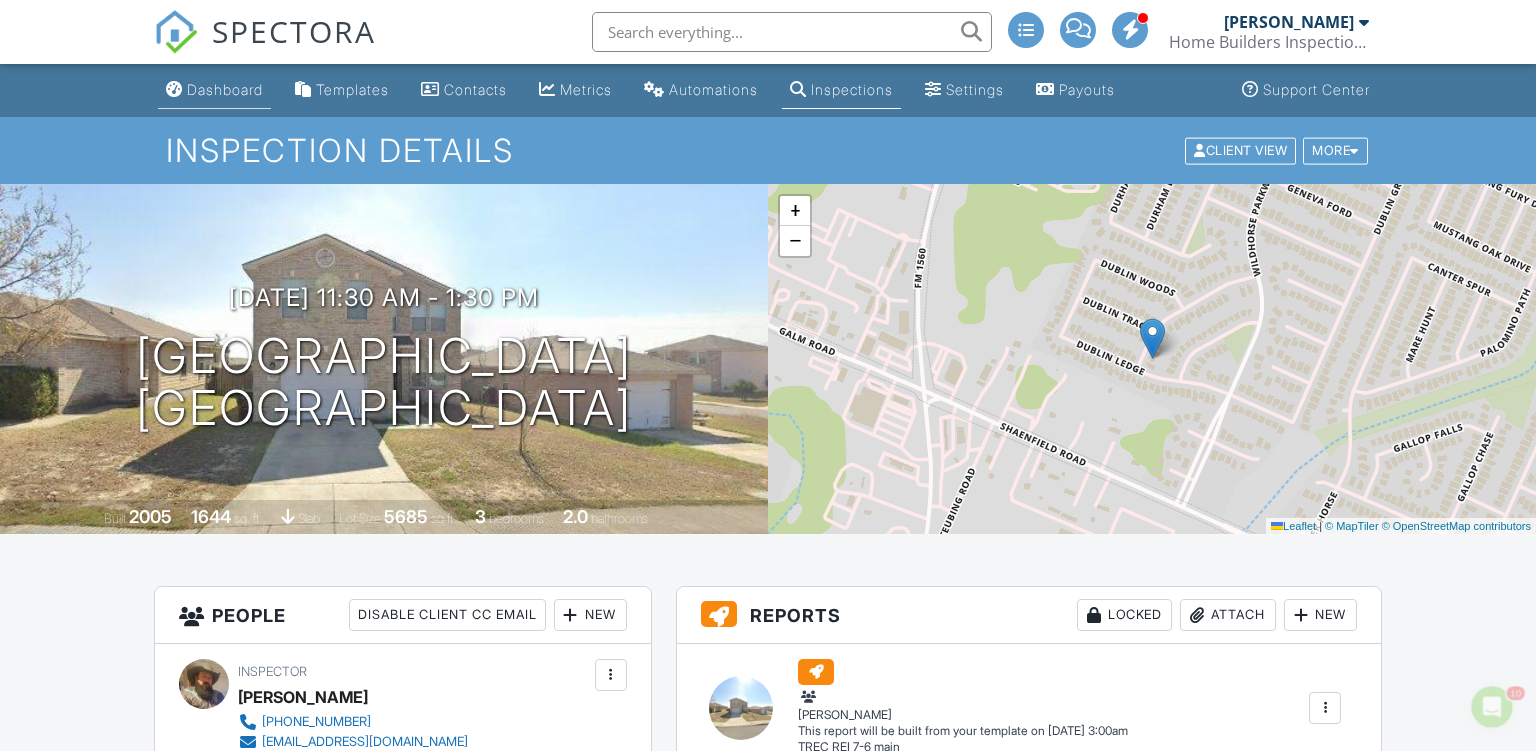 click on "Dashboard" at bounding box center (225, 89) 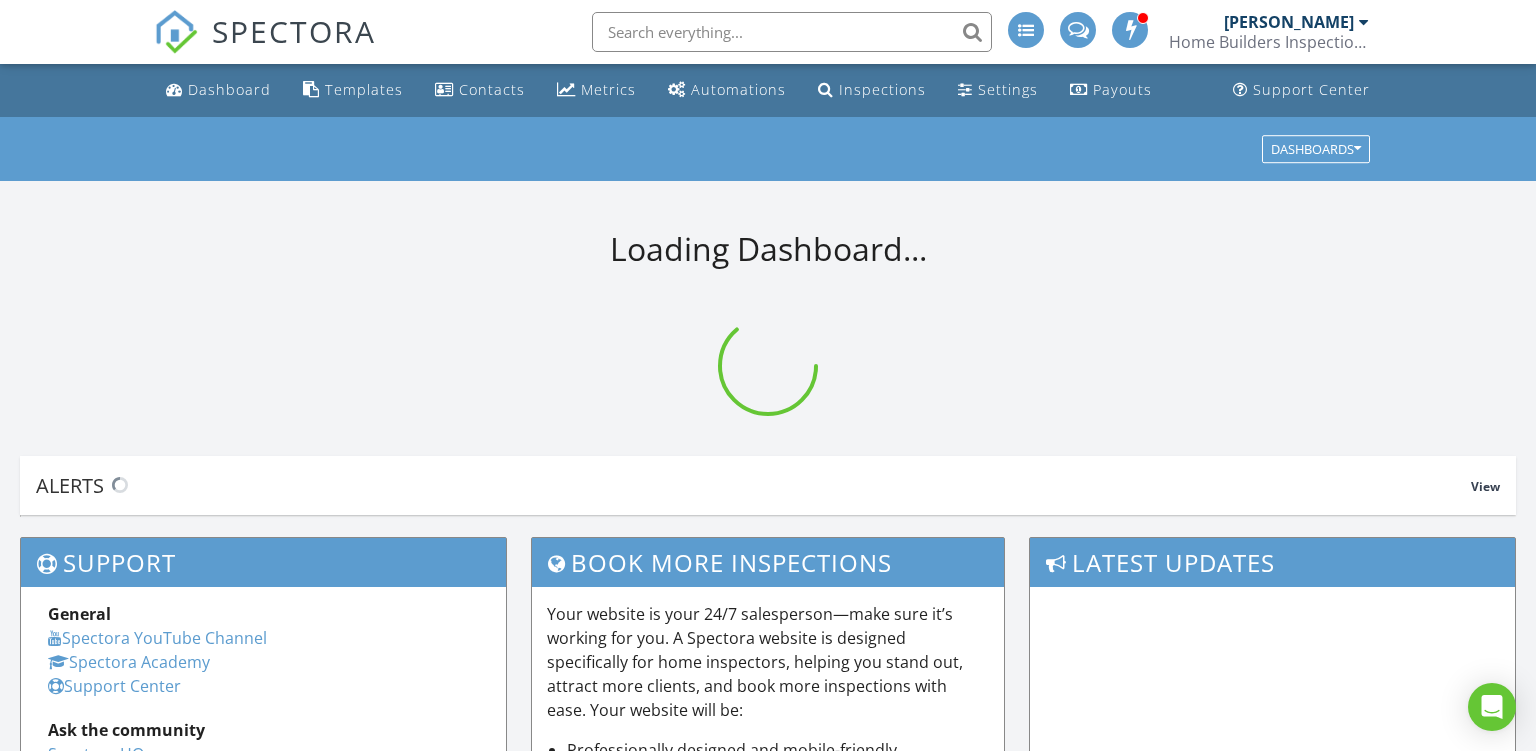 scroll, scrollTop: 0, scrollLeft: 0, axis: both 